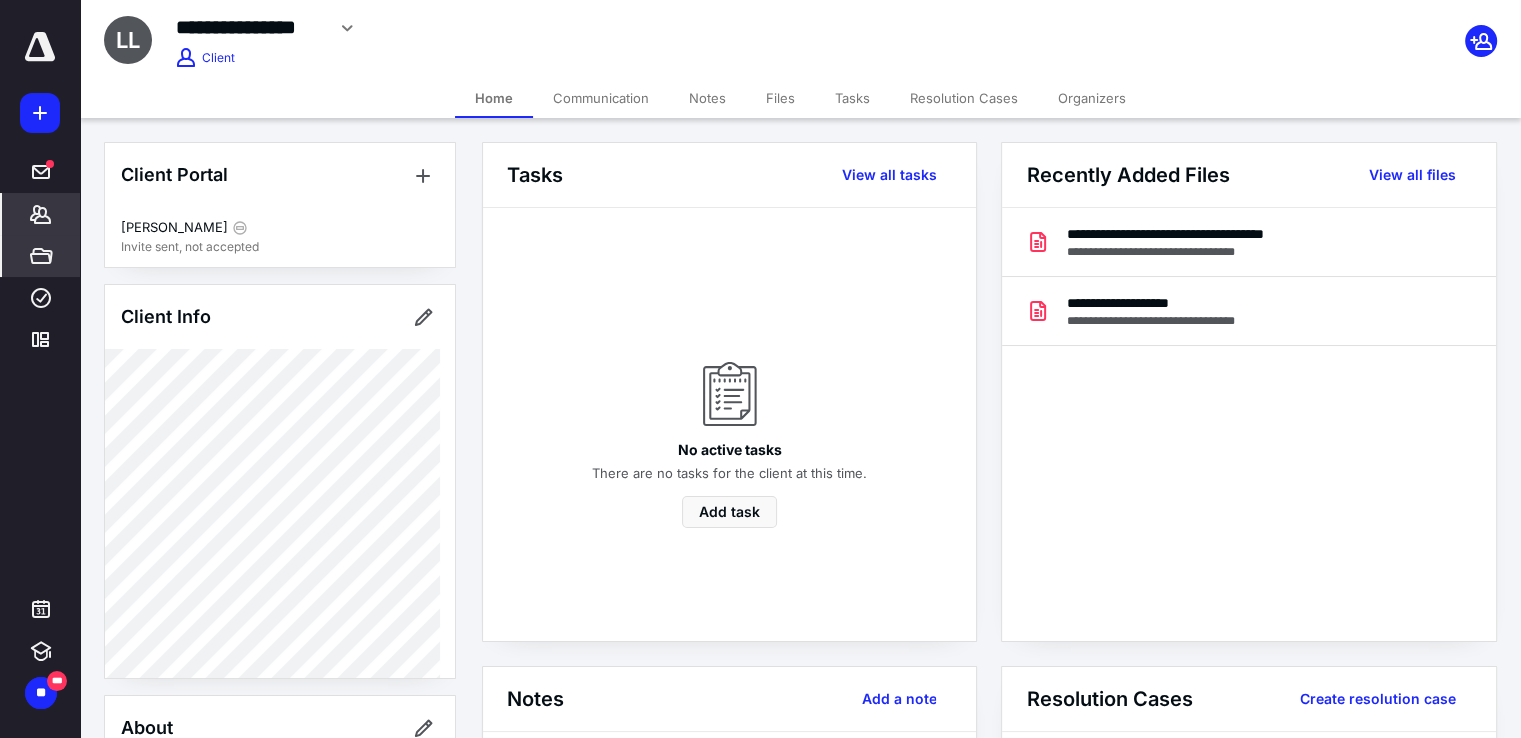 scroll, scrollTop: 0, scrollLeft: 0, axis: both 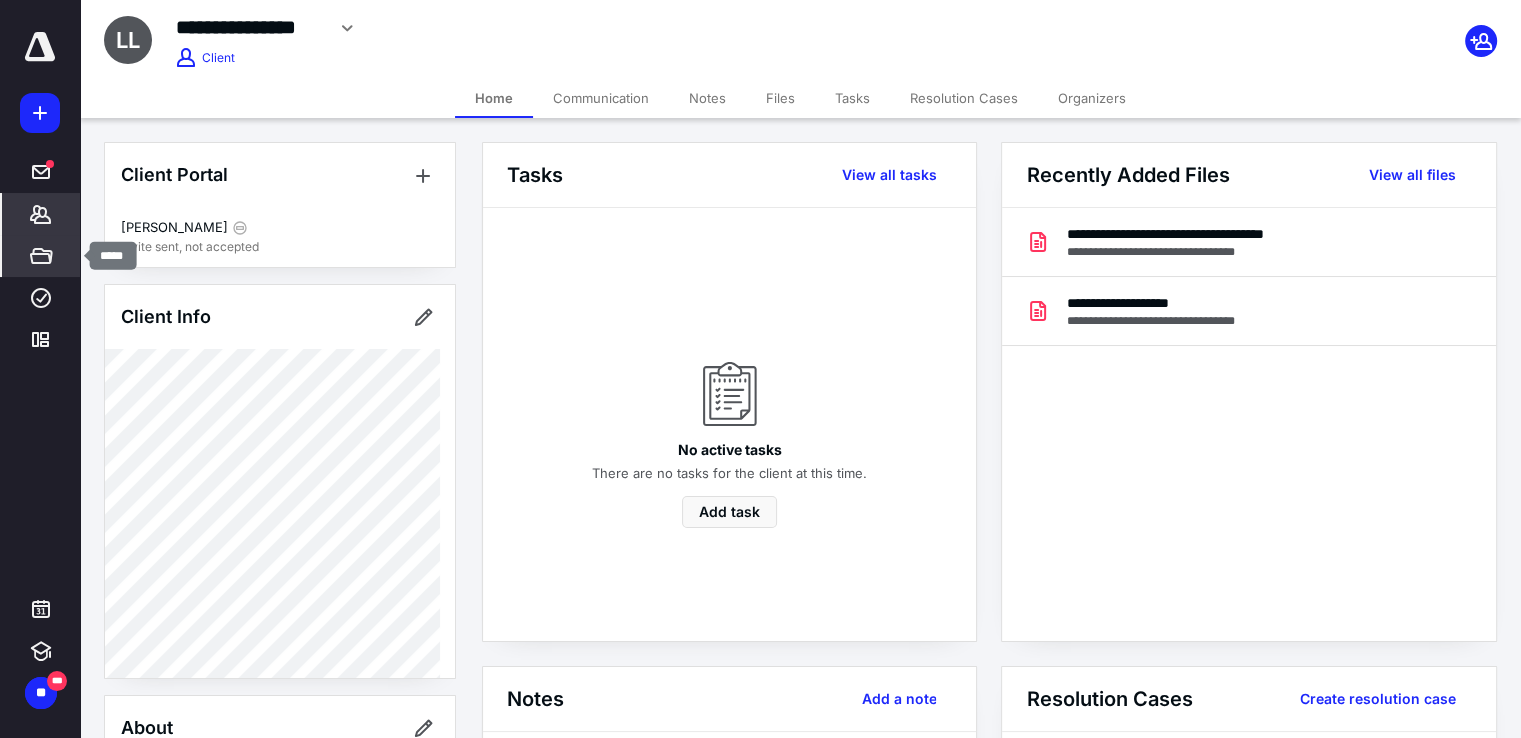 click 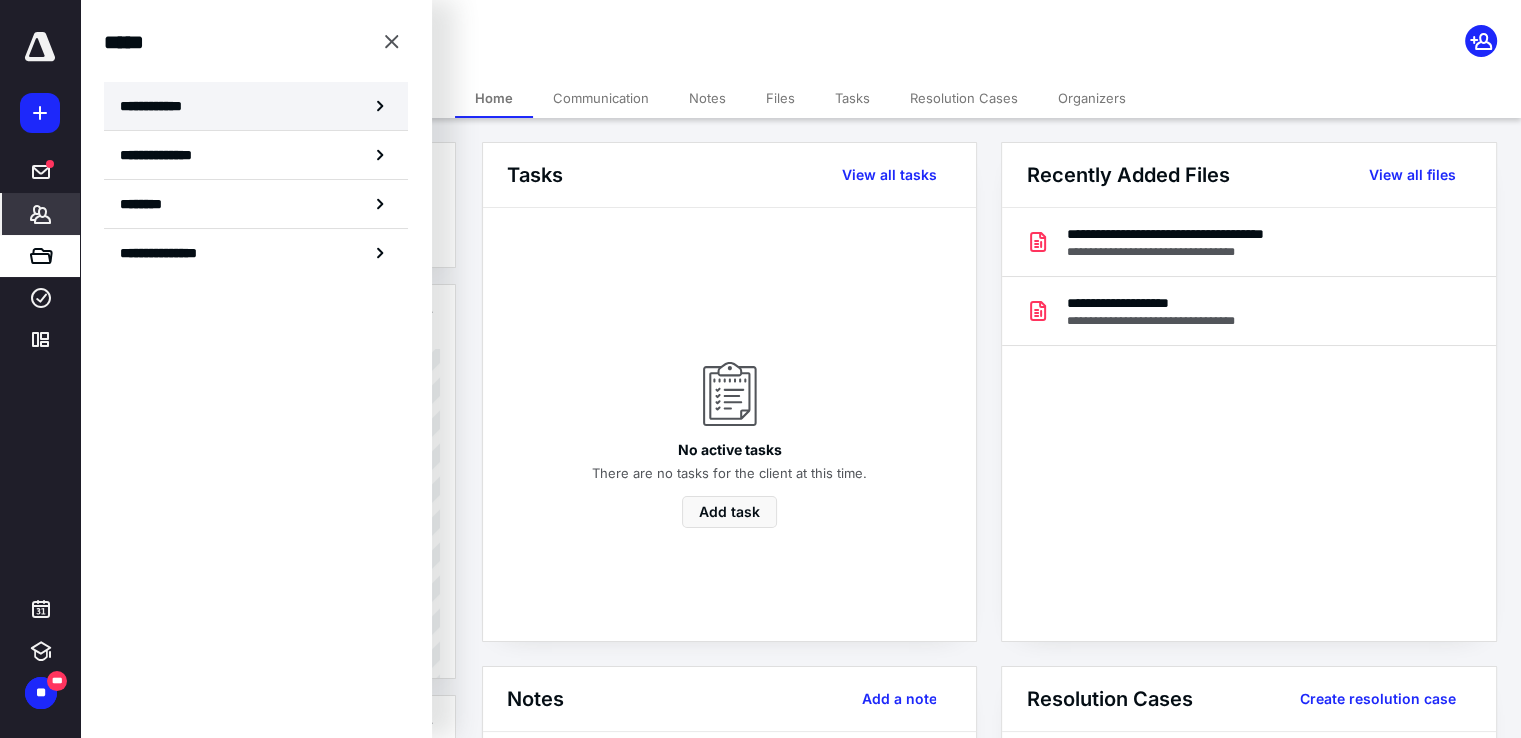 click on "**********" at bounding box center [157, 106] 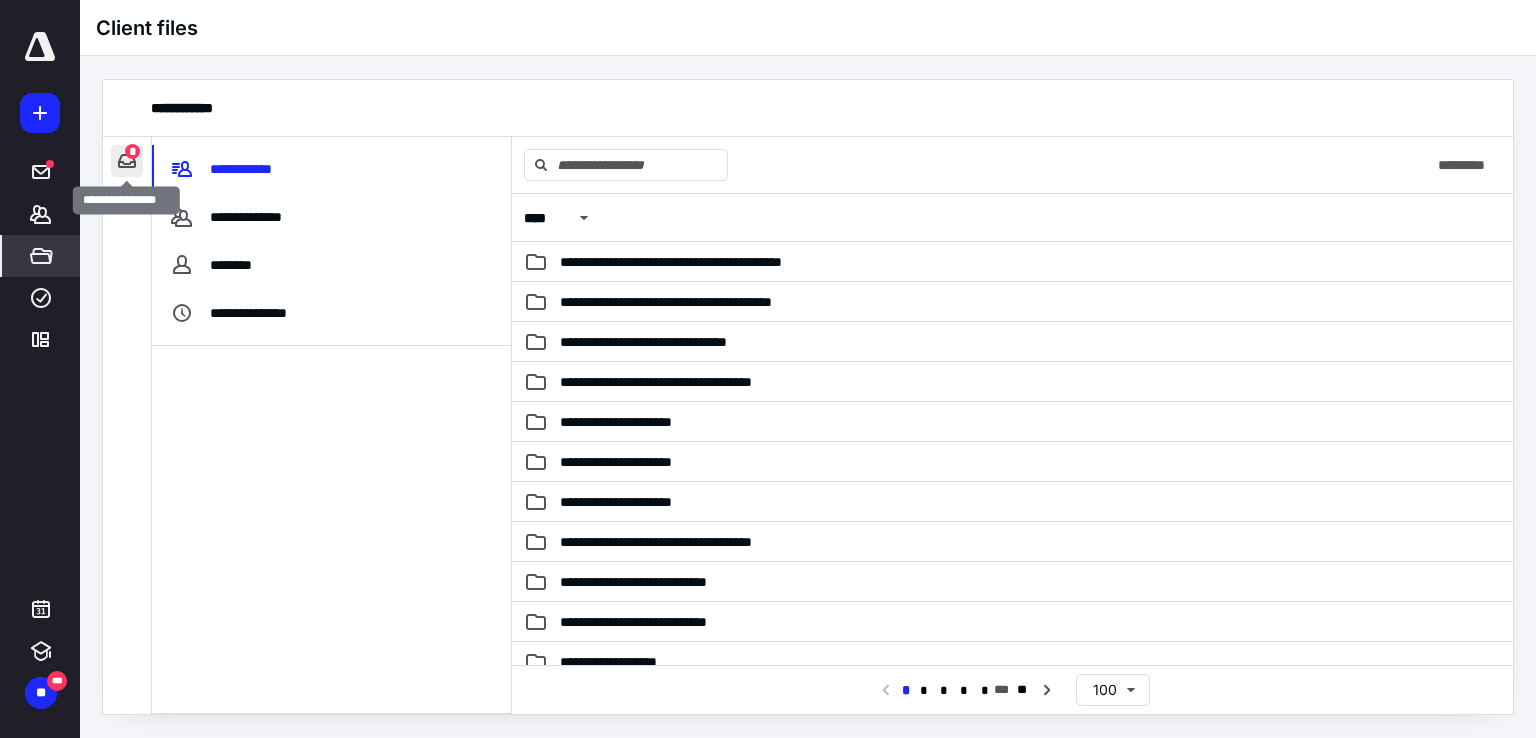 click at bounding box center [127, 161] 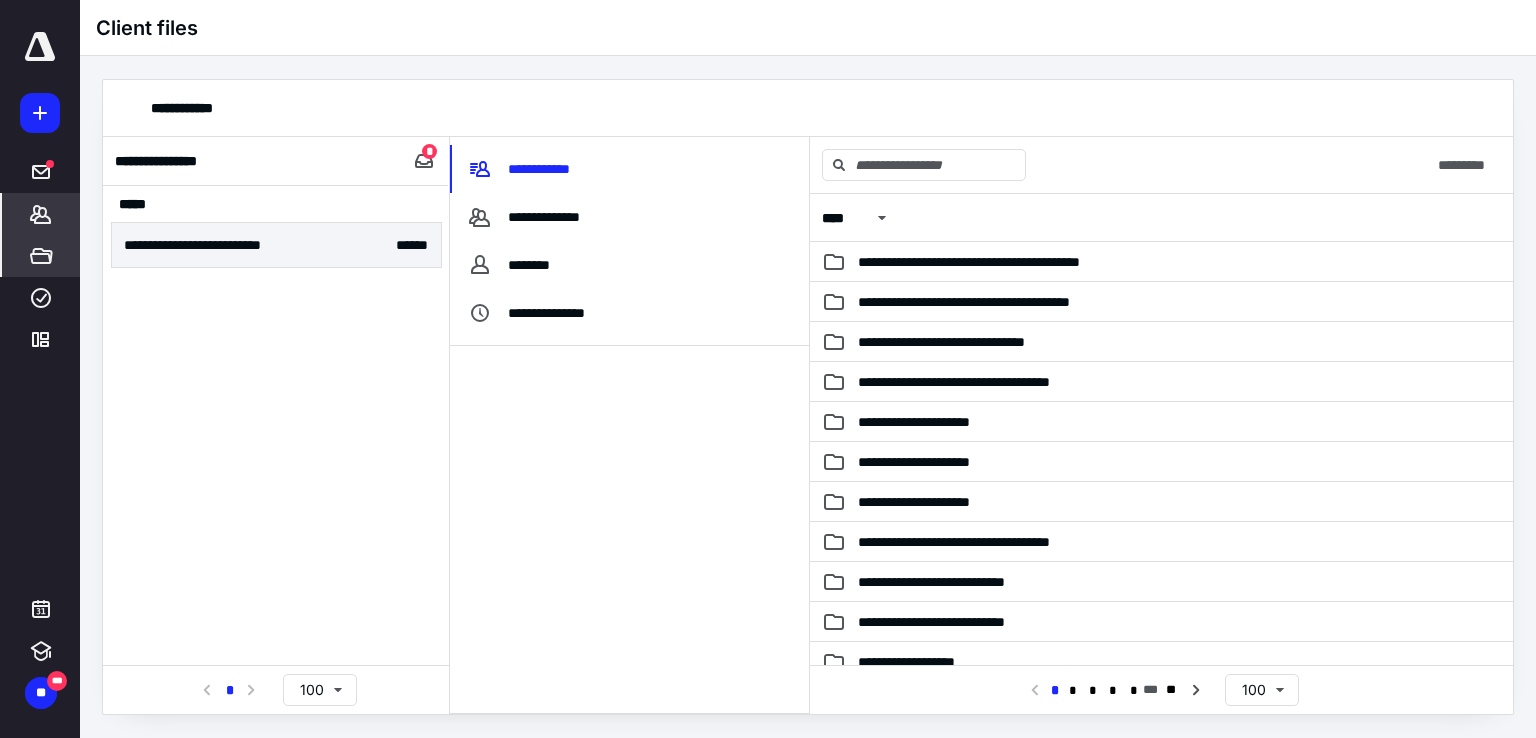 drag, startPoint x: 44, startPoint y: 215, endPoint x: 105, endPoint y: 190, distance: 65.9242 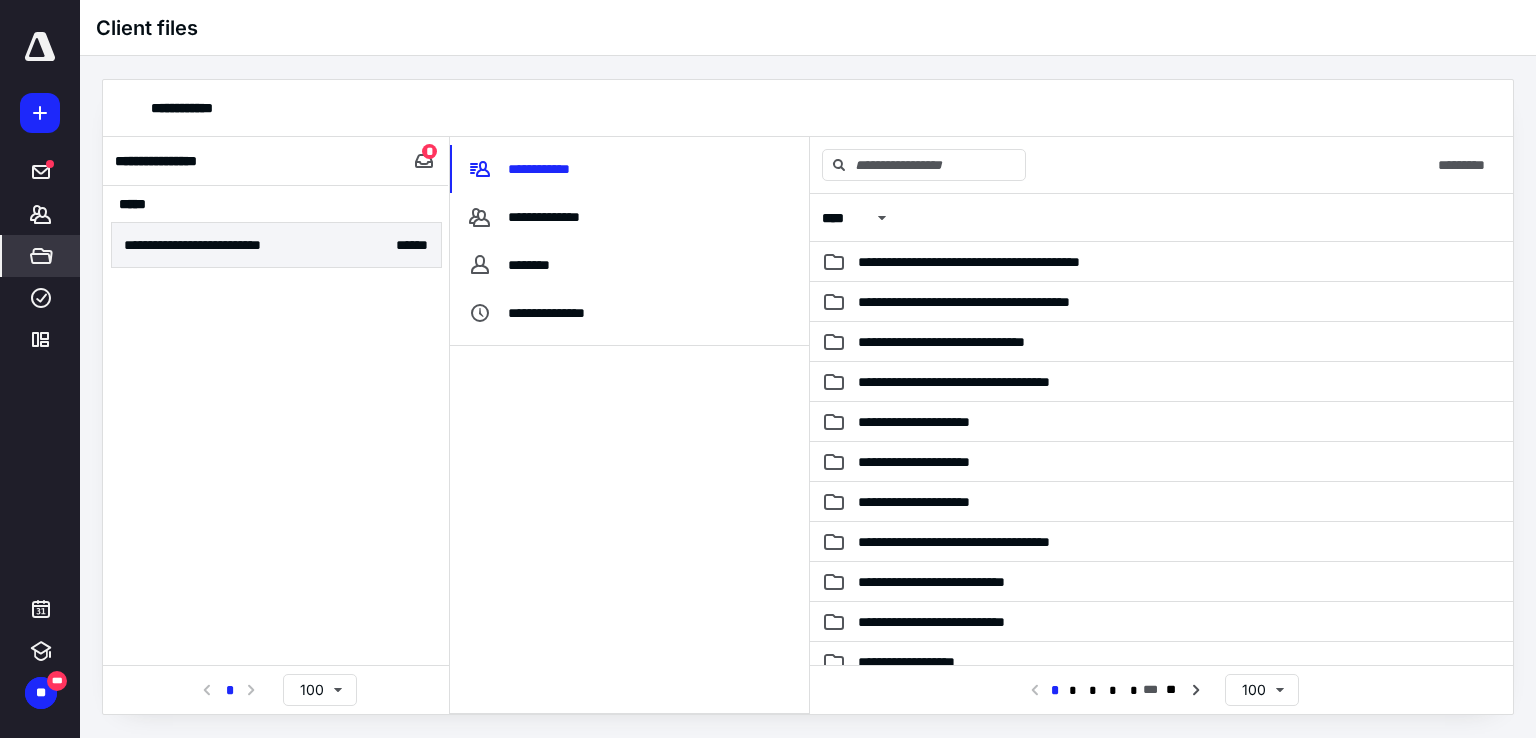click 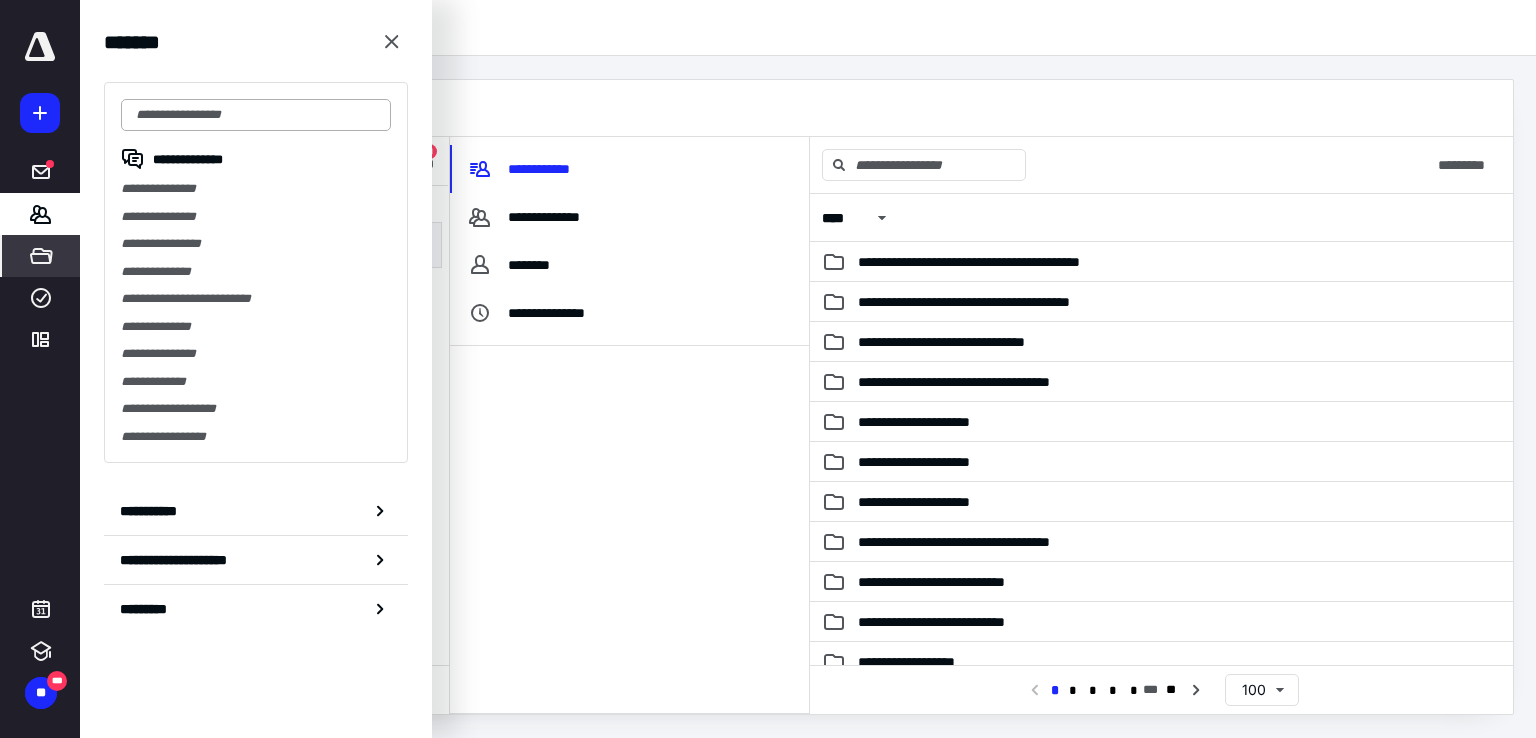 click at bounding box center [256, 115] 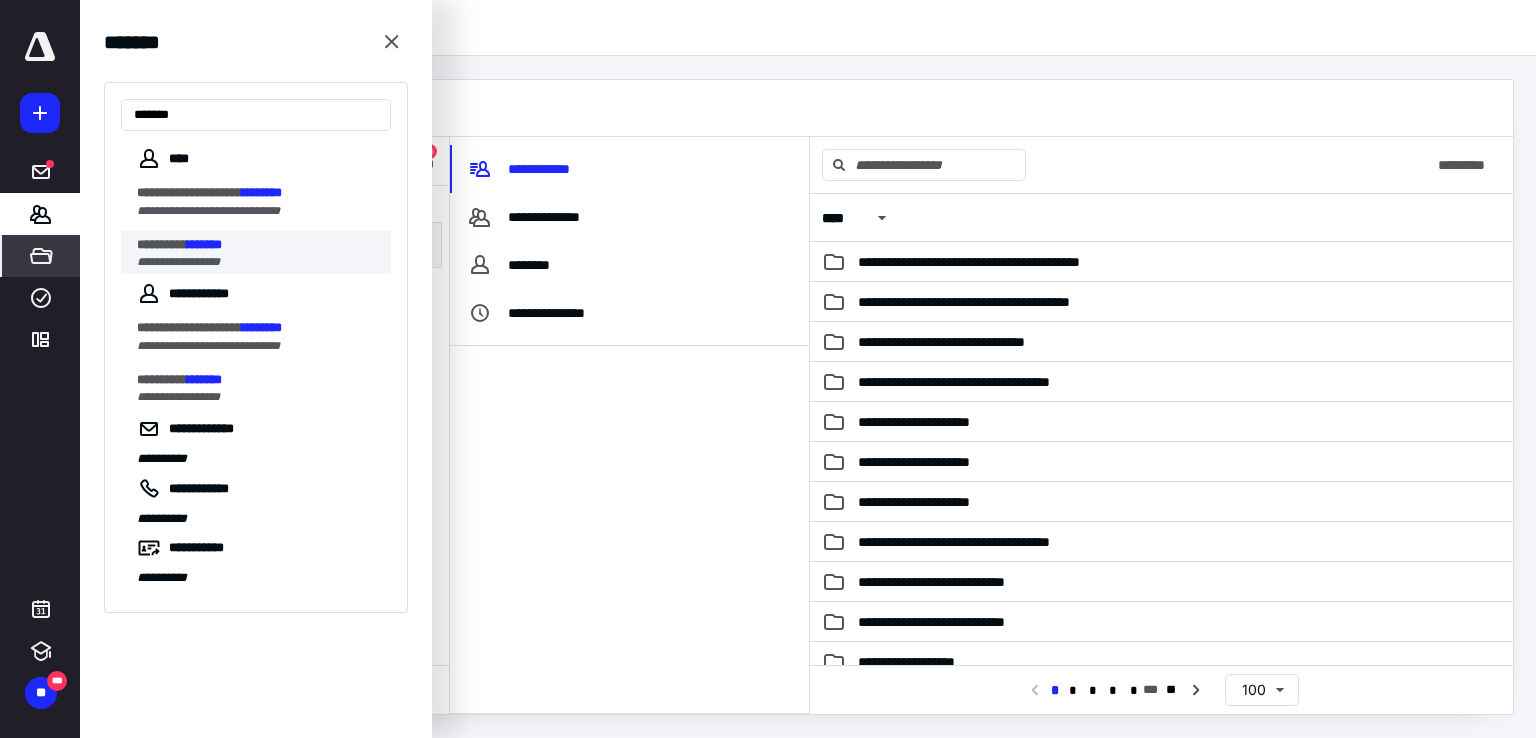 type on "*******" 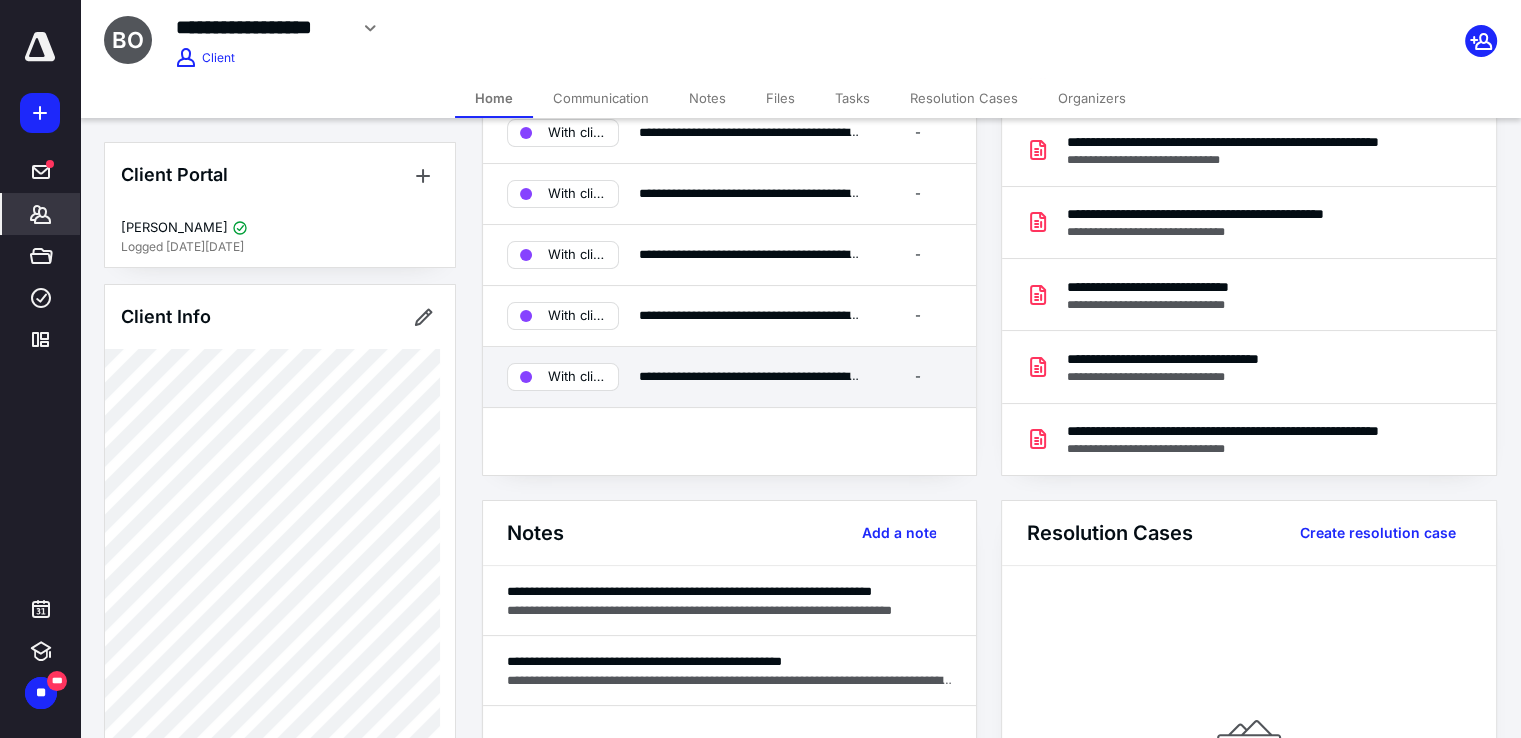 scroll, scrollTop: 0, scrollLeft: 0, axis: both 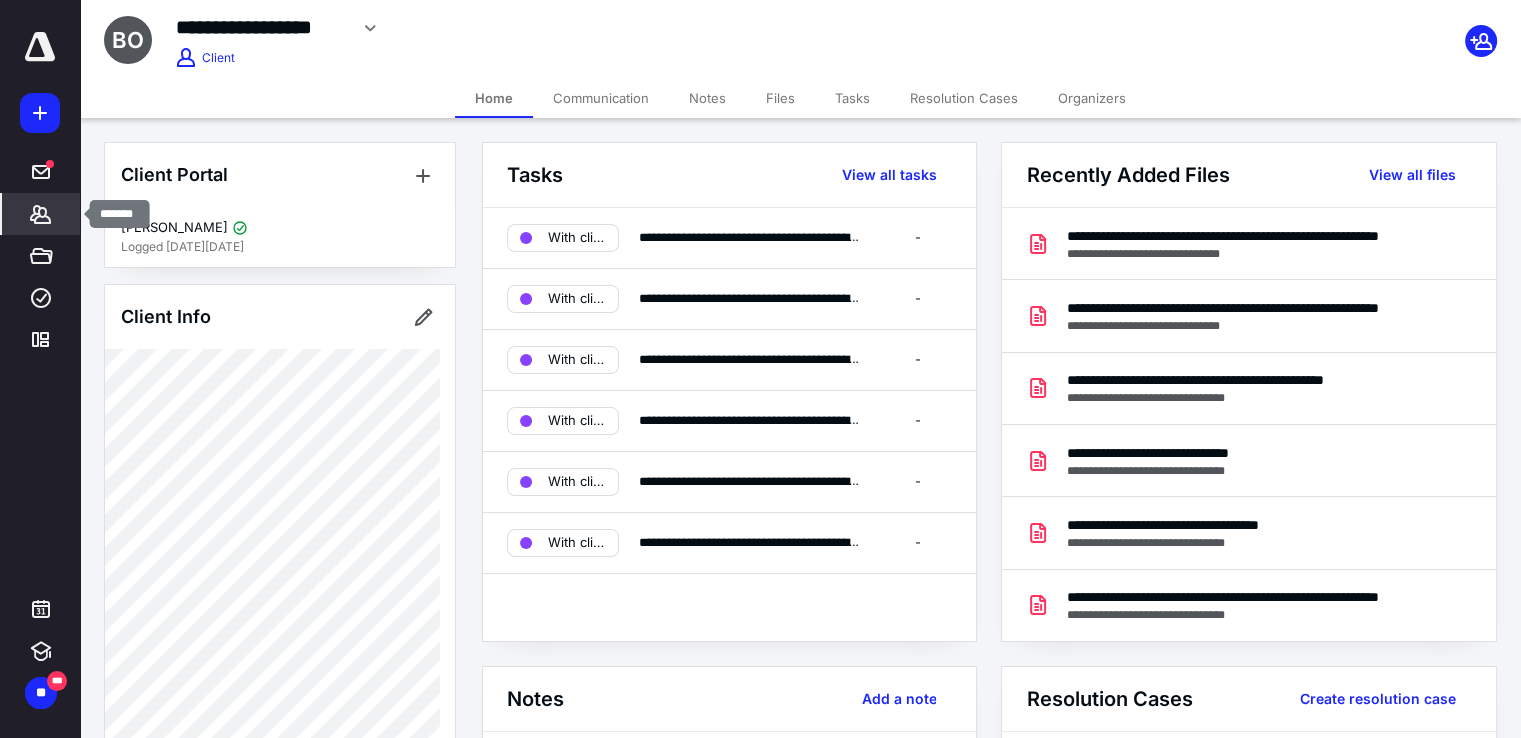 click 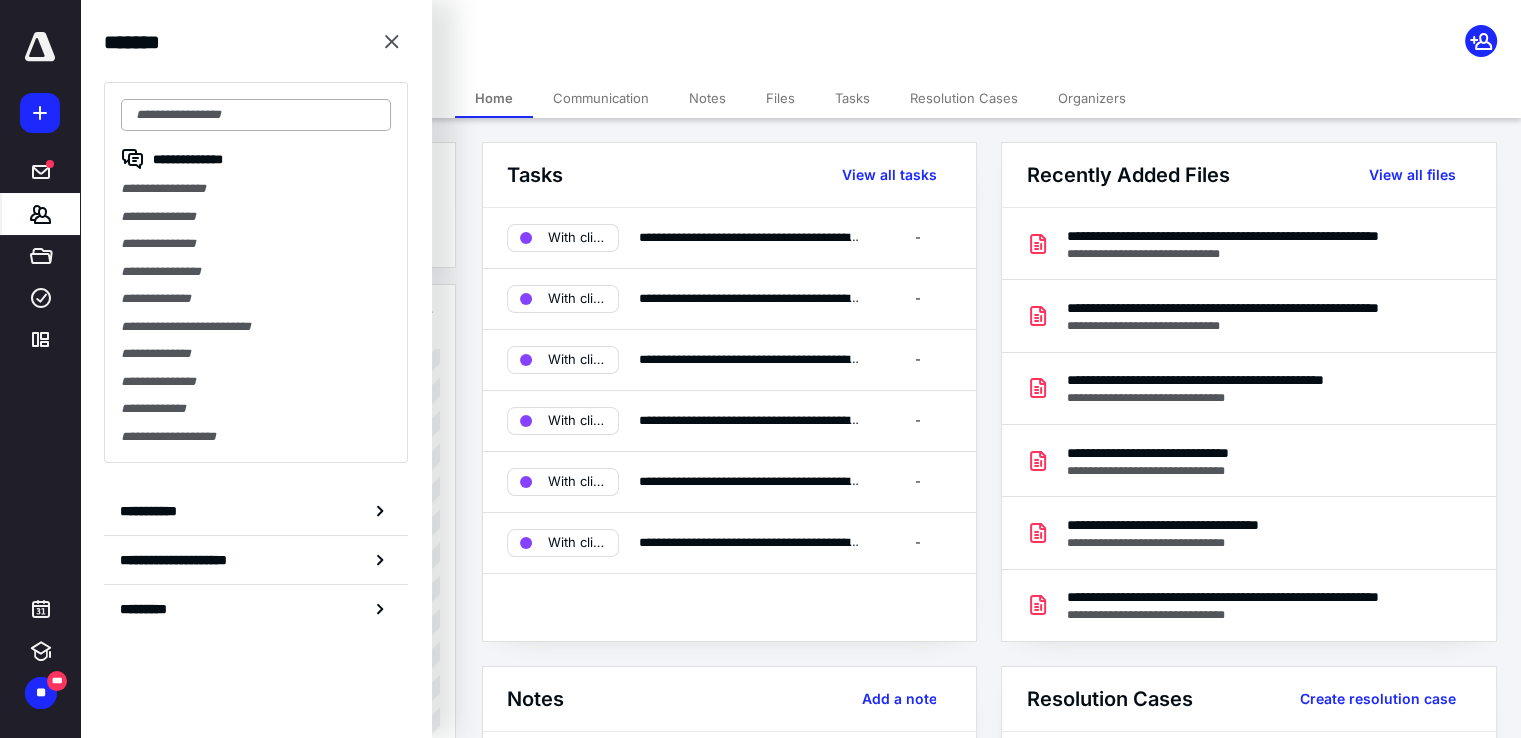 click at bounding box center (256, 115) 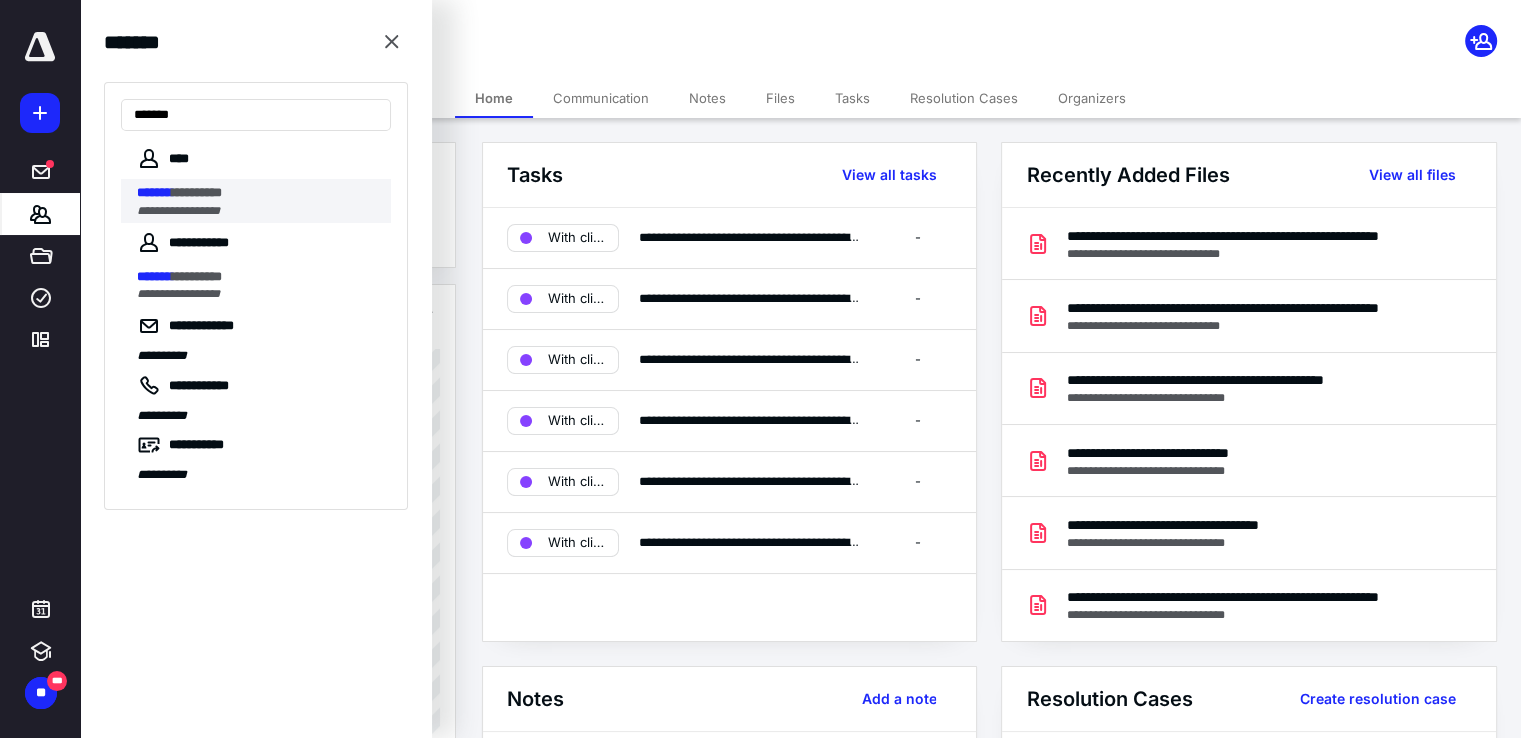 type on "*******" 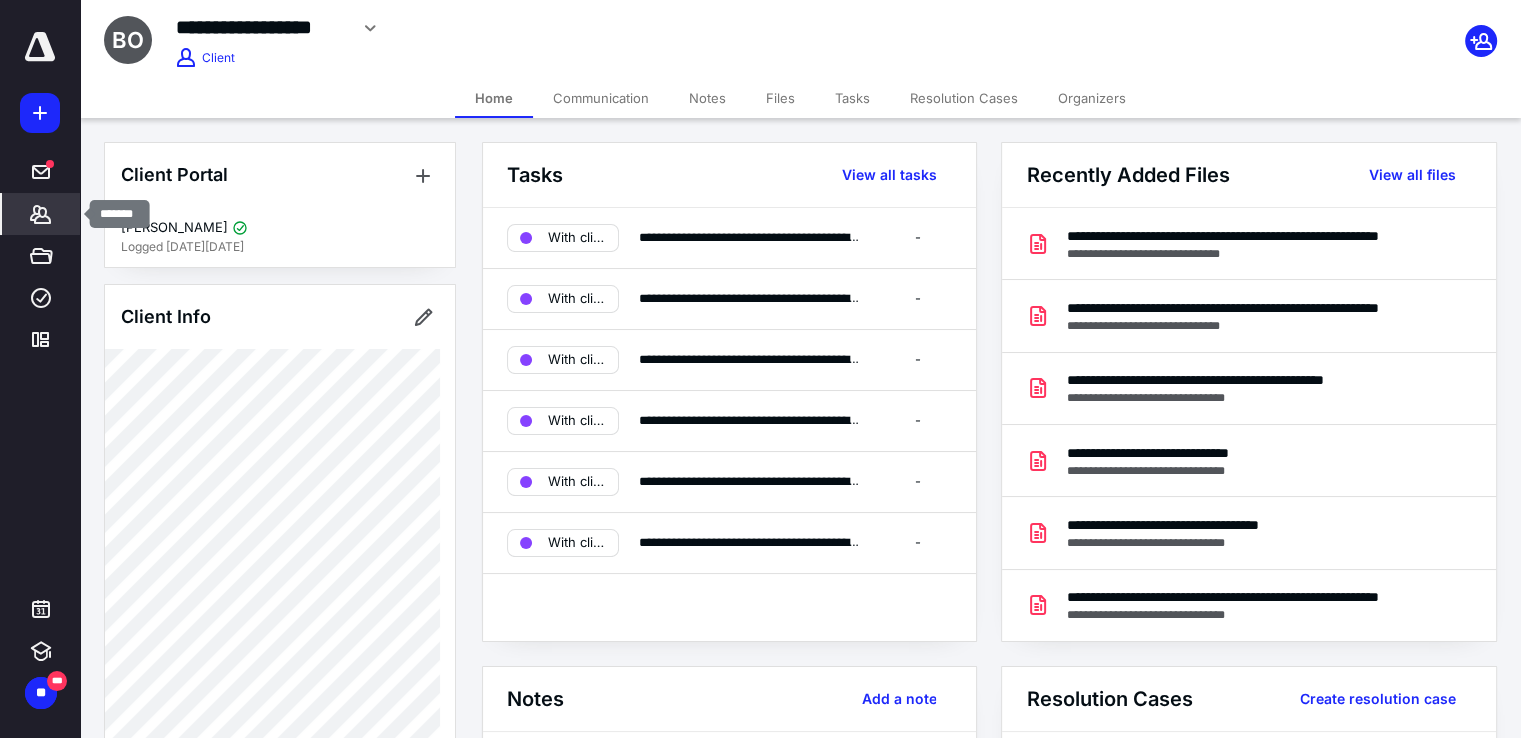 click 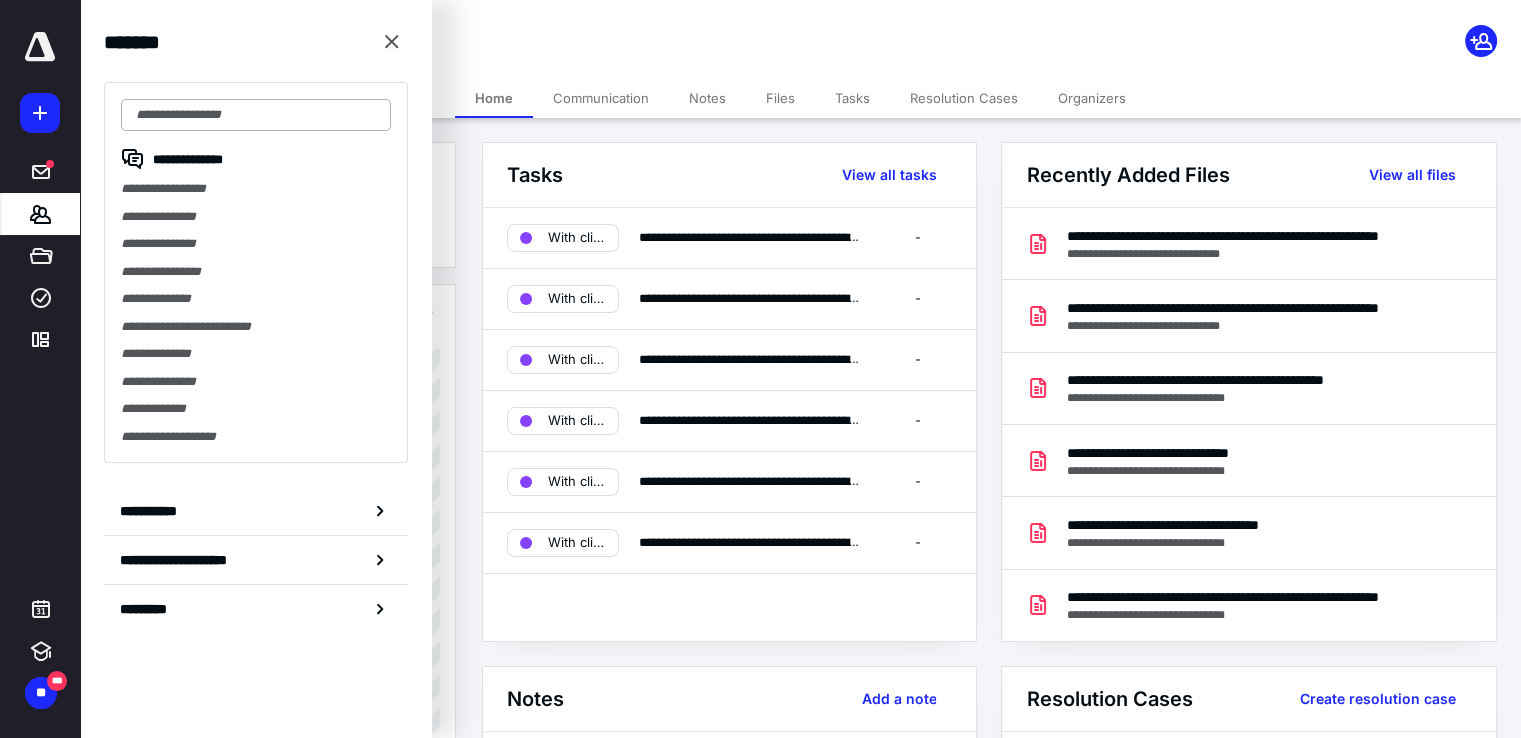 click at bounding box center (256, 115) 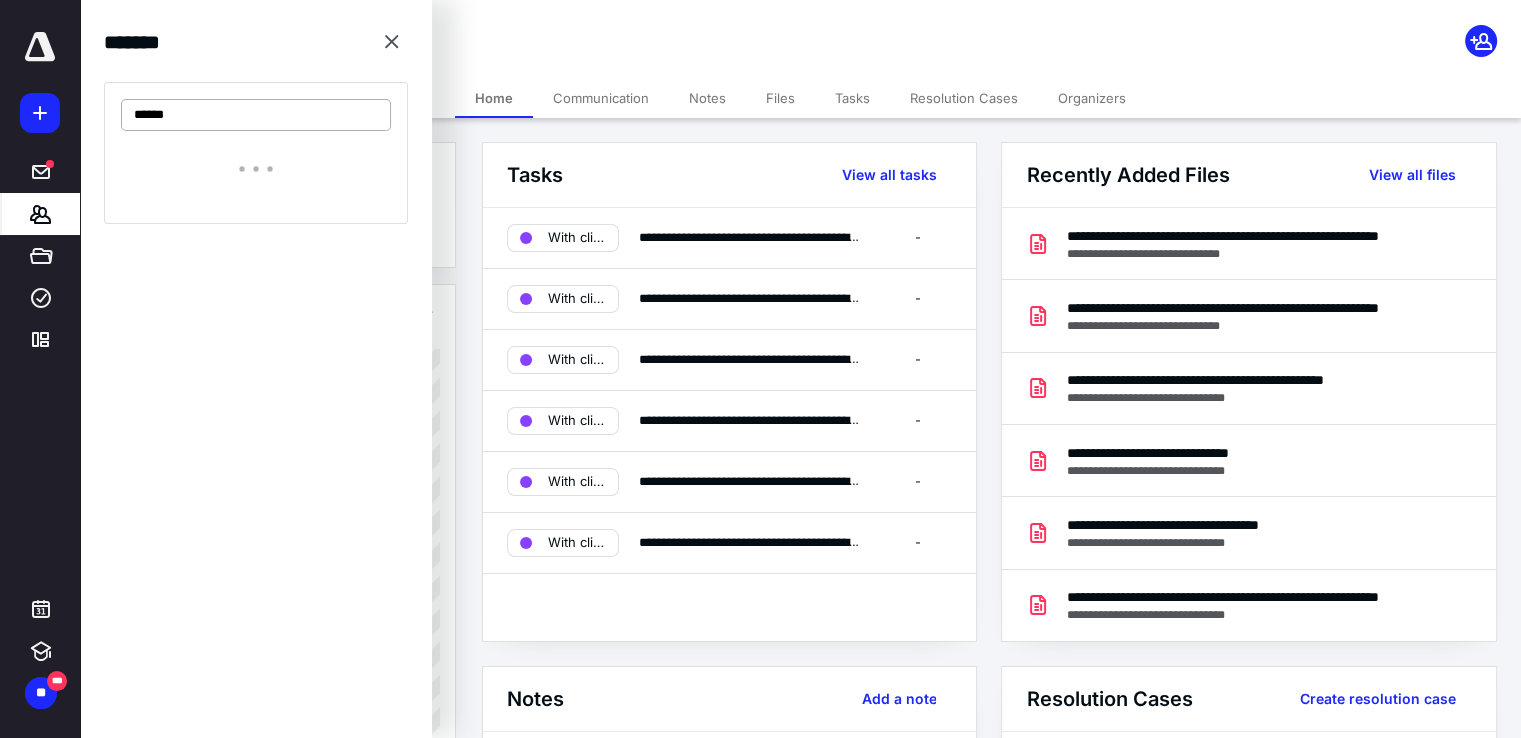 type on "*******" 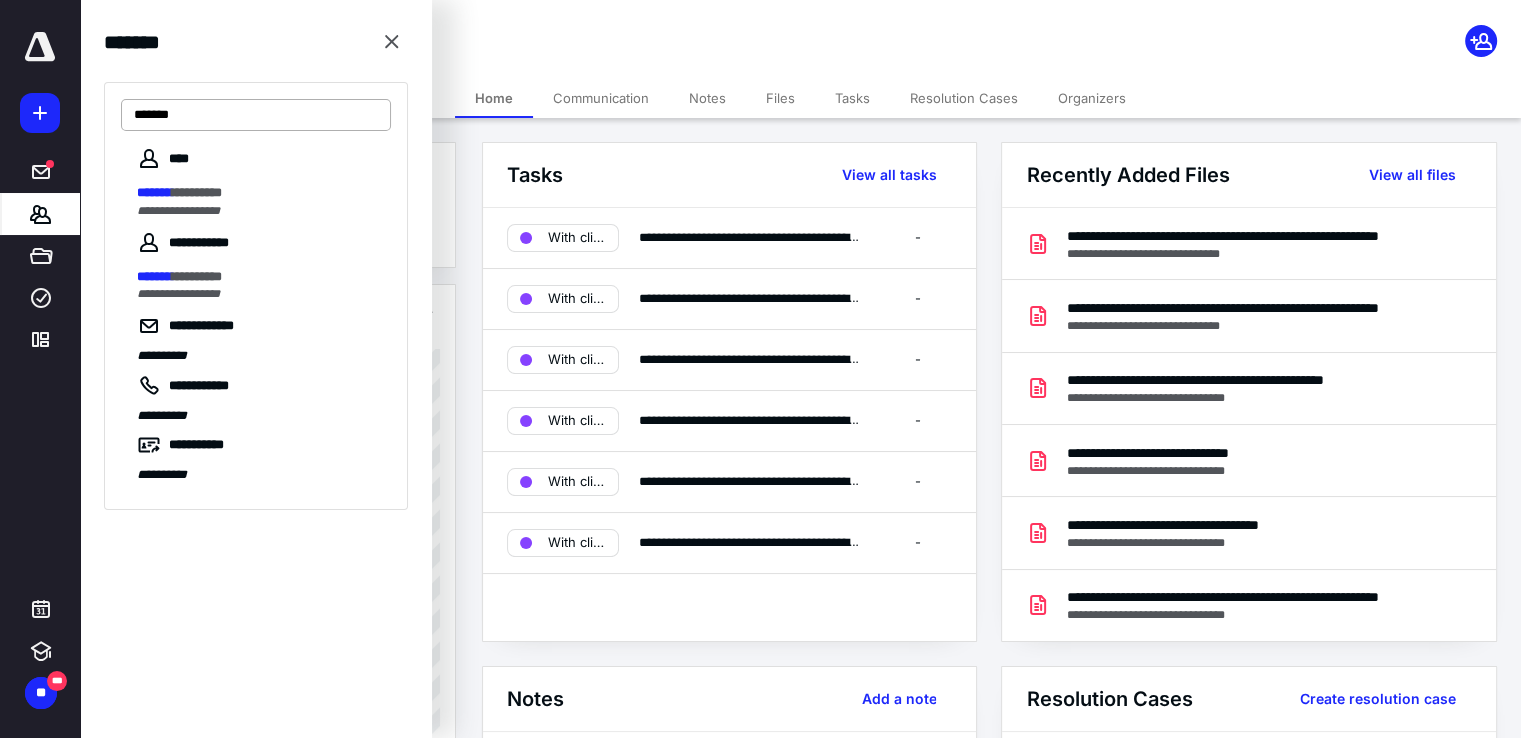 drag, startPoint x: 186, startPoint y: 113, endPoint x: 123, endPoint y: 109, distance: 63.126858 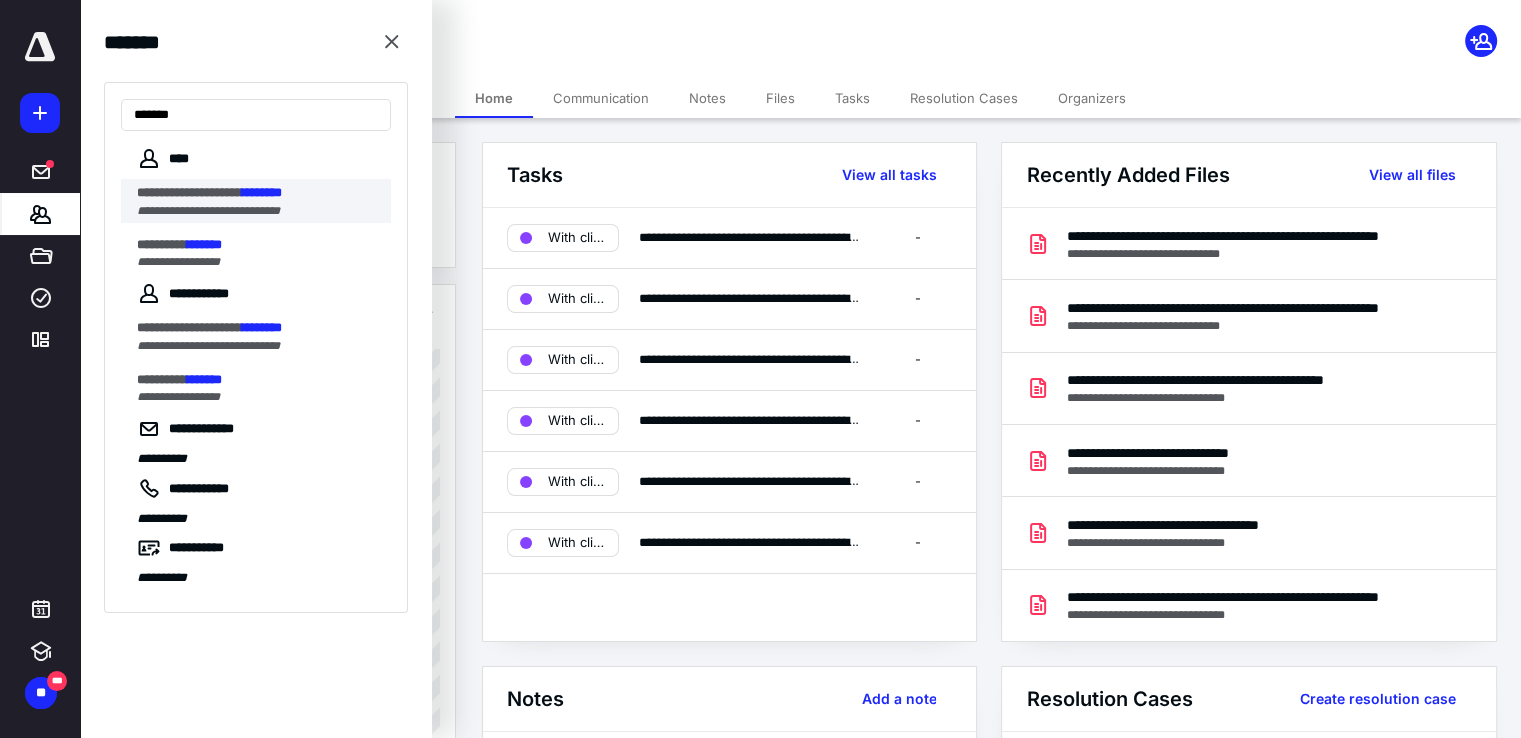 type on "*******" 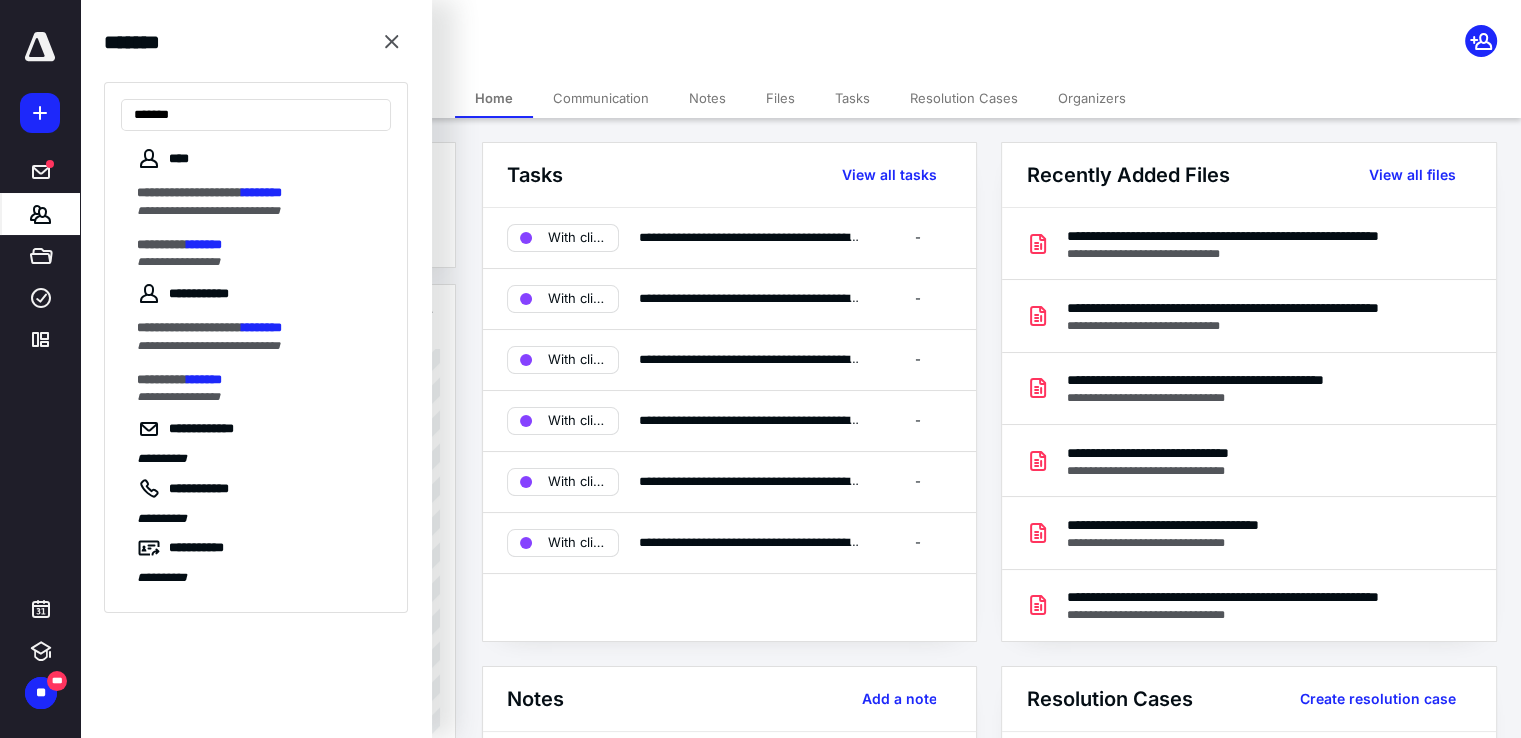 click on "**********" at bounding box center (189, 192) 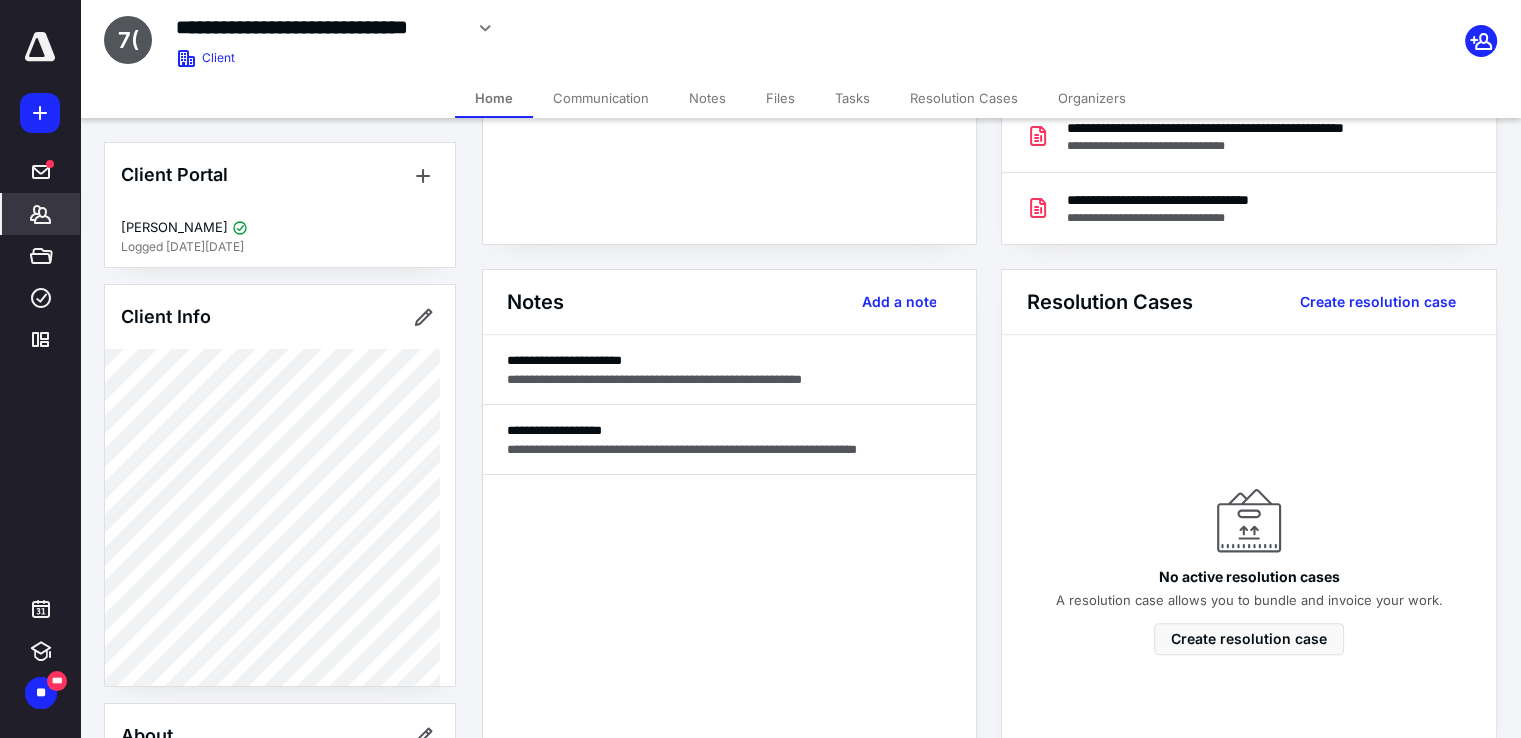scroll, scrollTop: 400, scrollLeft: 0, axis: vertical 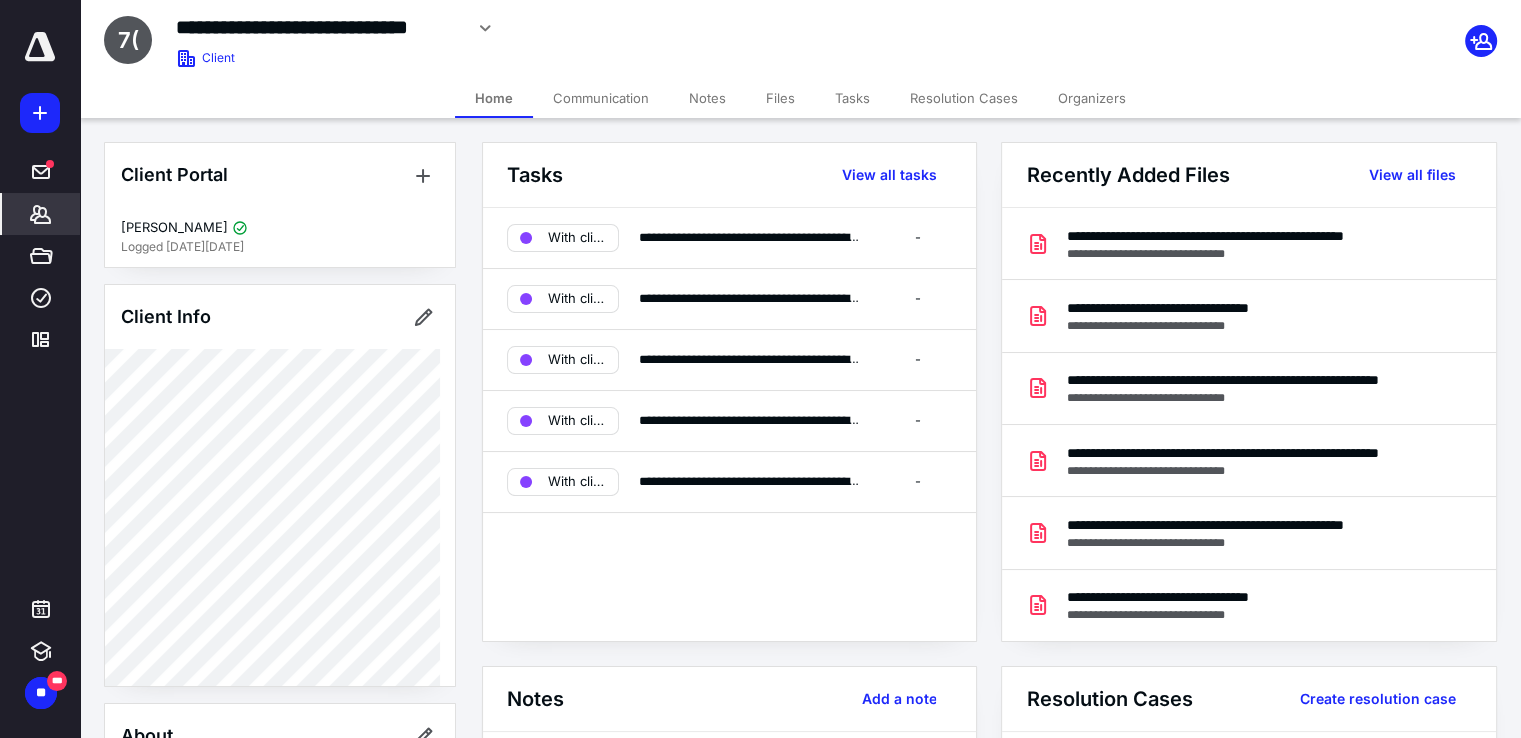 click on "Notes" at bounding box center (707, 98) 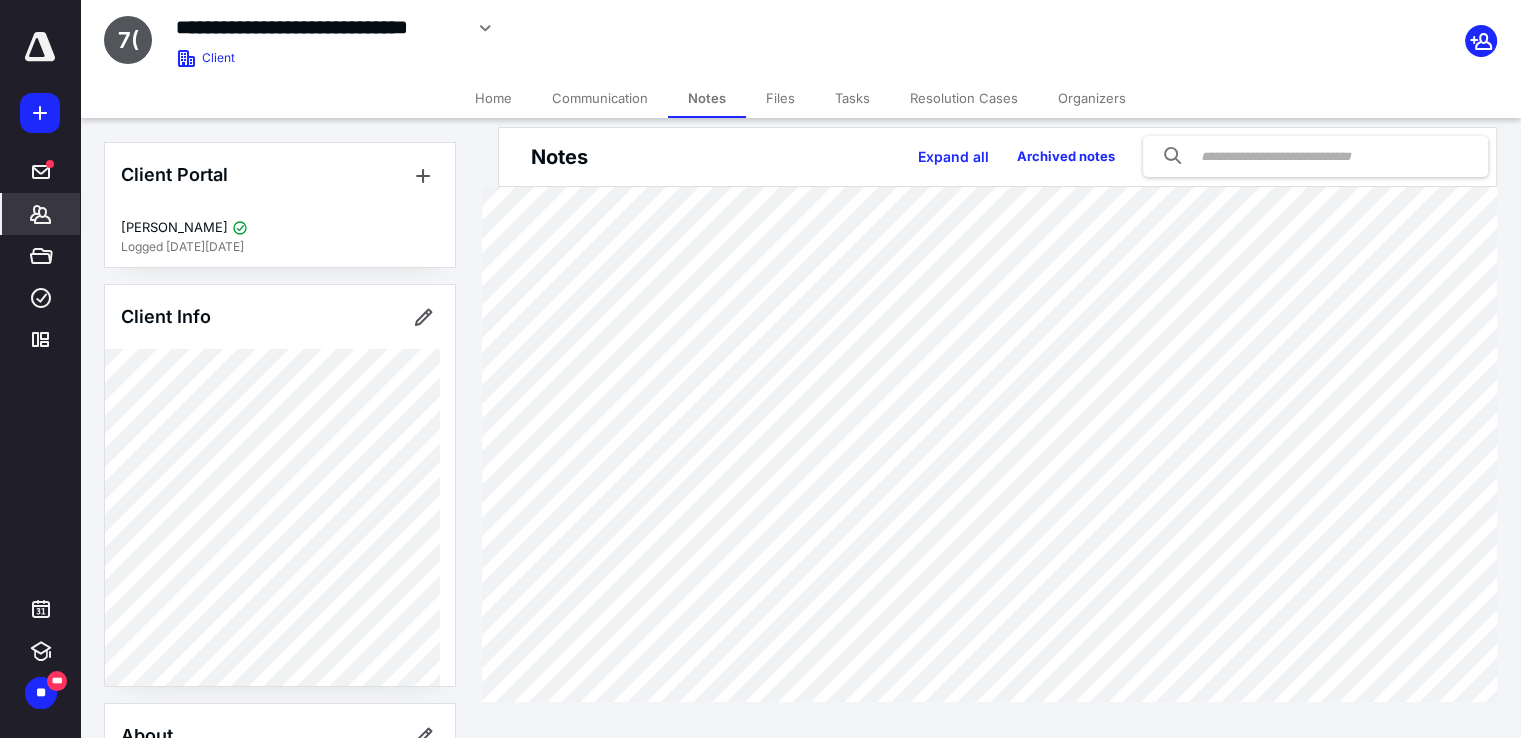 scroll, scrollTop: 19, scrollLeft: 0, axis: vertical 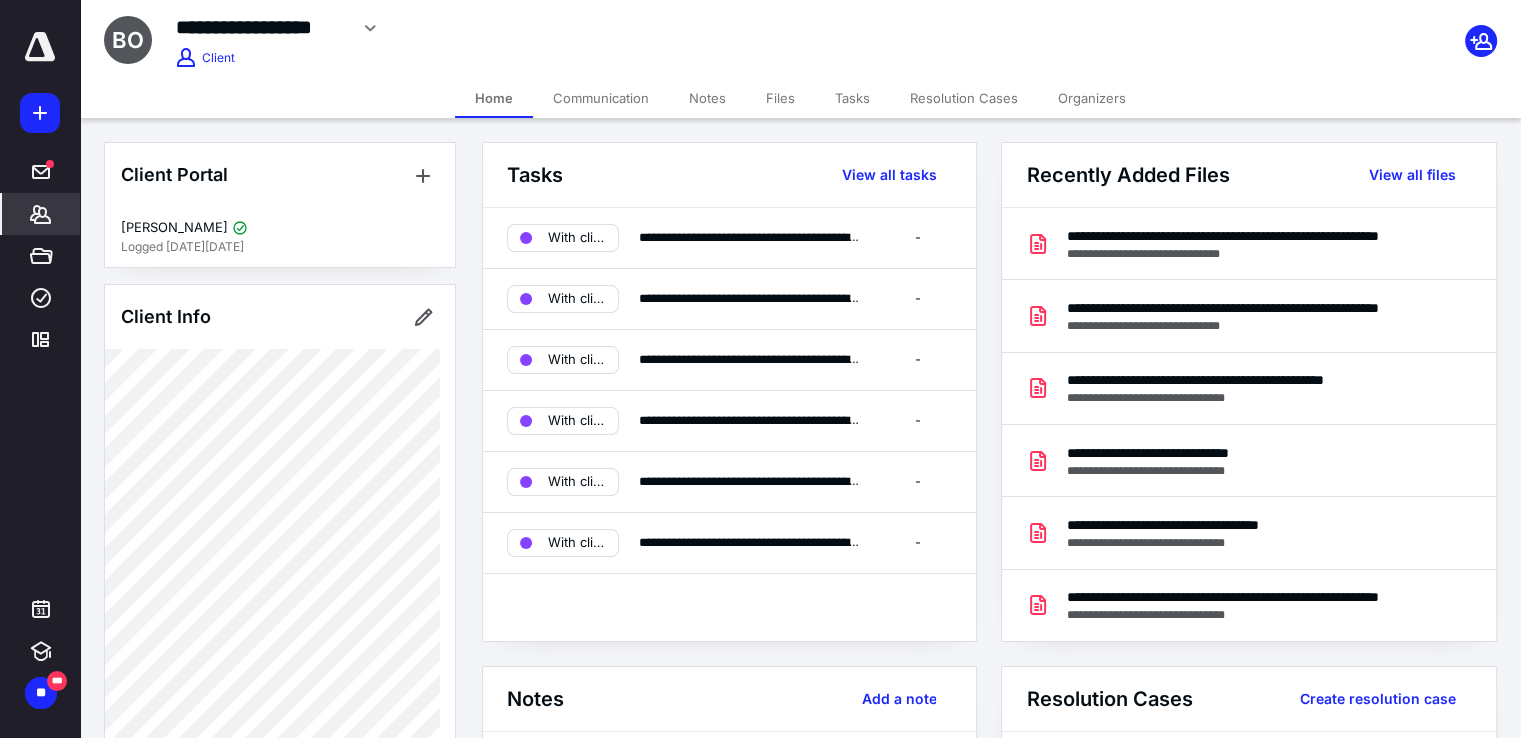 click on "Notes" at bounding box center (707, 98) 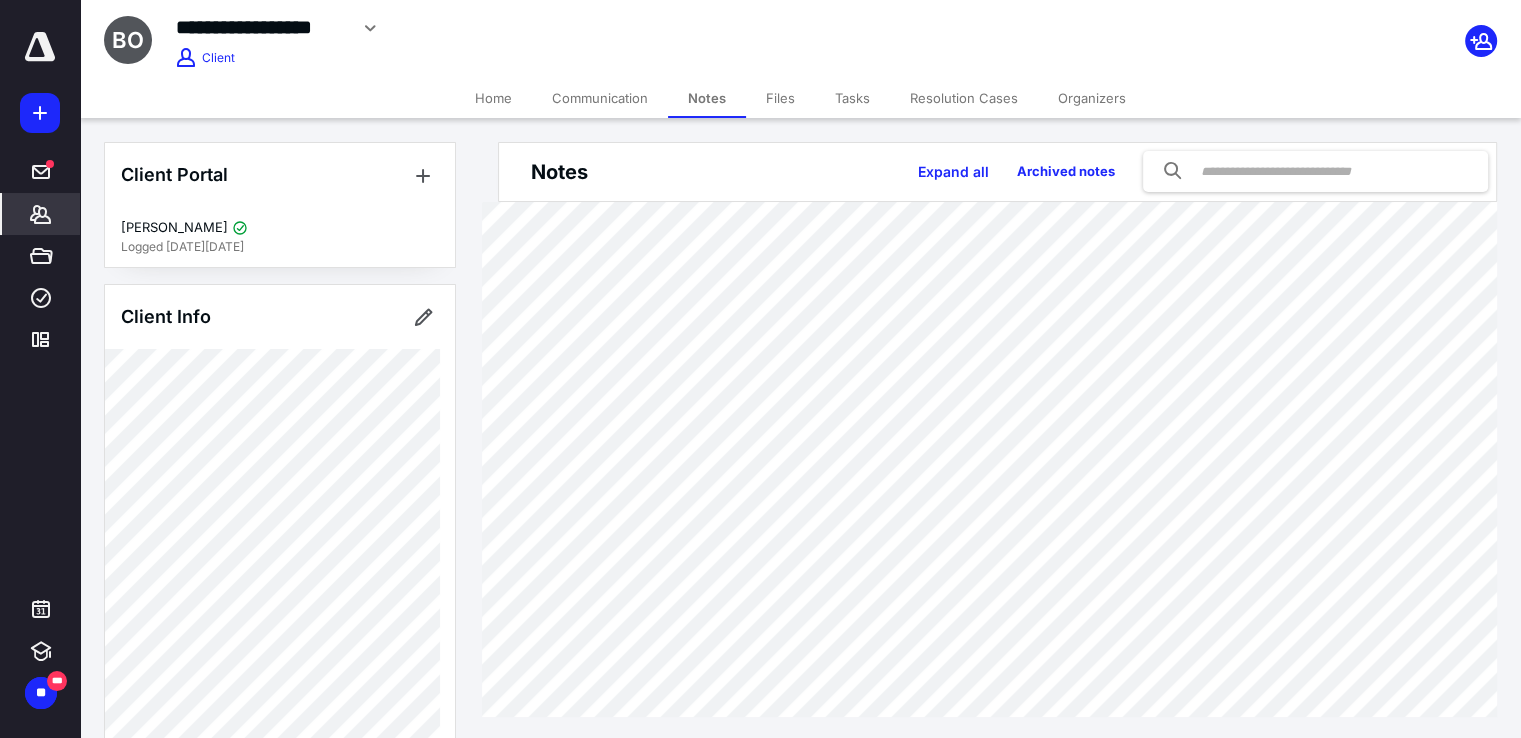scroll, scrollTop: 19, scrollLeft: 0, axis: vertical 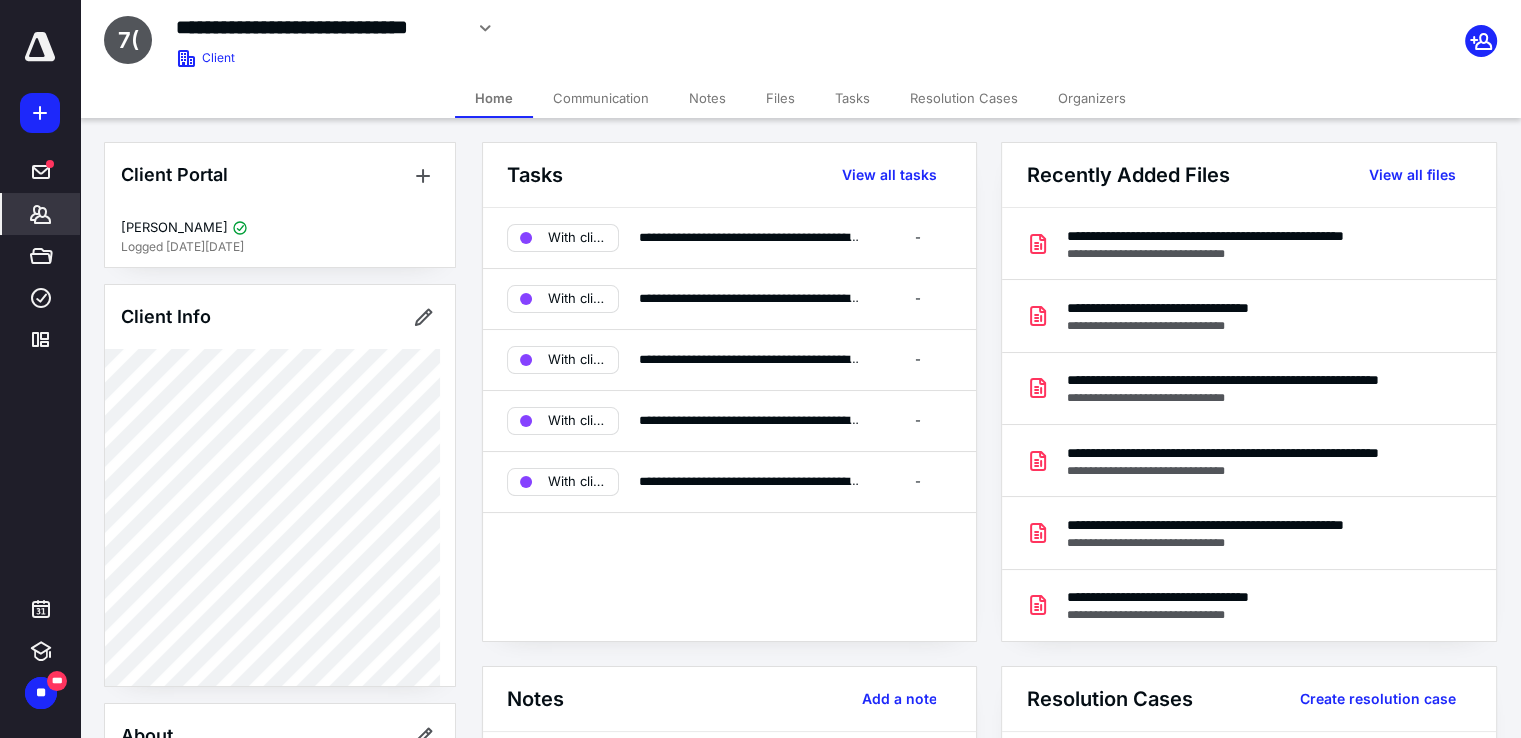 click on "Notes" at bounding box center [707, 98] 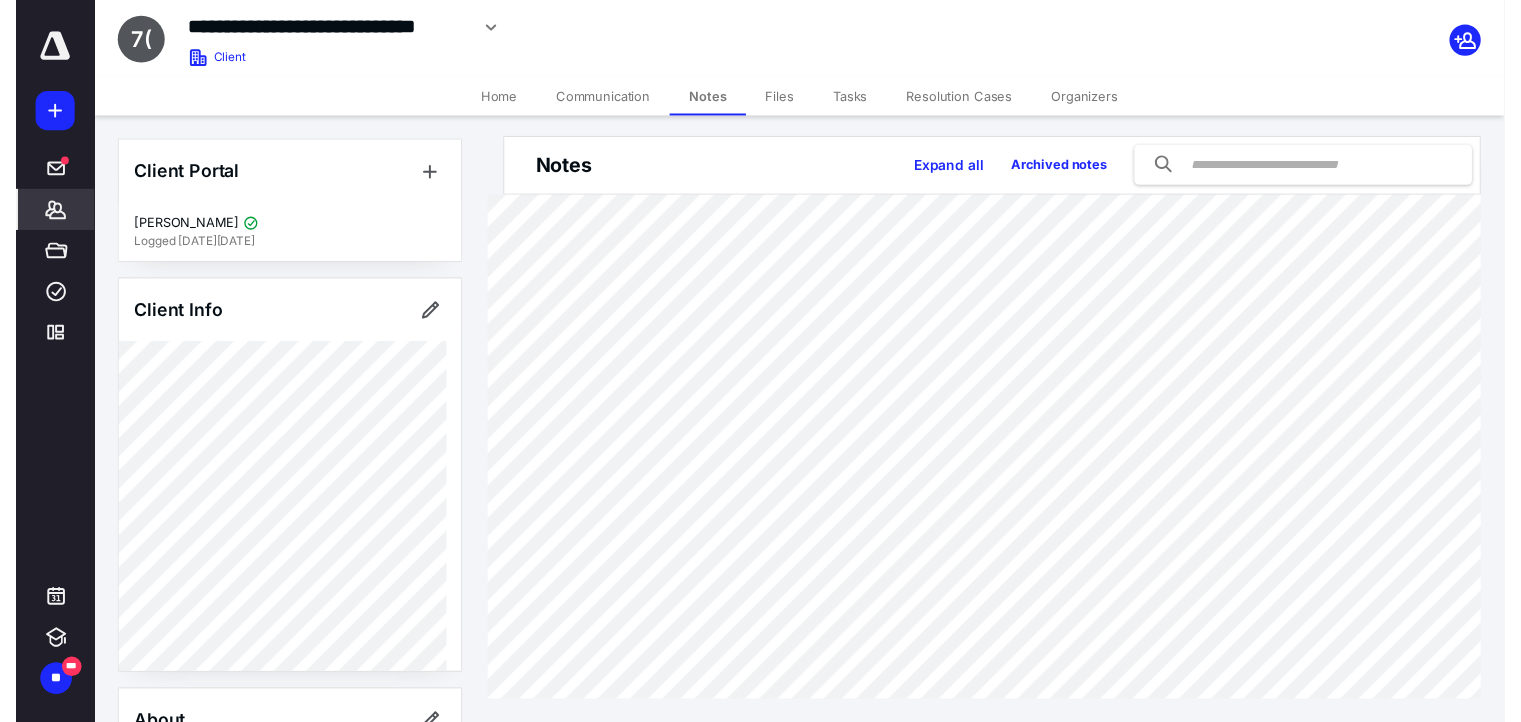 scroll, scrollTop: 0, scrollLeft: 0, axis: both 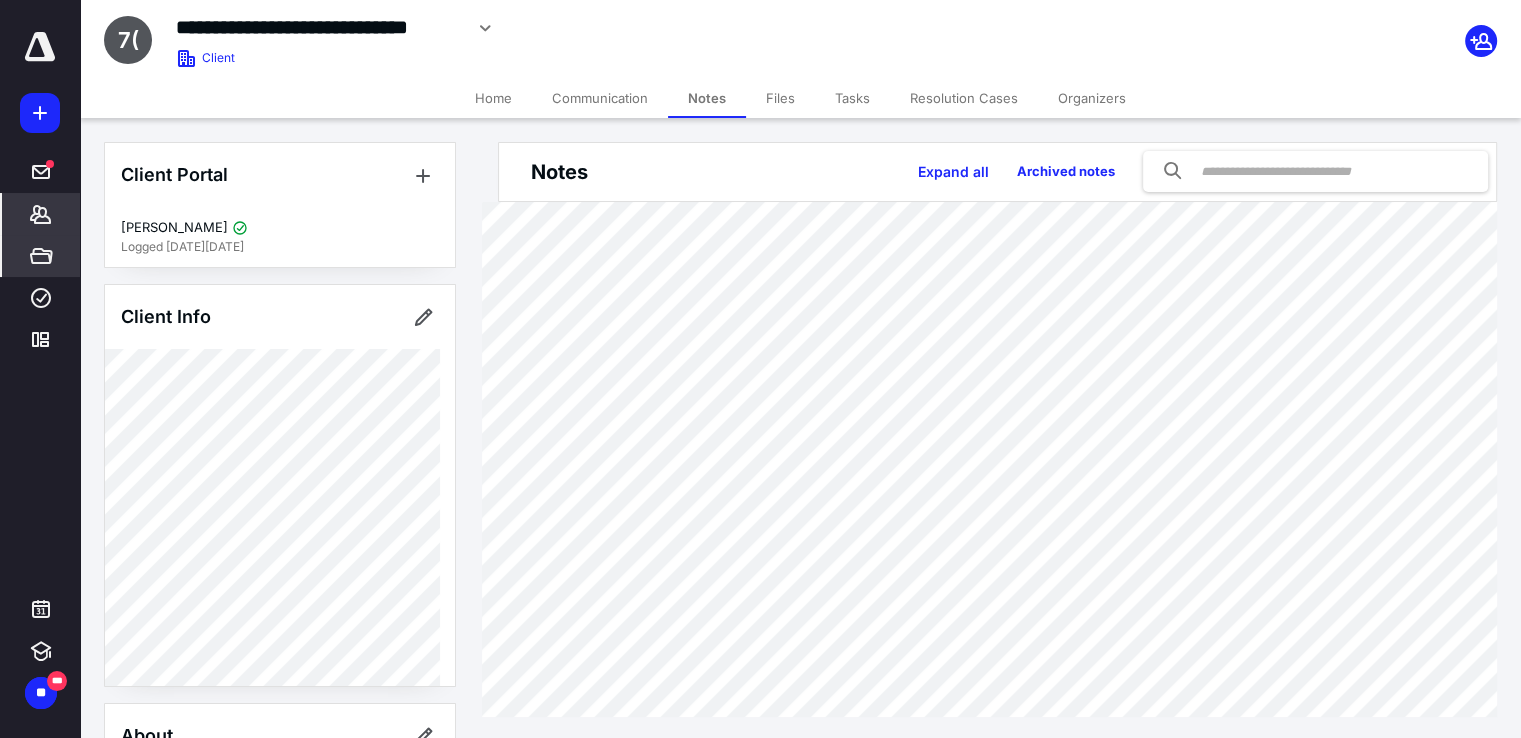 click 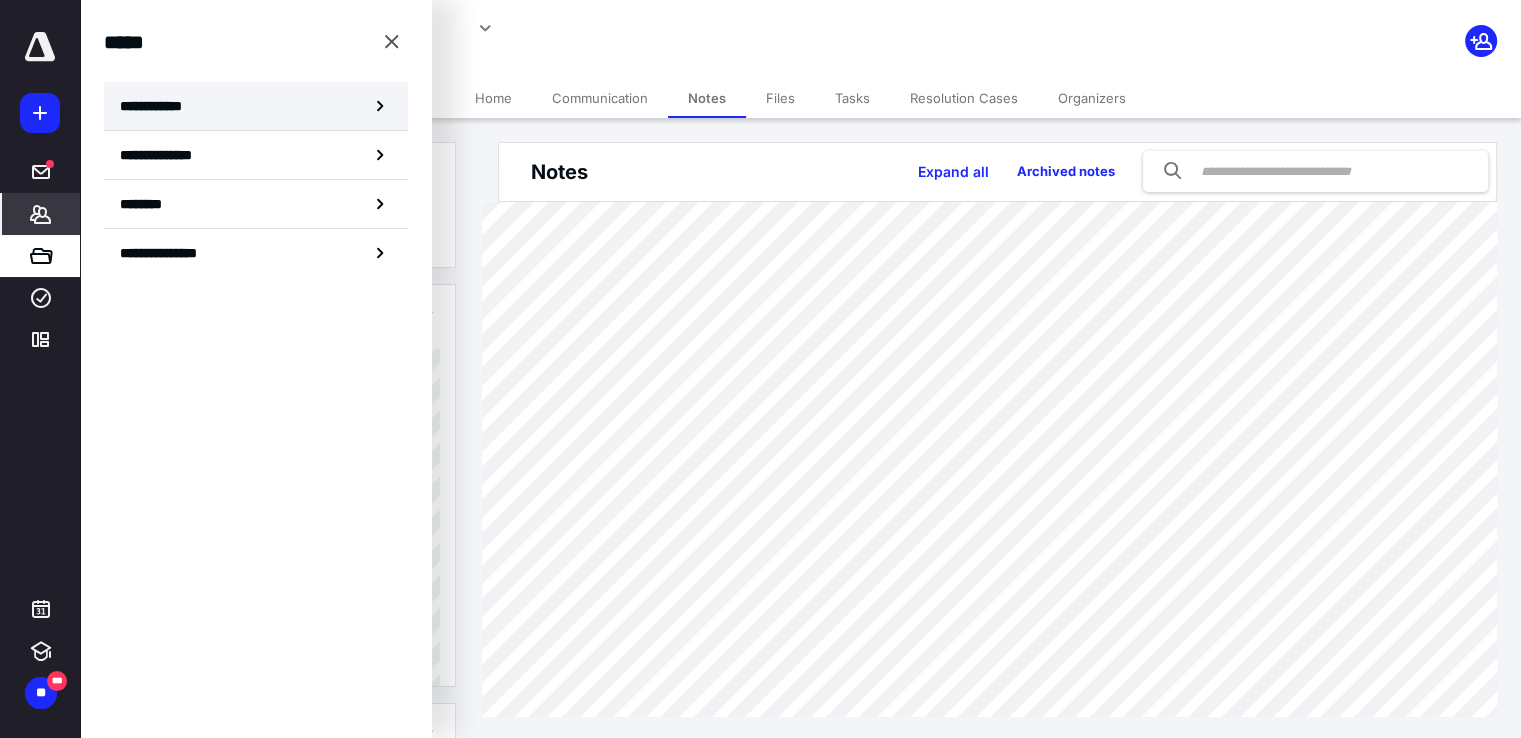 click on "**********" at bounding box center (256, 106) 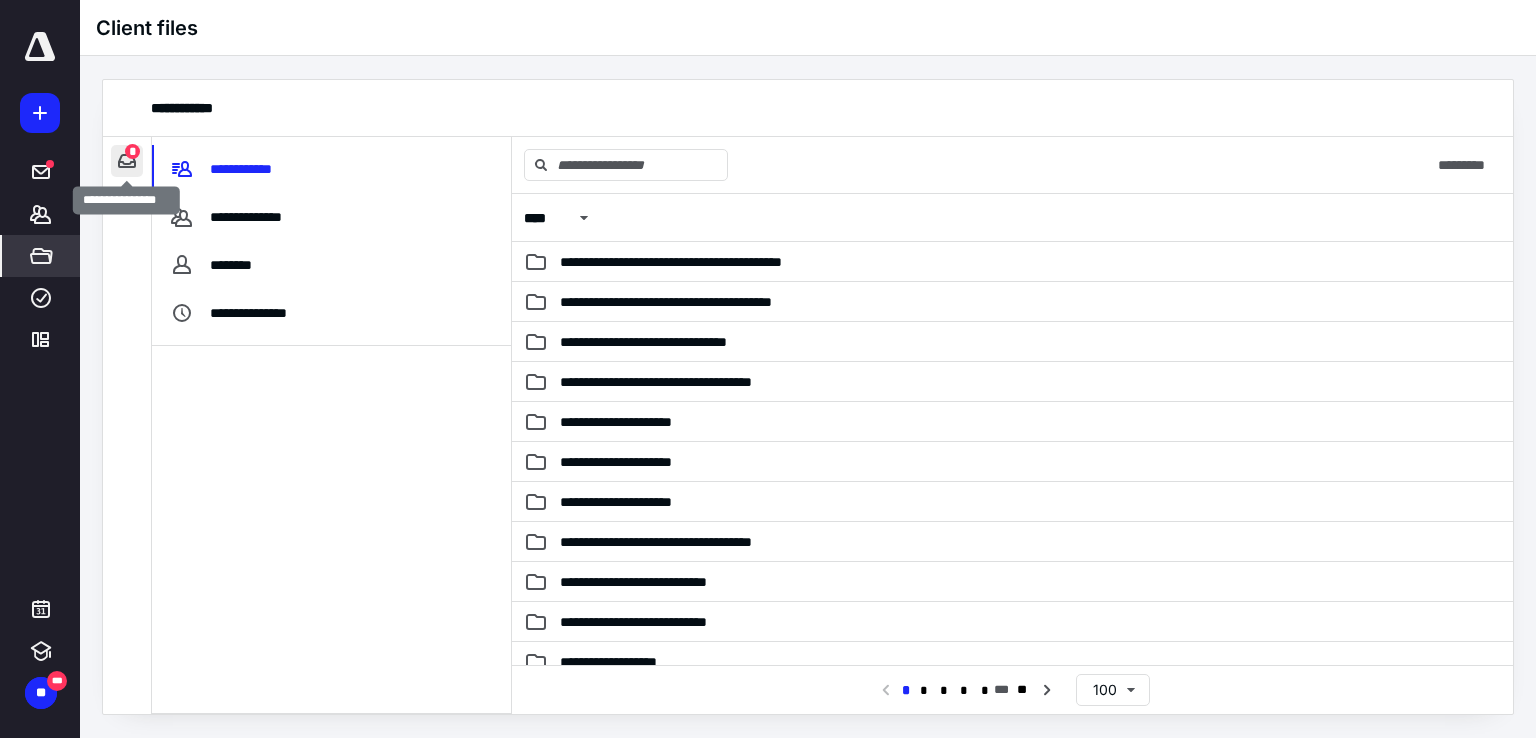 click at bounding box center (127, 161) 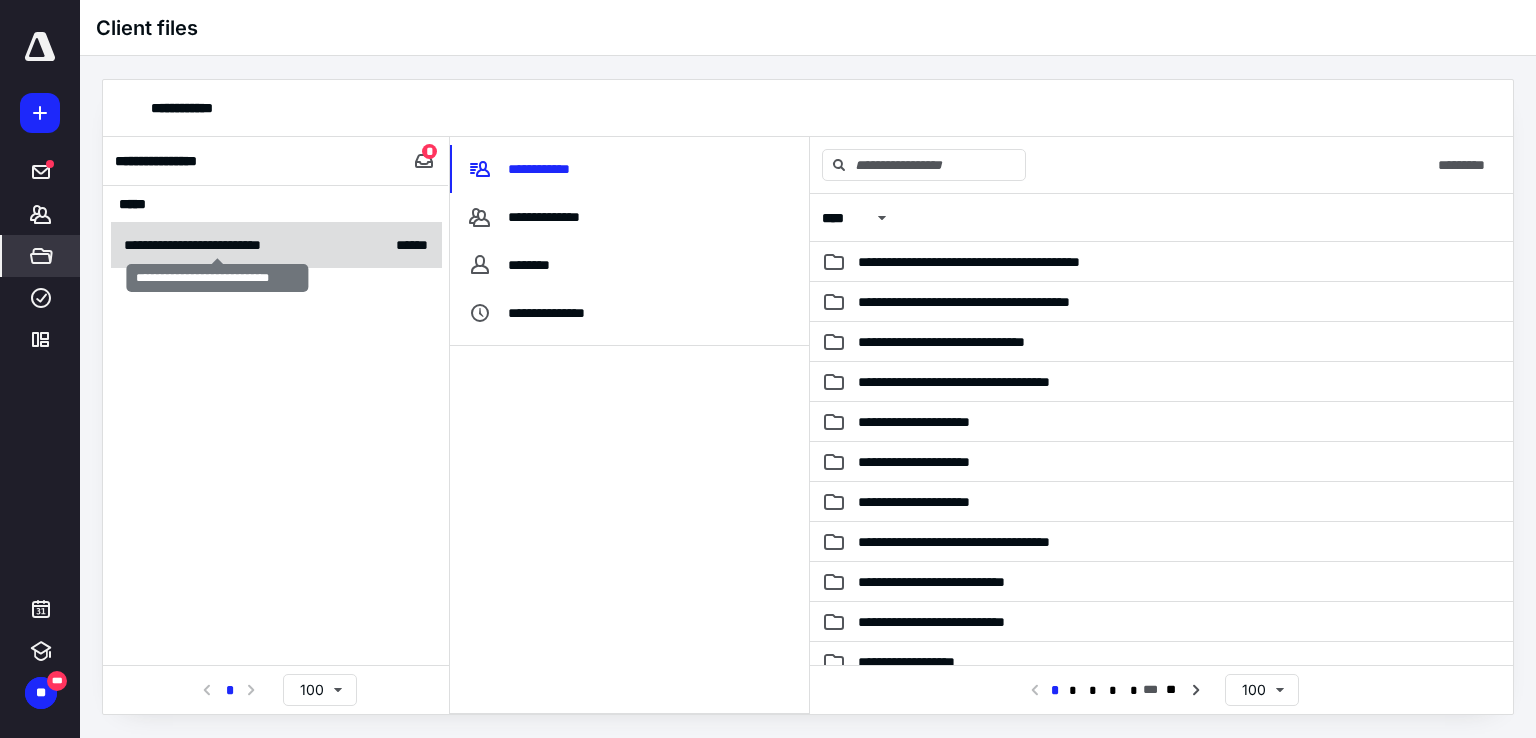 click on "**********" at bounding box center (217, 245) 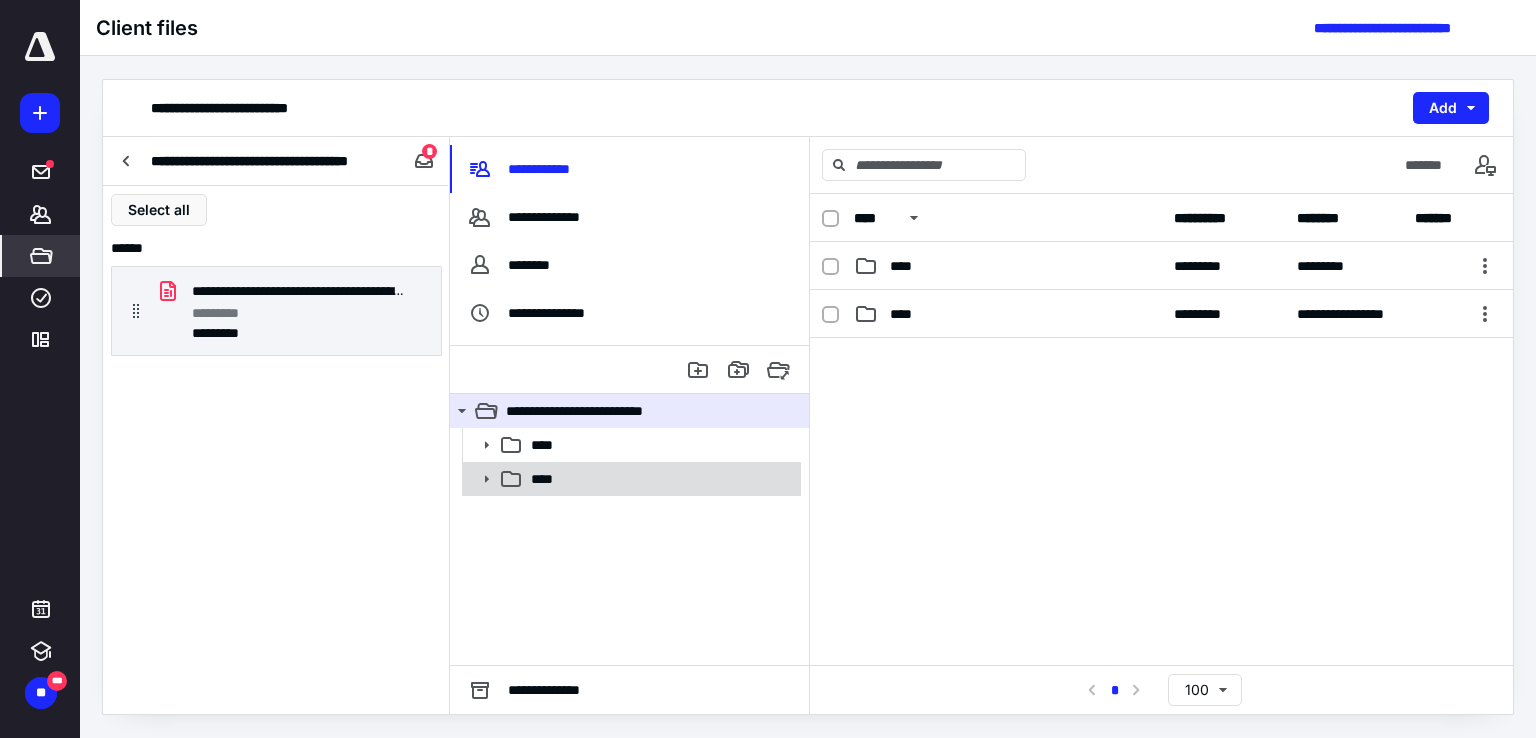 click on "****" at bounding box center (548, 479) 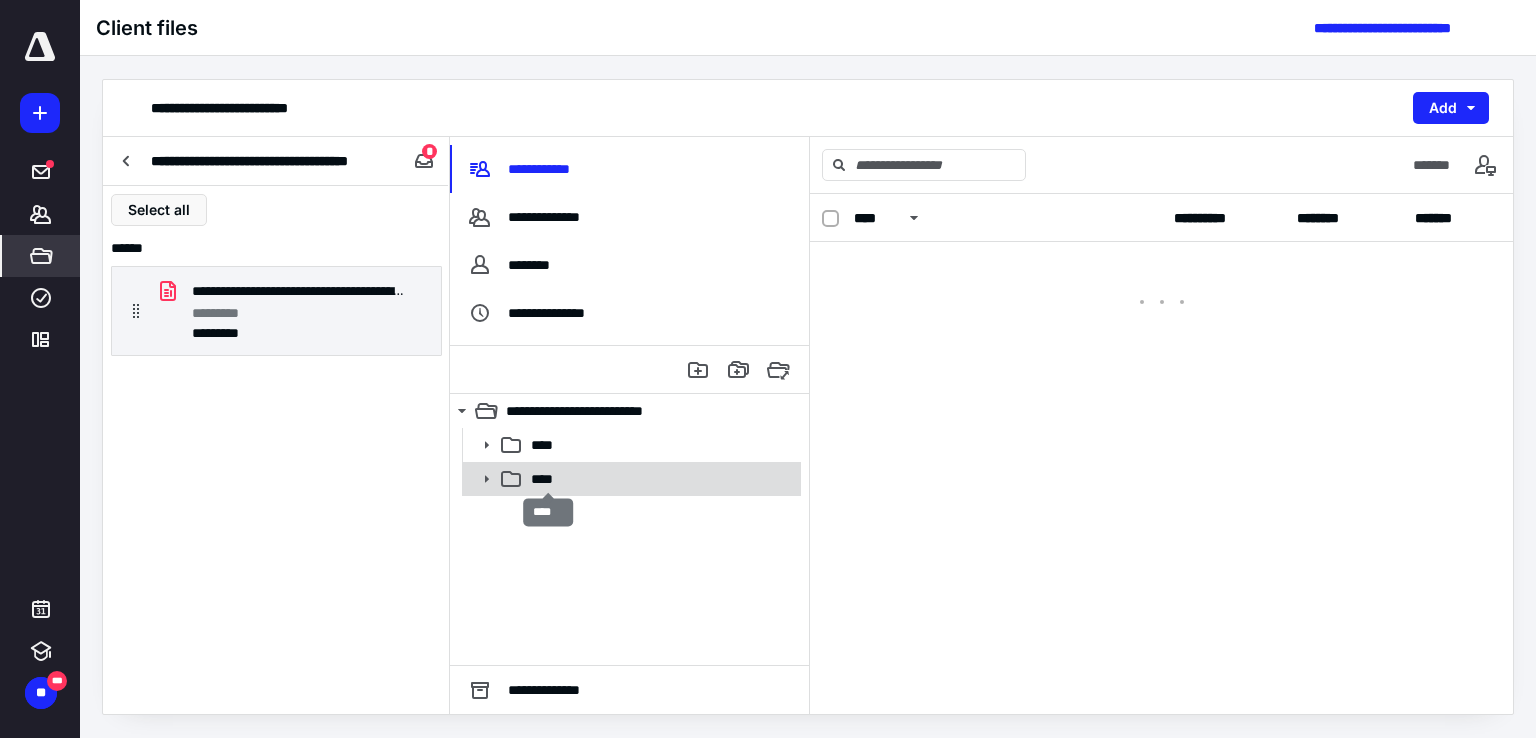 click on "****" at bounding box center [548, 479] 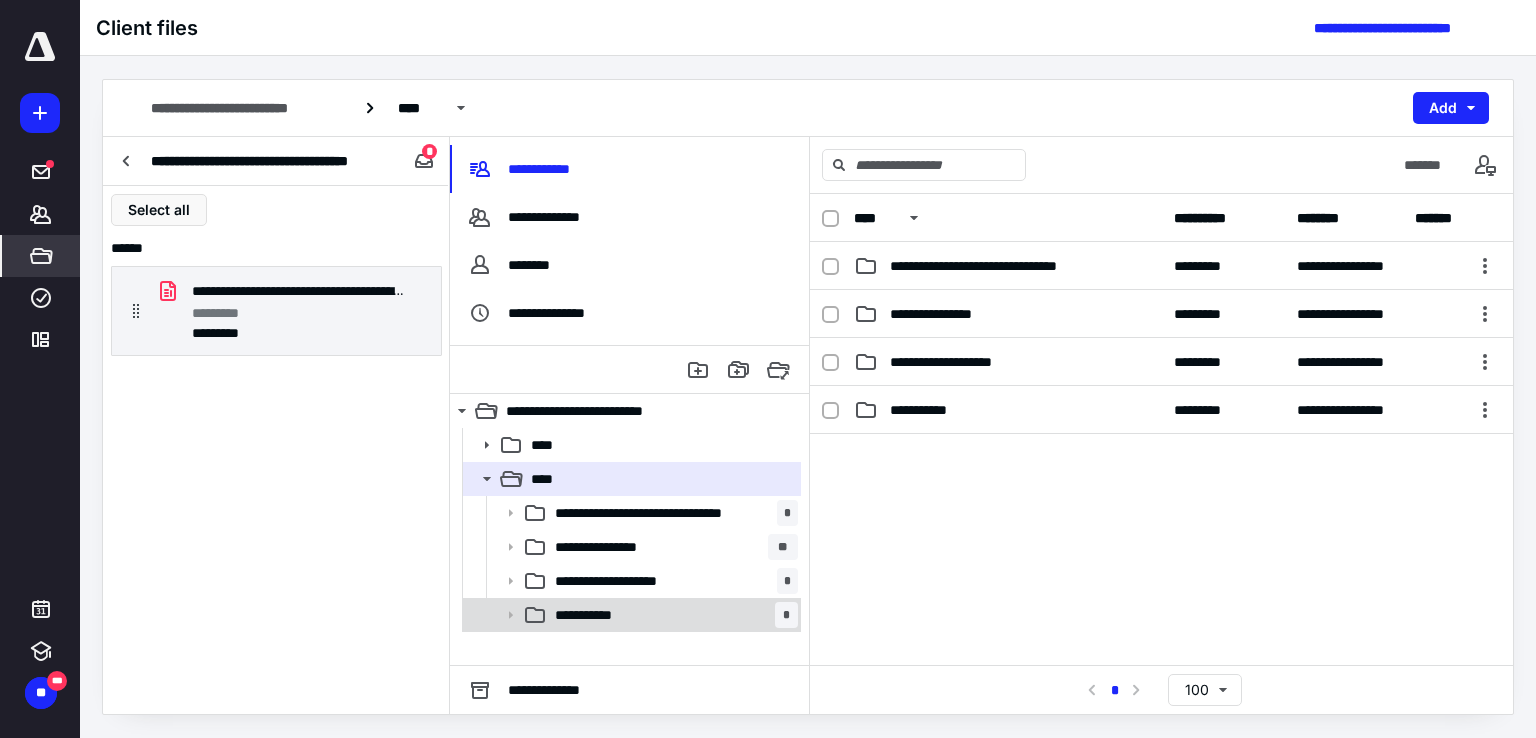 click on "**********" at bounding box center (592, 615) 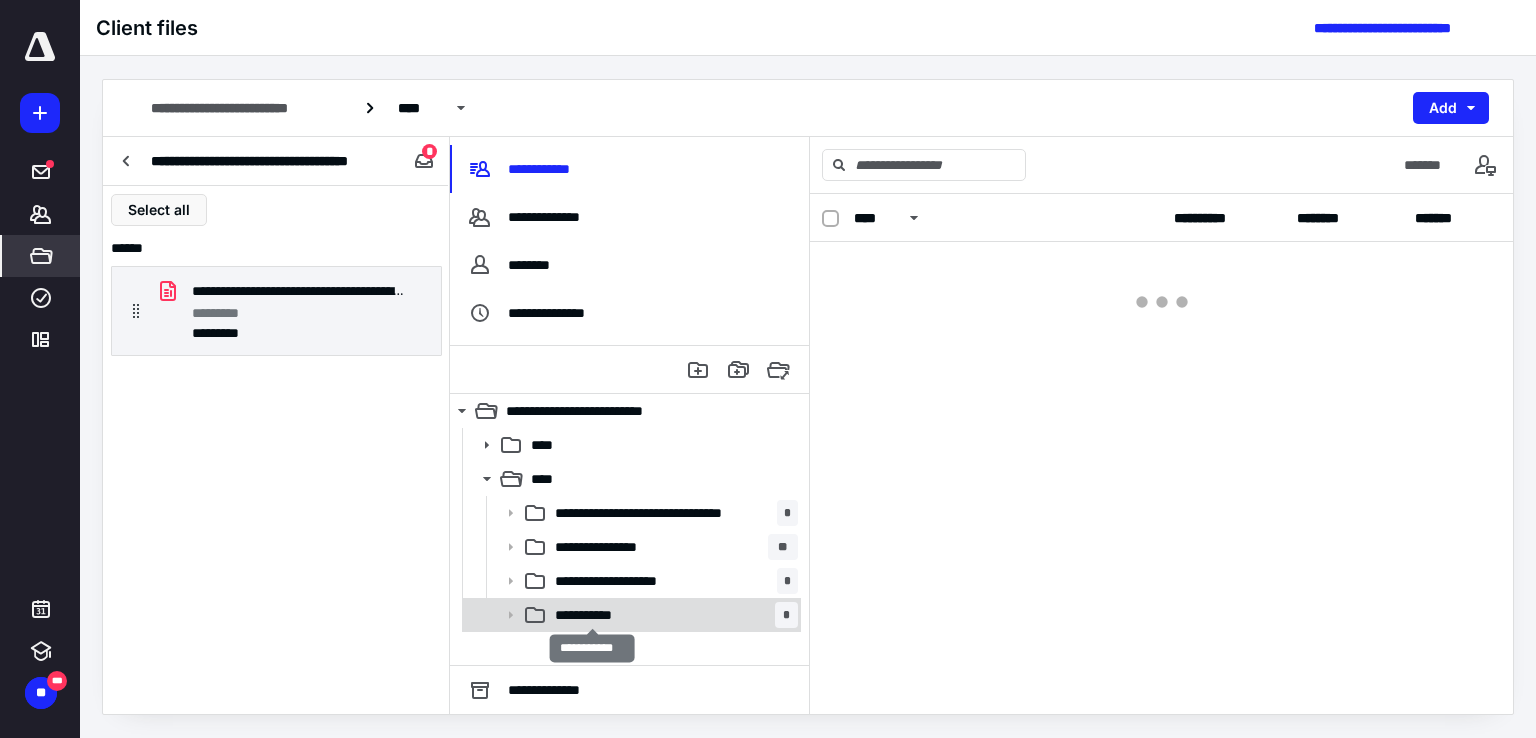 click on "**********" at bounding box center [592, 615] 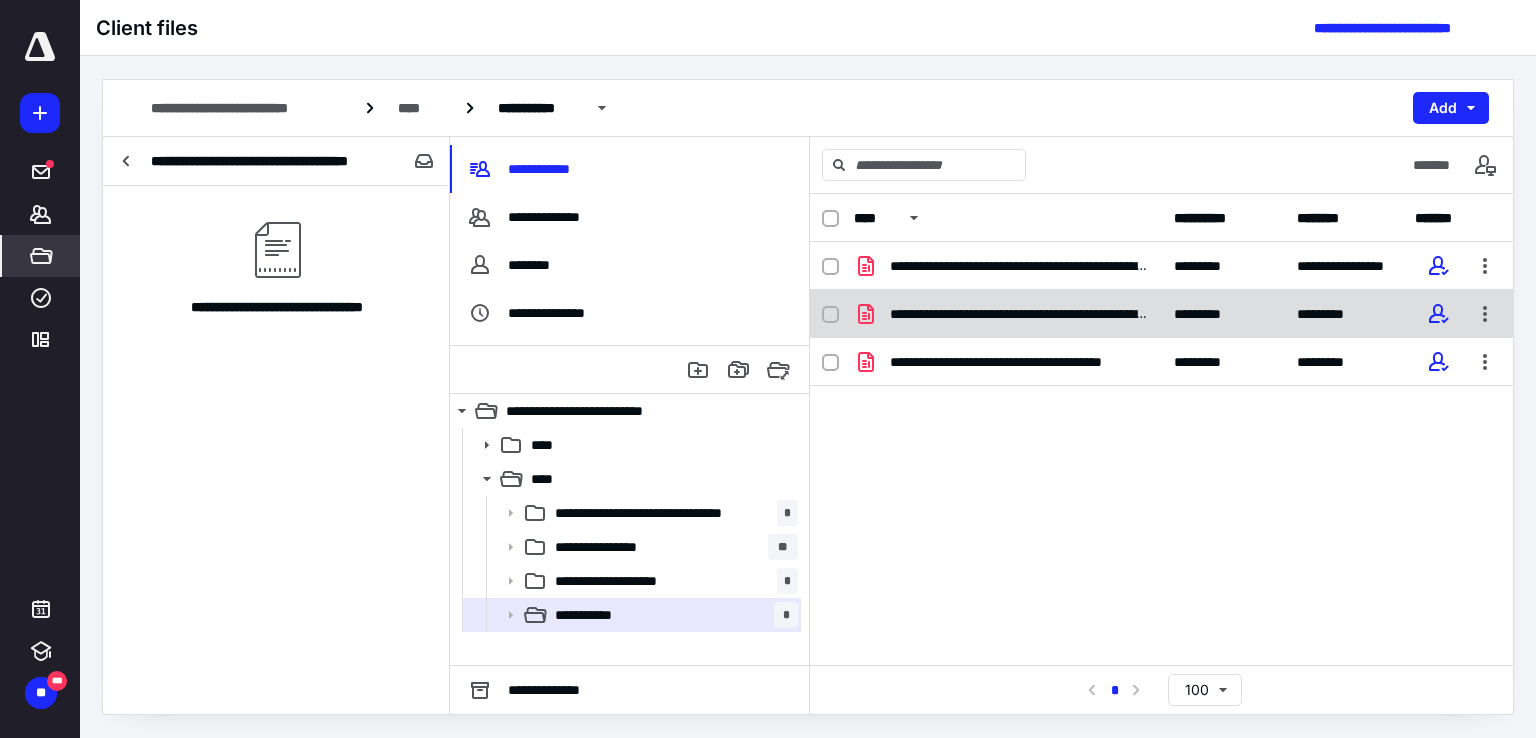 click 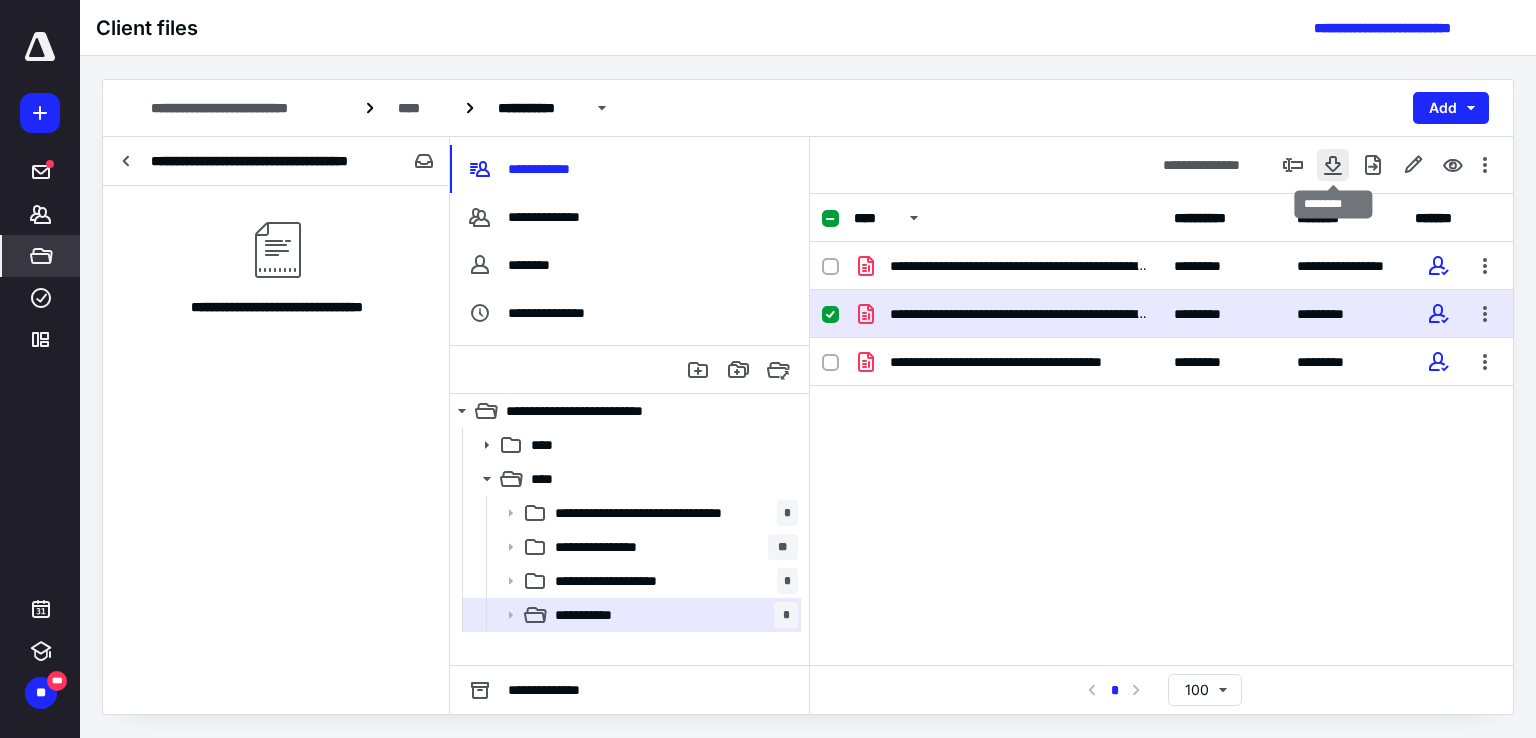 click at bounding box center (1333, 165) 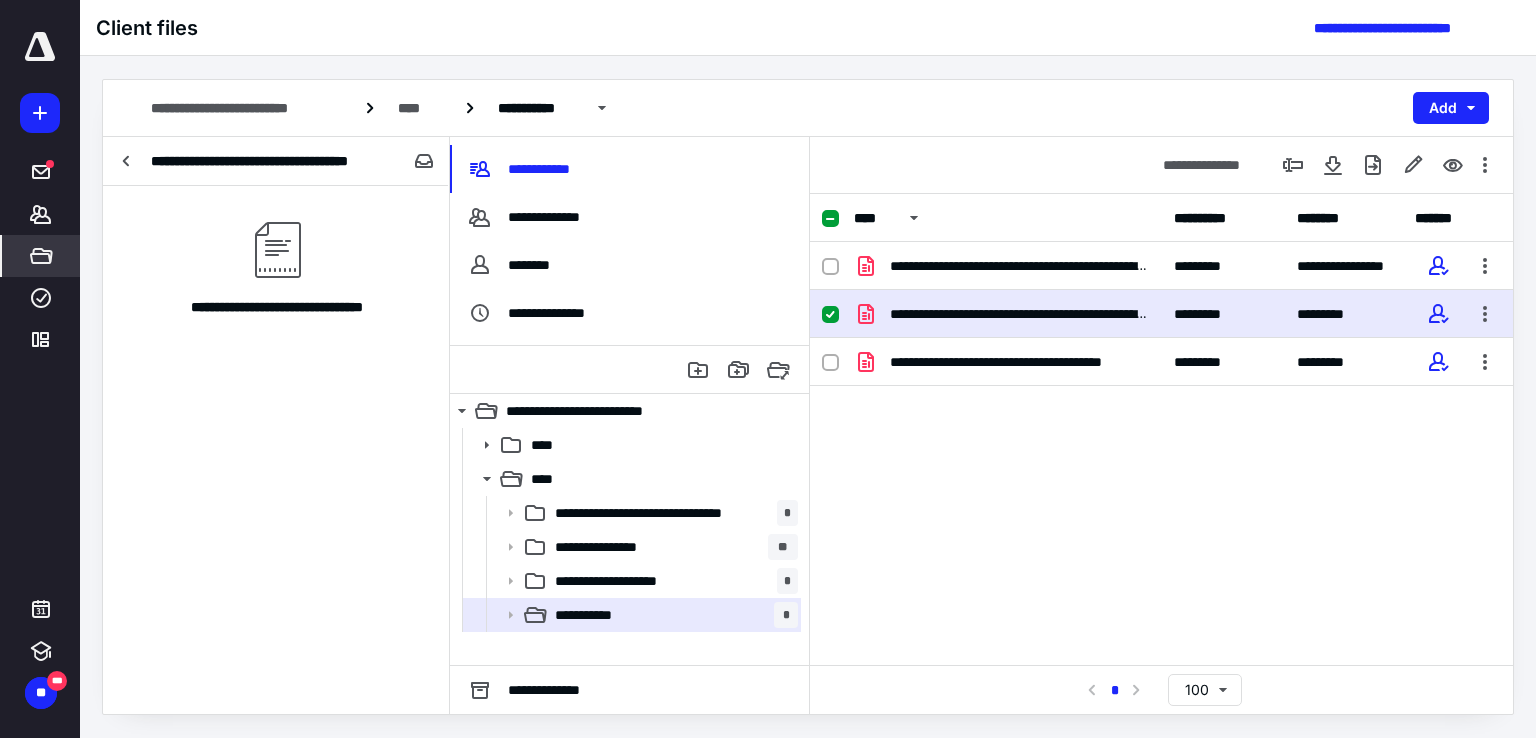 click on "**********" at bounding box center (1161, 165) 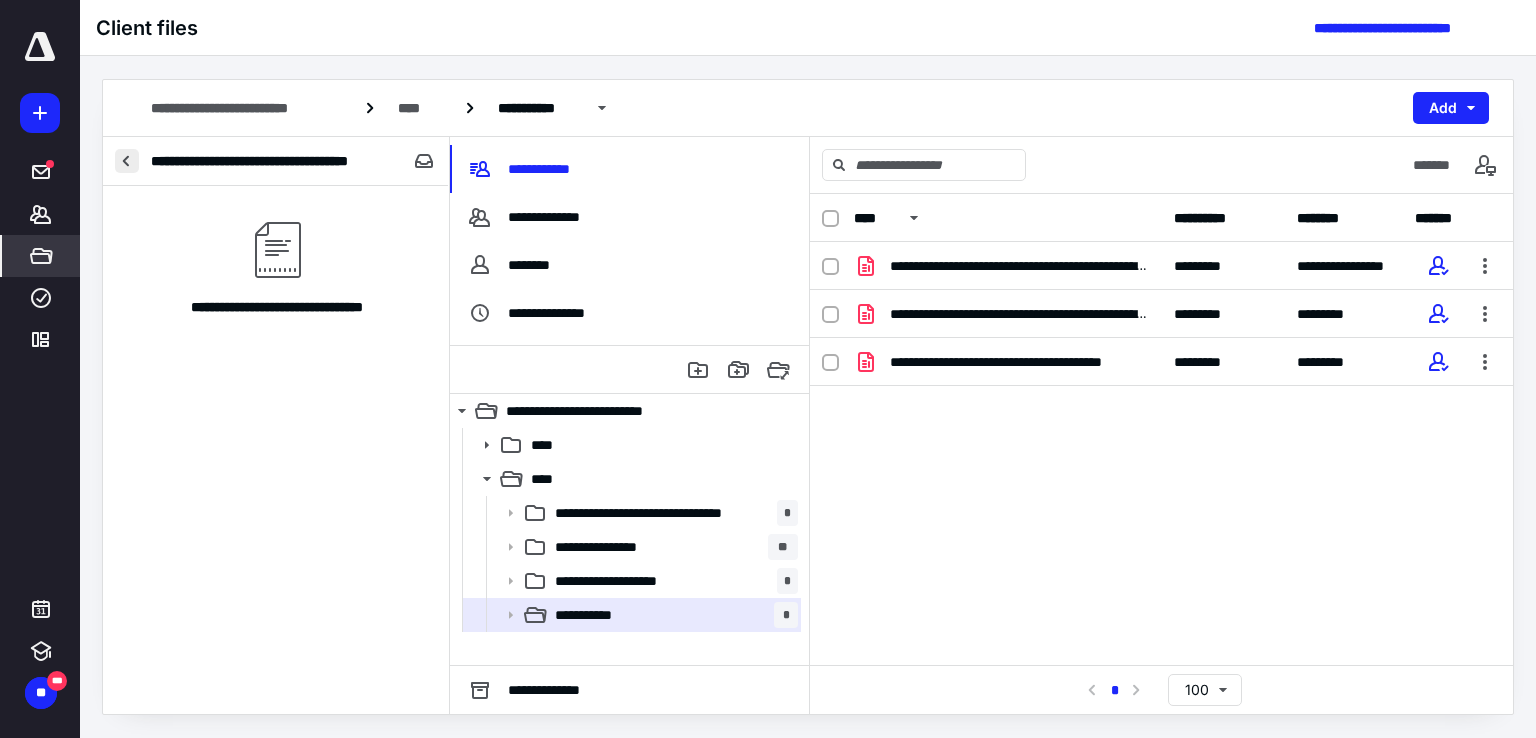 click at bounding box center [127, 161] 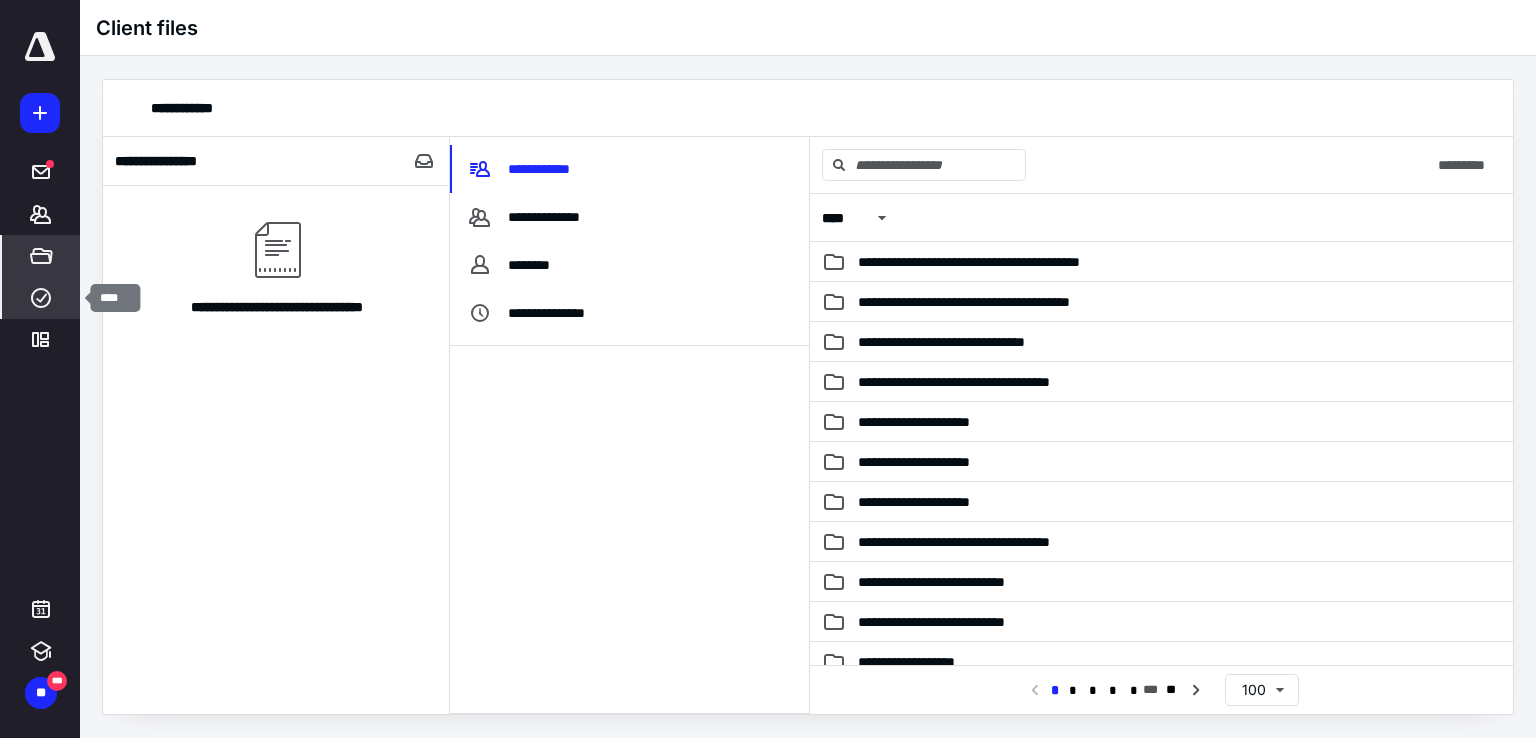 click 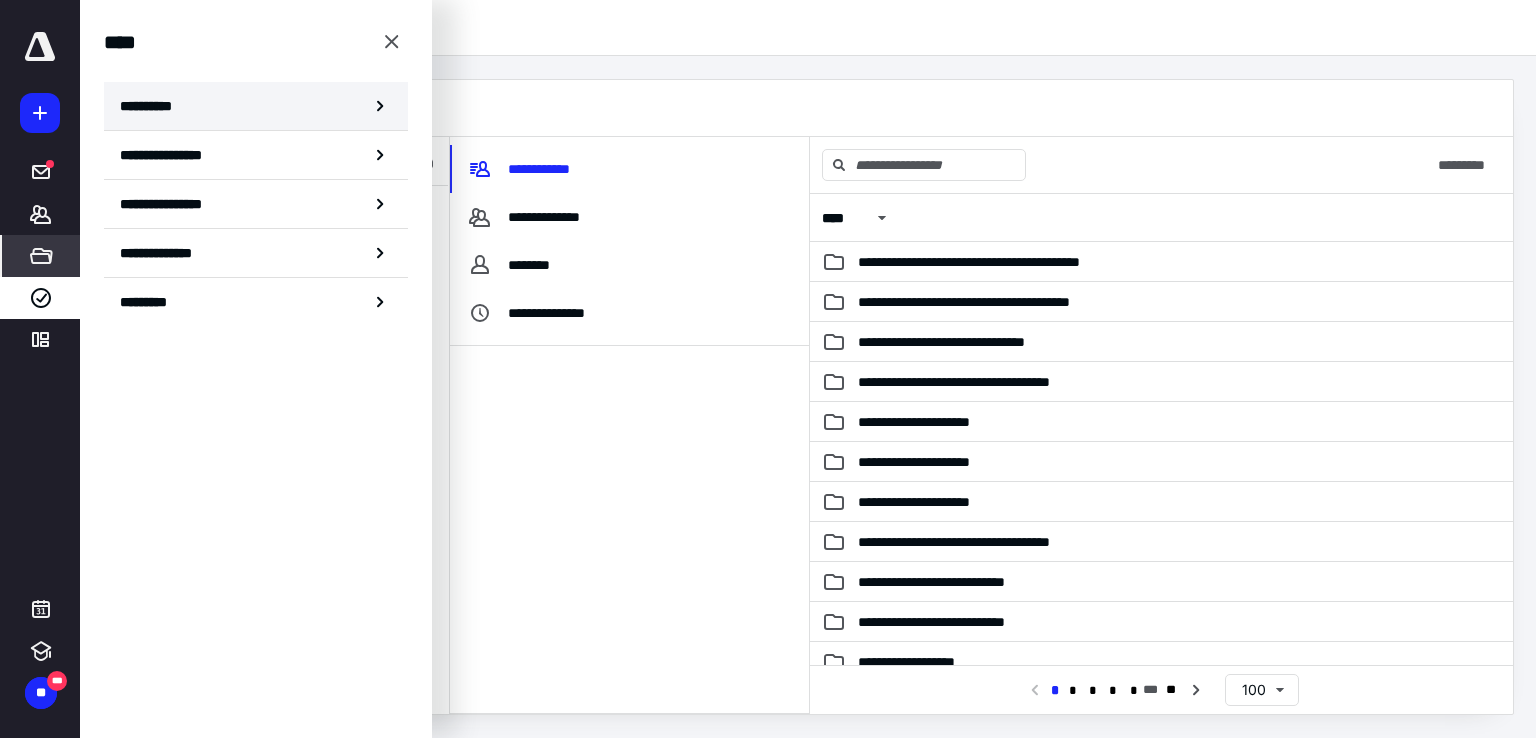 click on "**********" at bounding box center [153, 106] 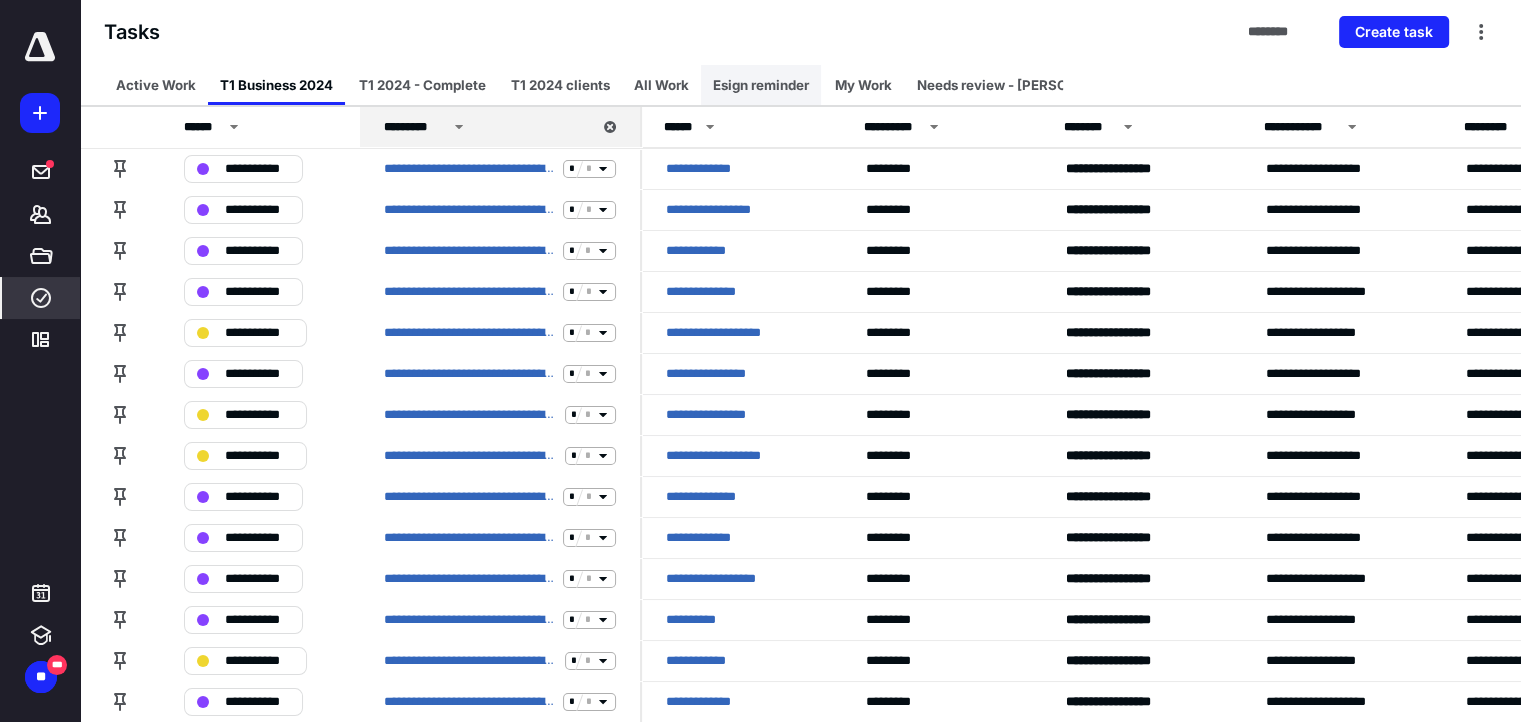 click on "Esign reminder" at bounding box center (761, 85) 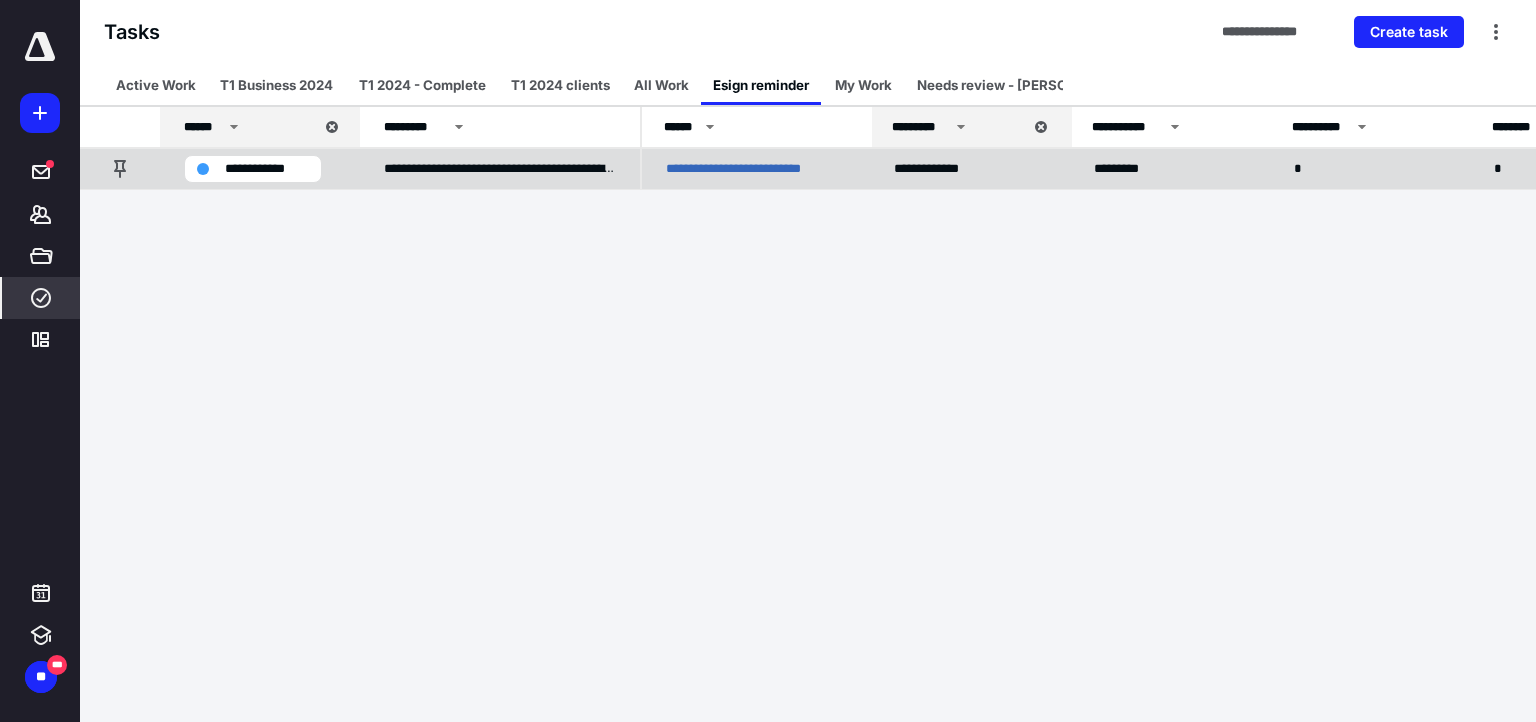 click on "**********" at bounding box center (753, 169) 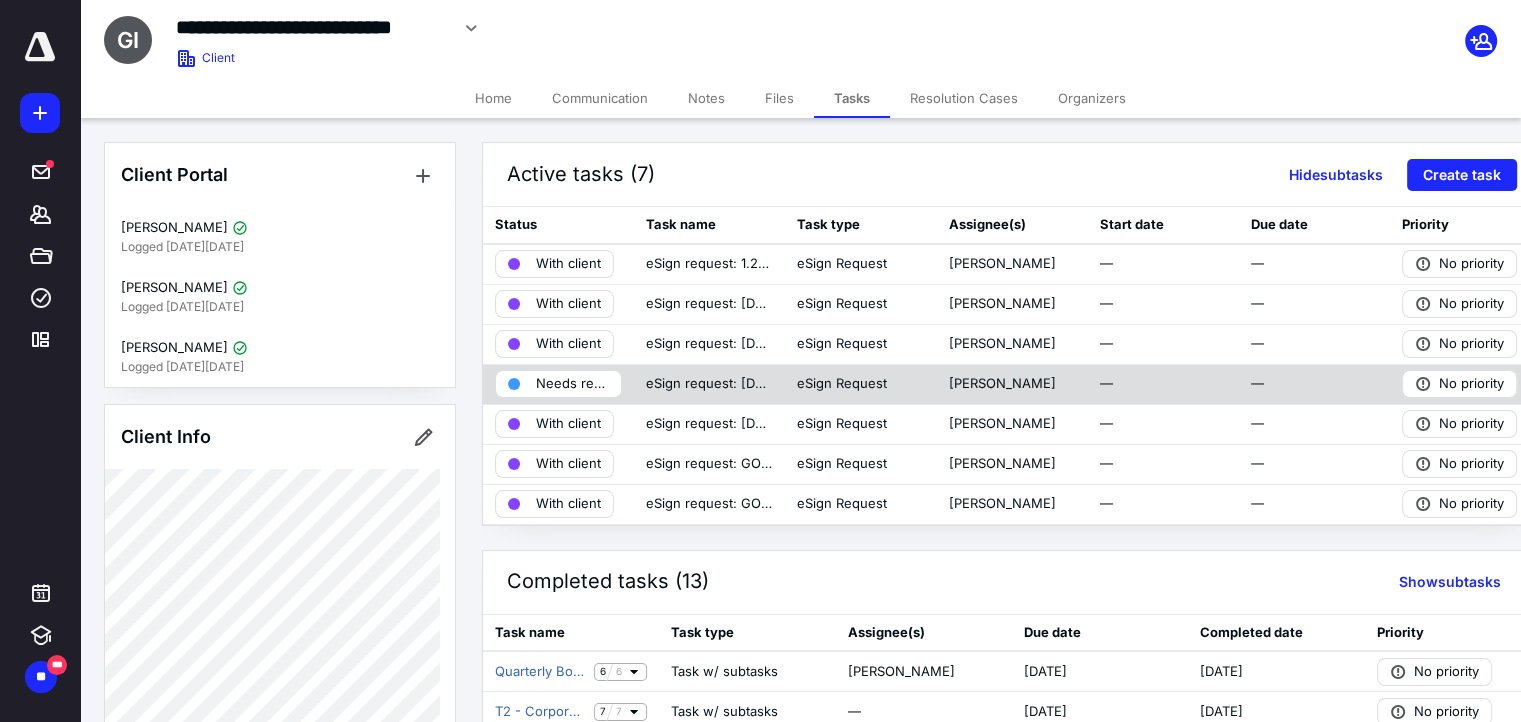 click on "Needs review" at bounding box center [572, 384] 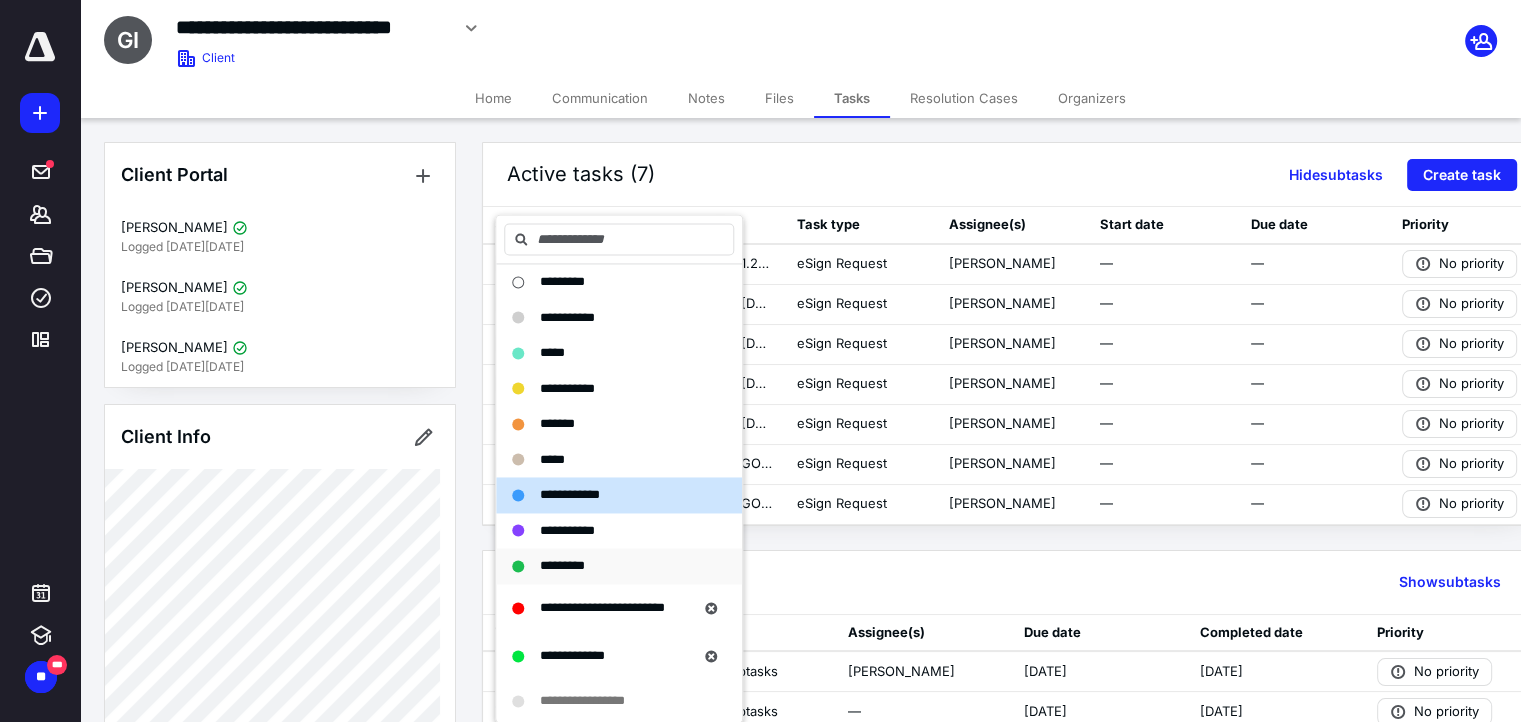 click on "*********" at bounding box center [562, 565] 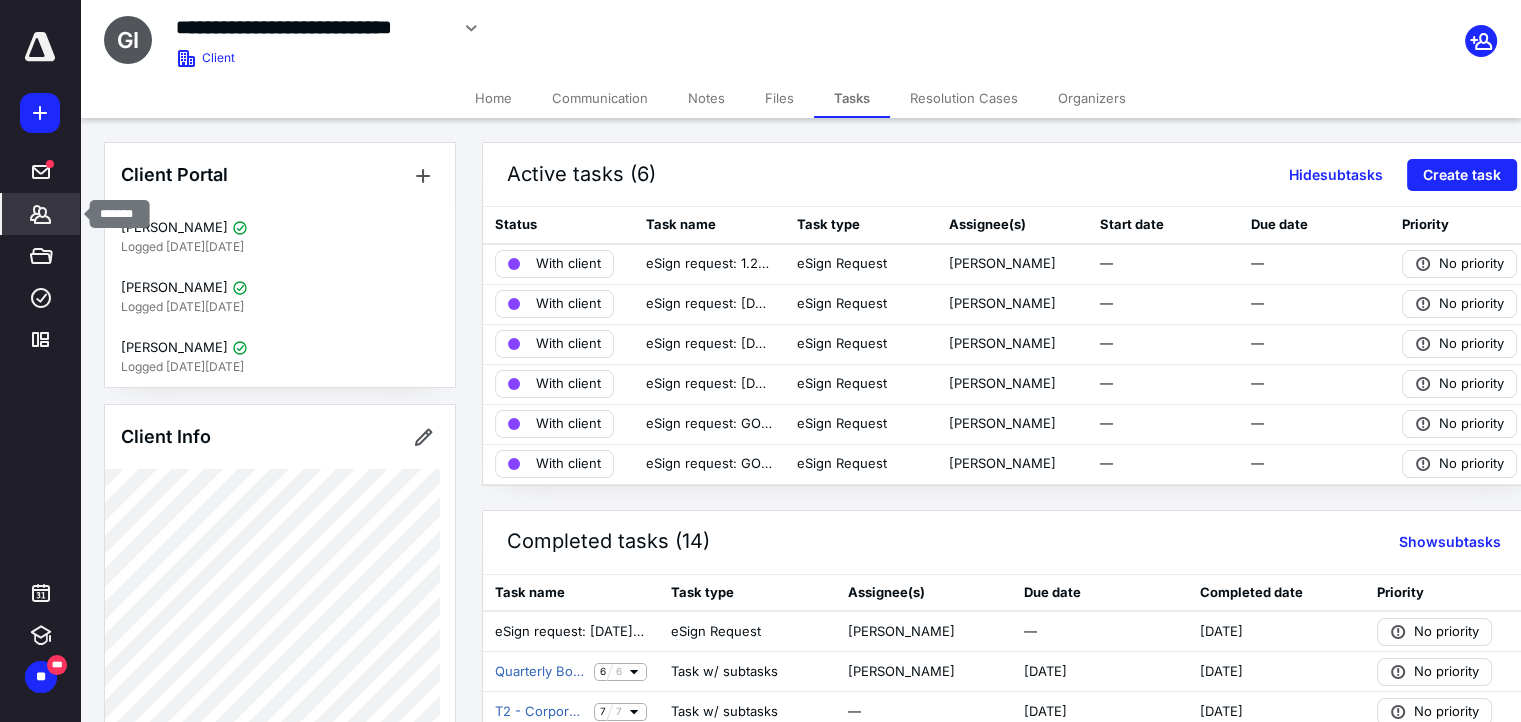 click 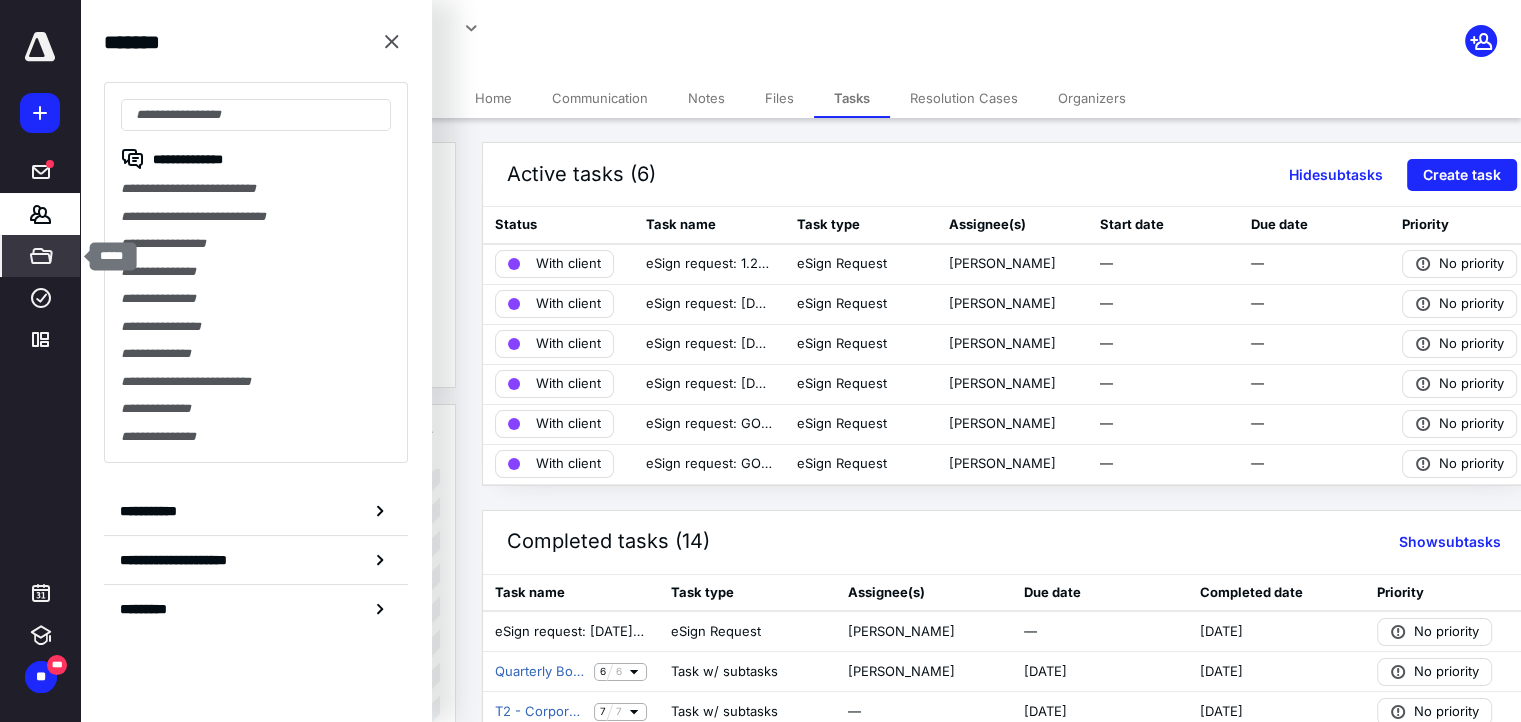 click 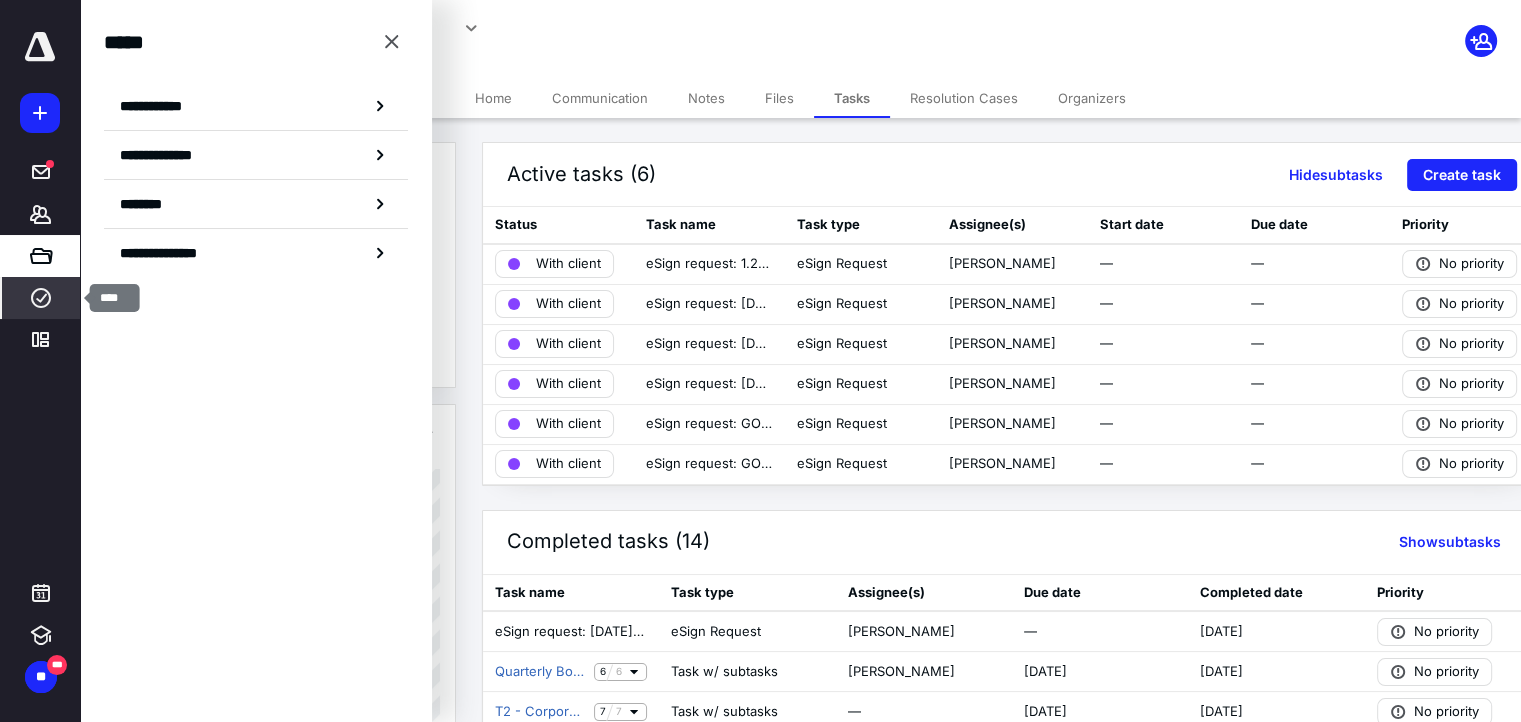 click 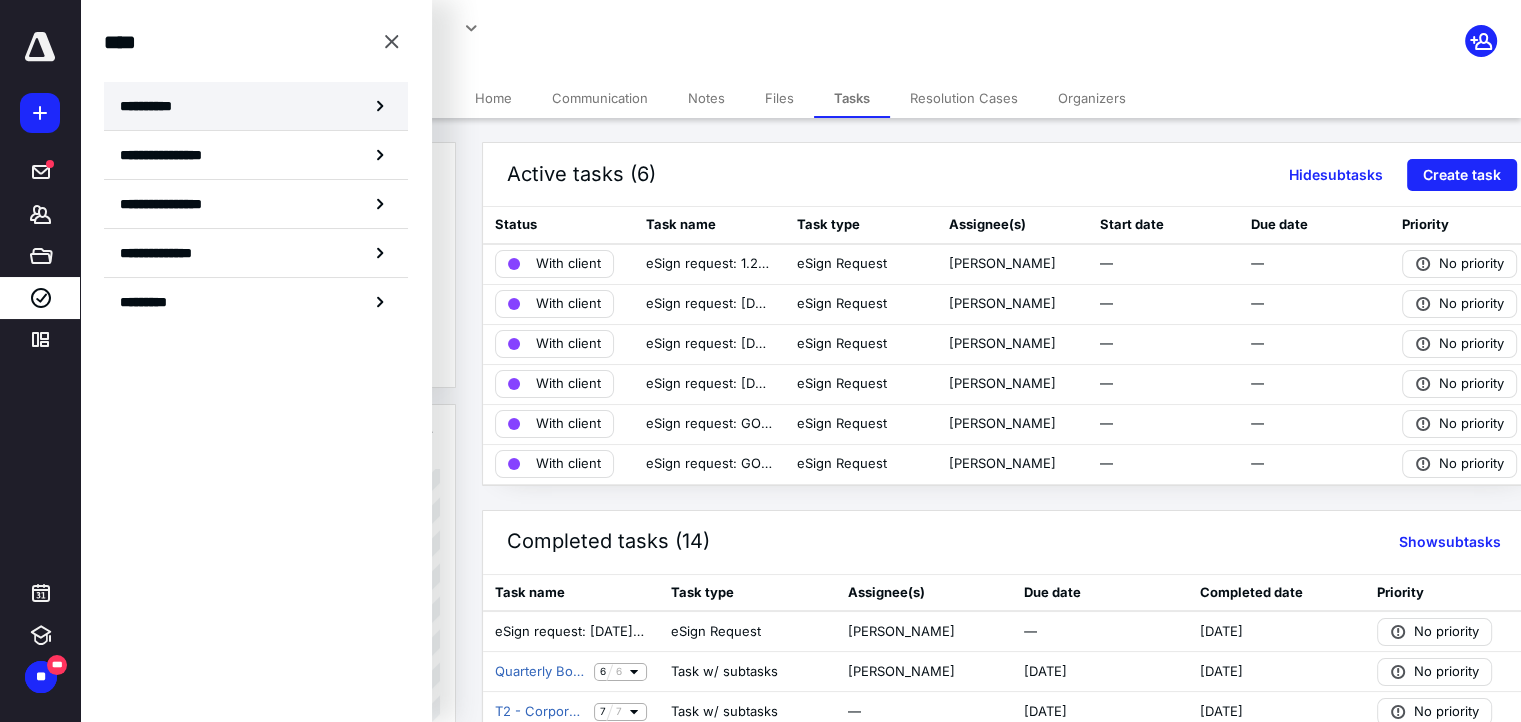 click on "**********" at bounding box center [256, 106] 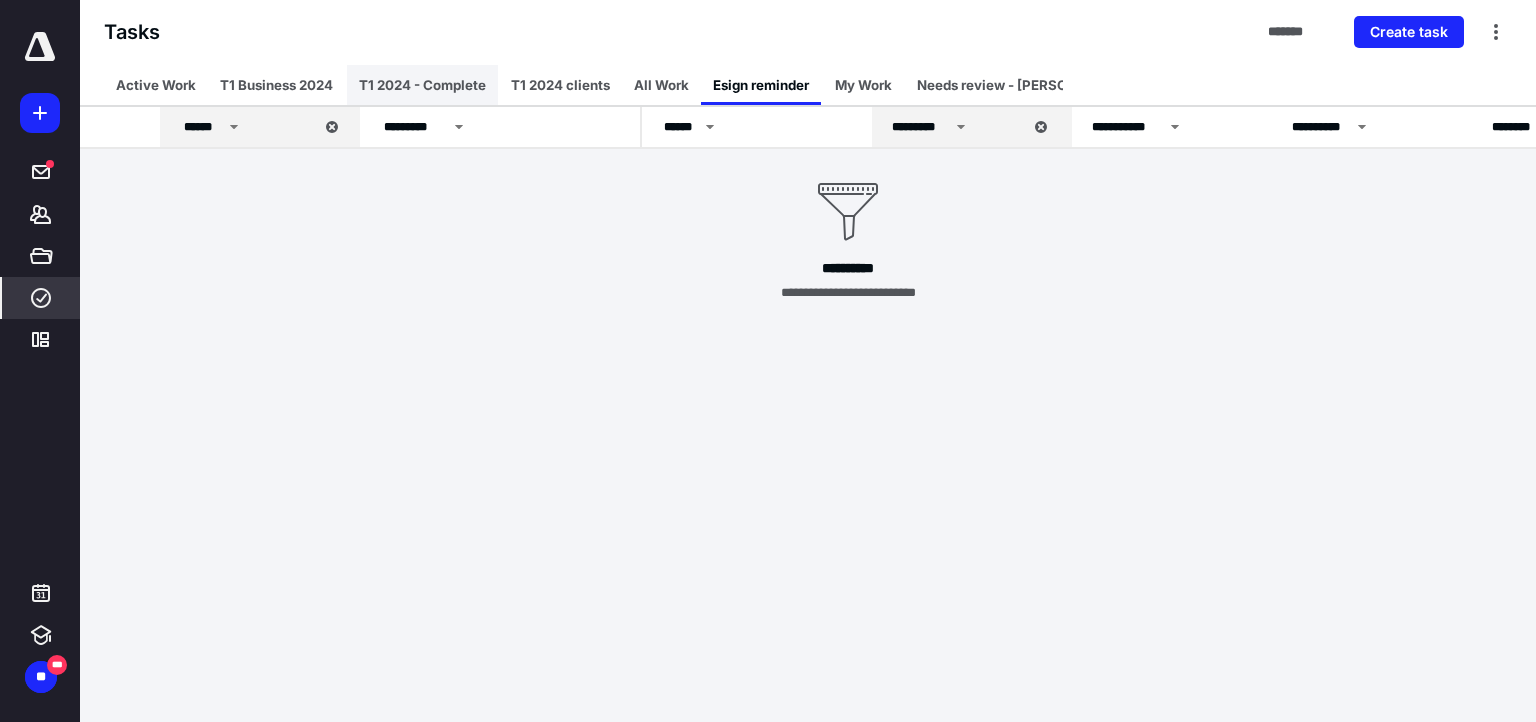 click on "T1 2024 - Complete" at bounding box center [422, 85] 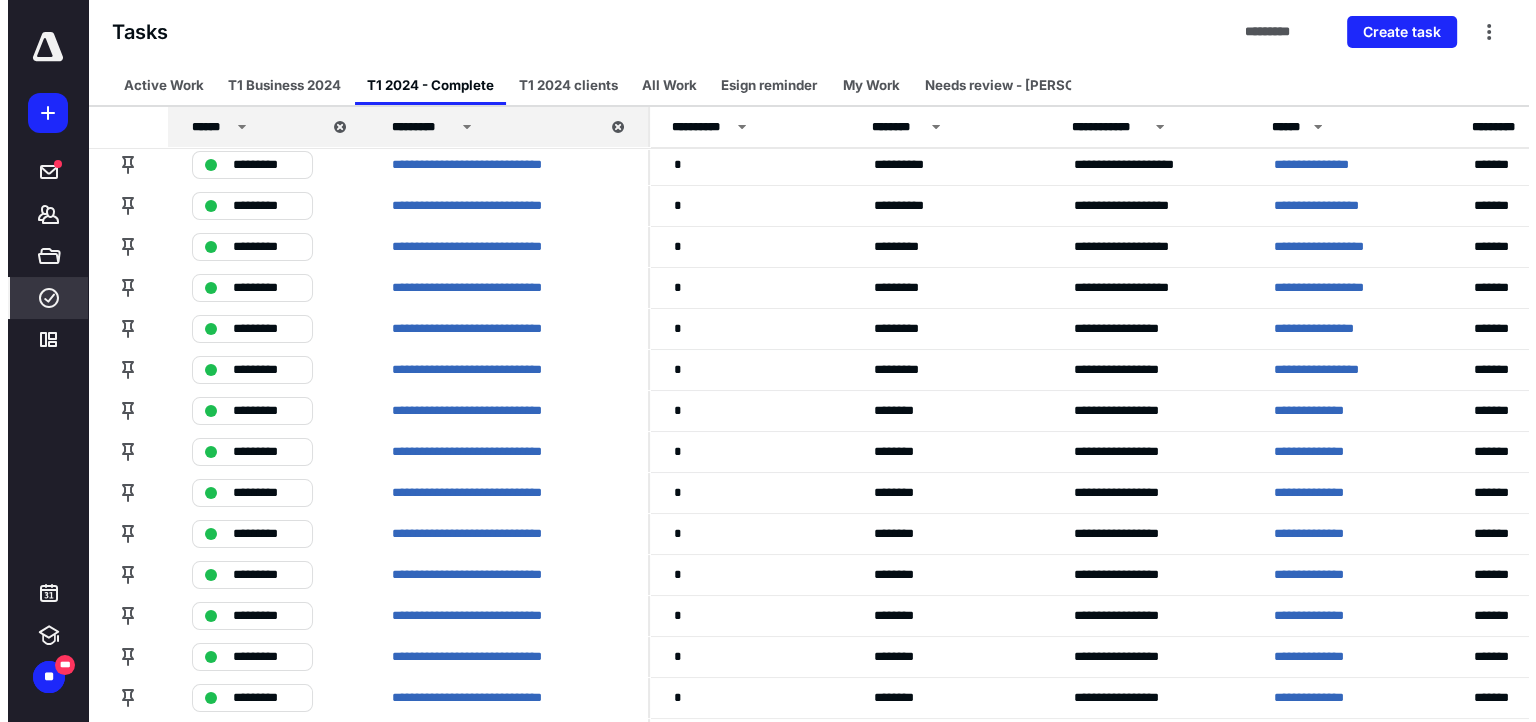 scroll, scrollTop: 0, scrollLeft: 0, axis: both 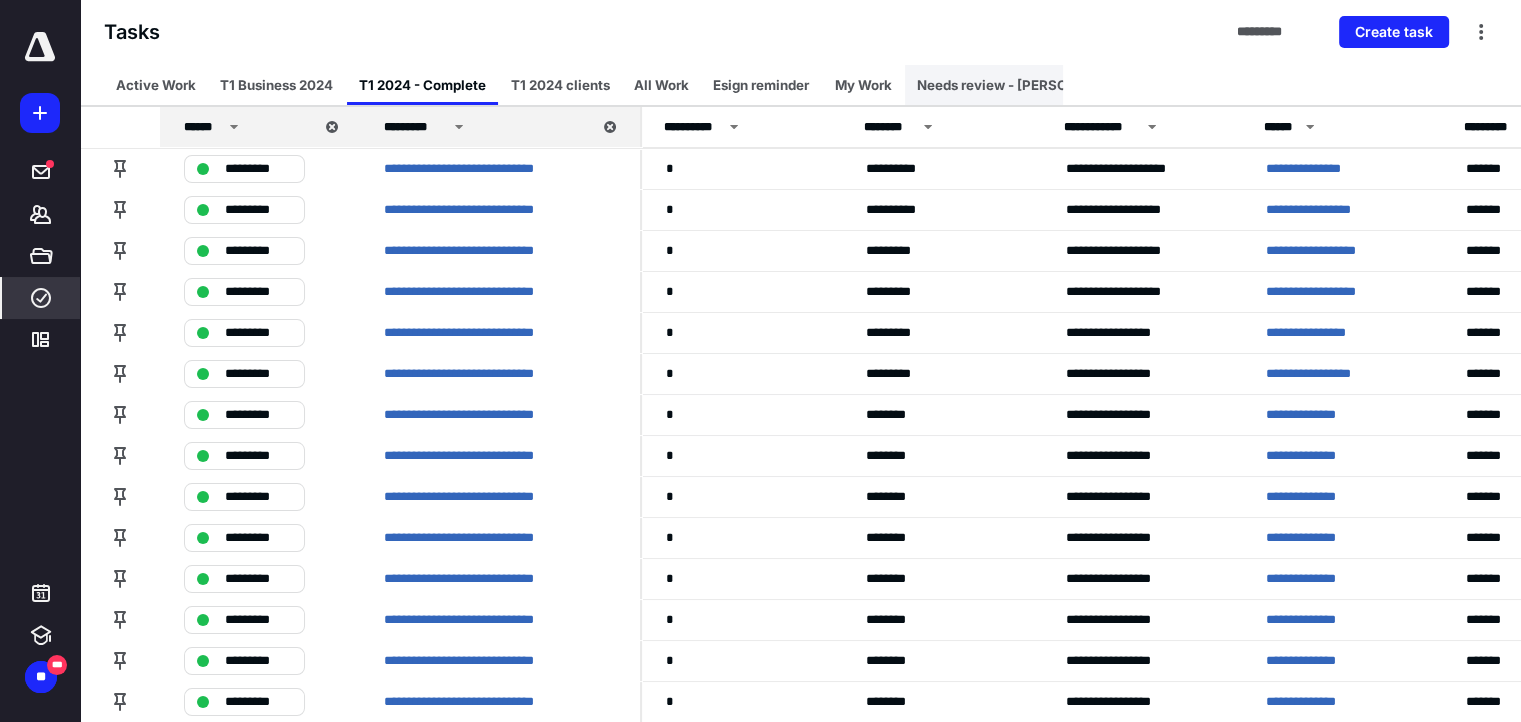 click on "Needs review - [PERSON_NAME]" at bounding box center (1022, 85) 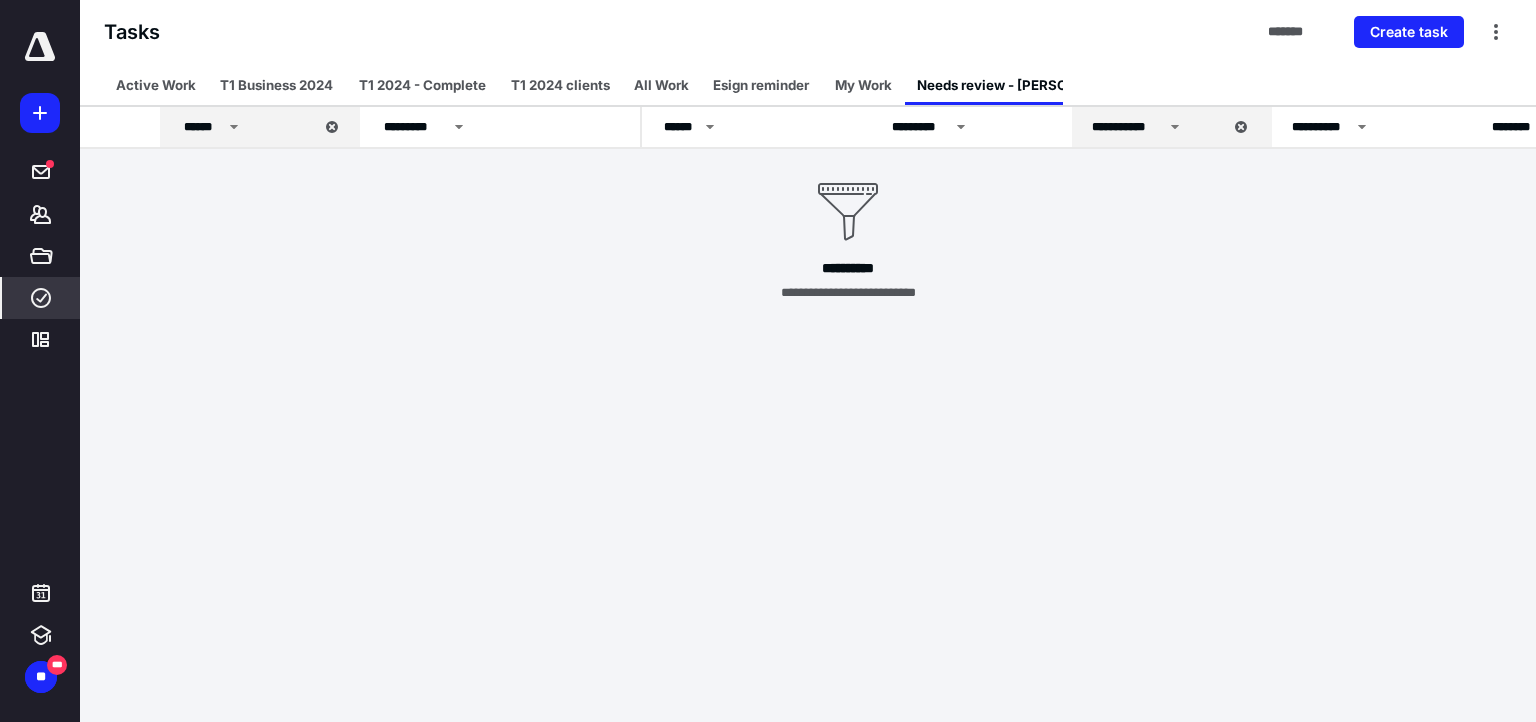 click on "******" at bounding box center (248, 127) 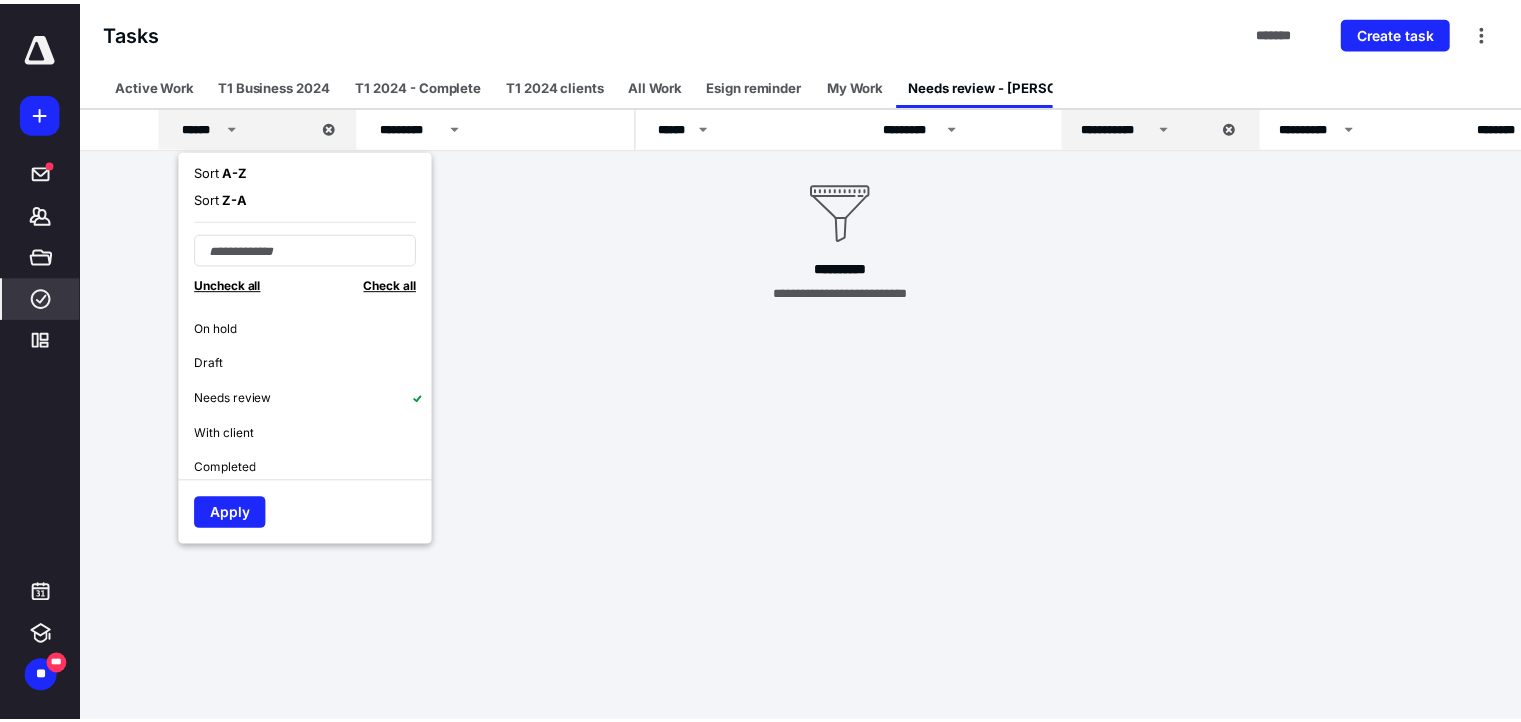 scroll, scrollTop: 142, scrollLeft: 0, axis: vertical 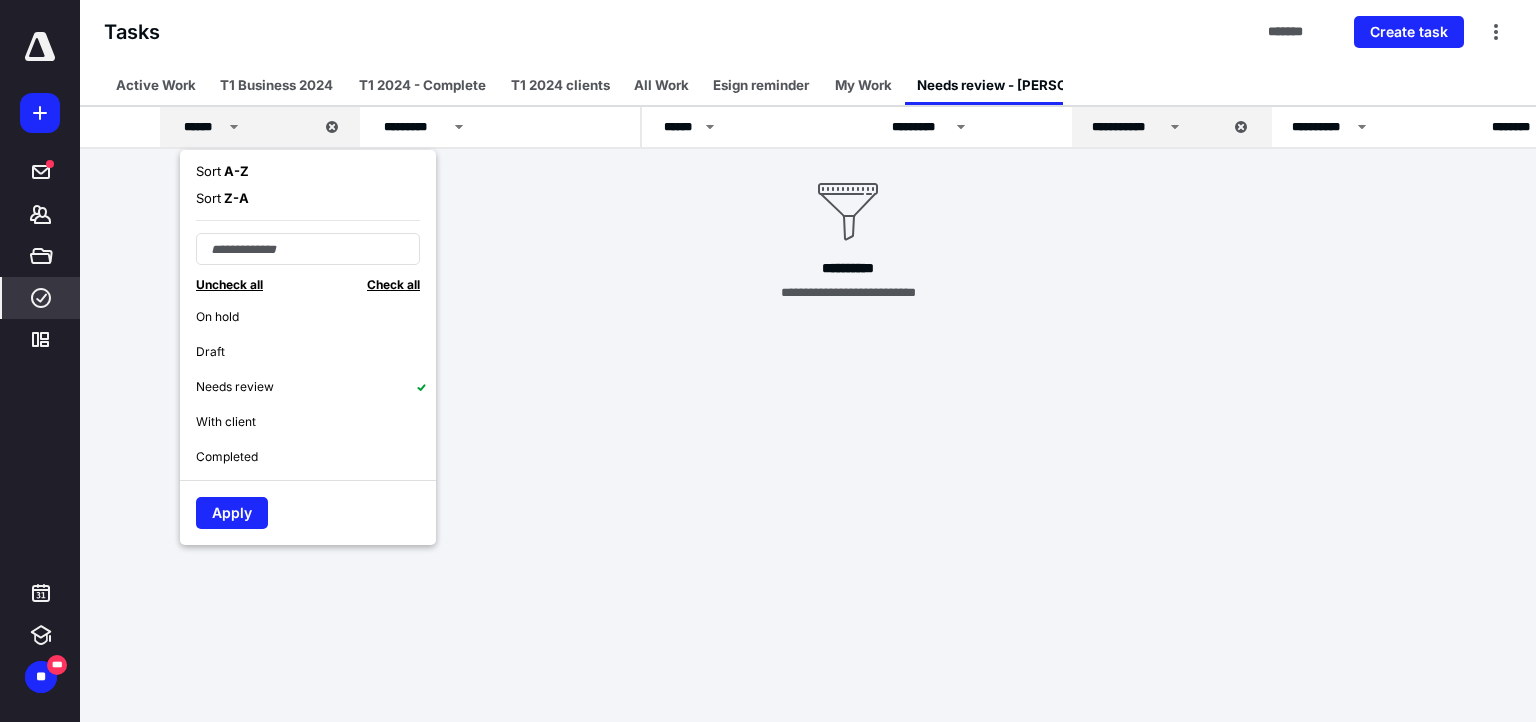 click 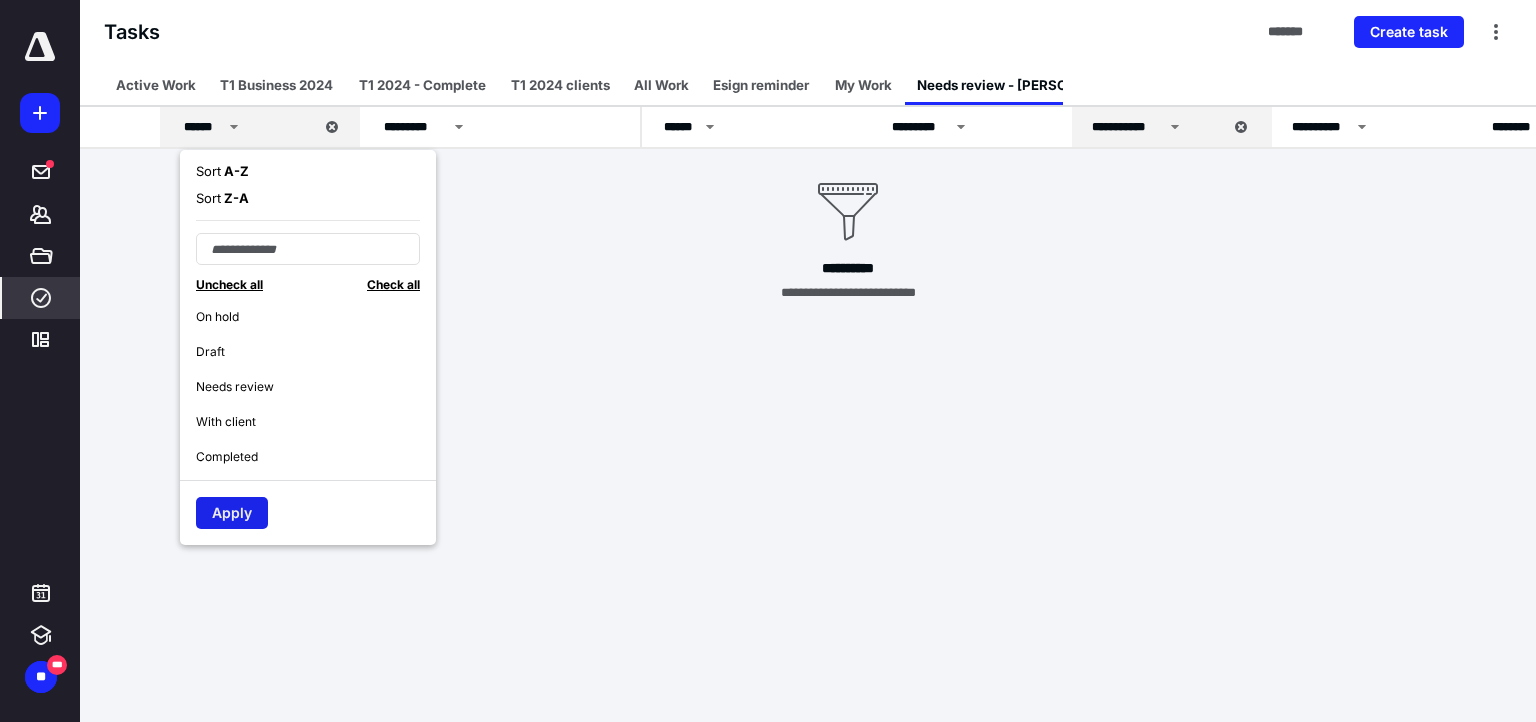 click on "Apply" at bounding box center [232, 513] 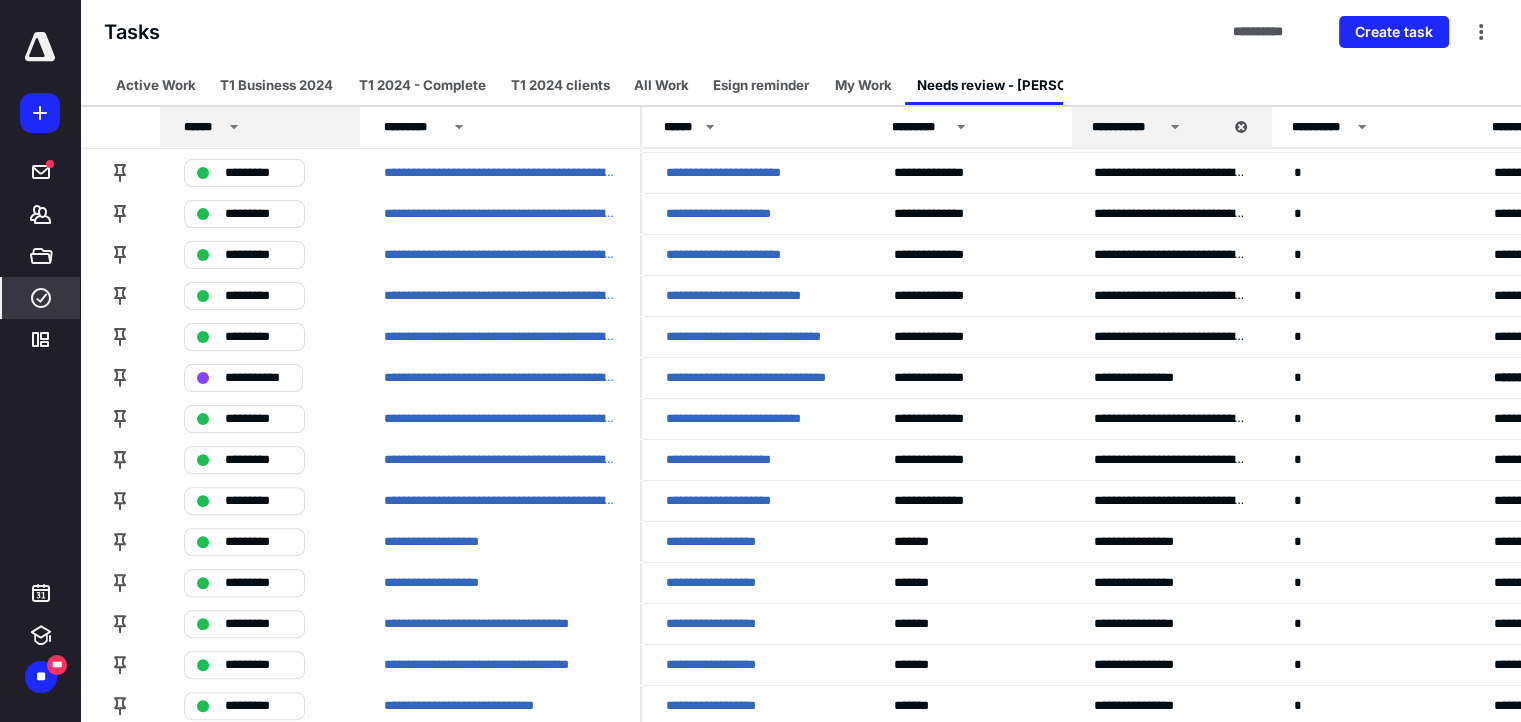 scroll, scrollTop: 501, scrollLeft: 0, axis: vertical 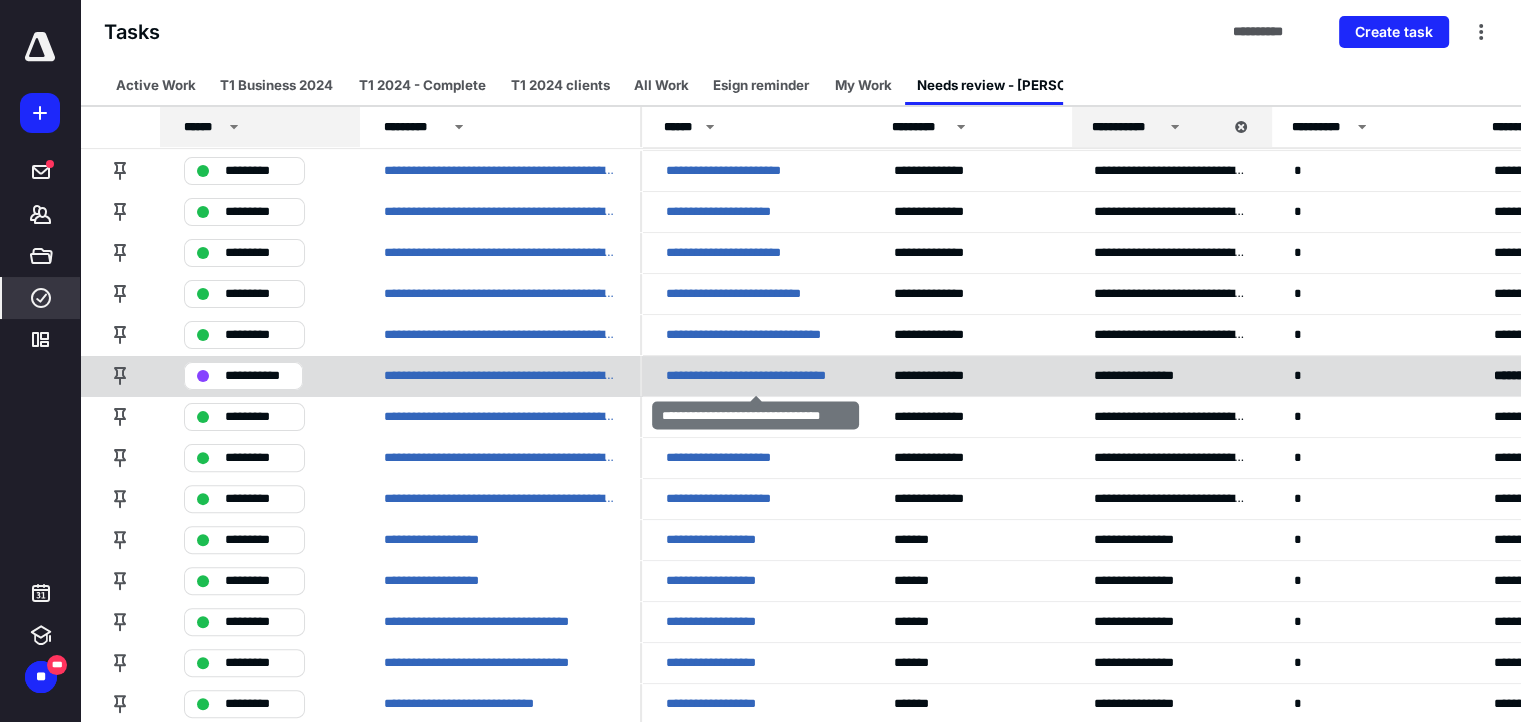 click on "**********" at bounding box center (756, 376) 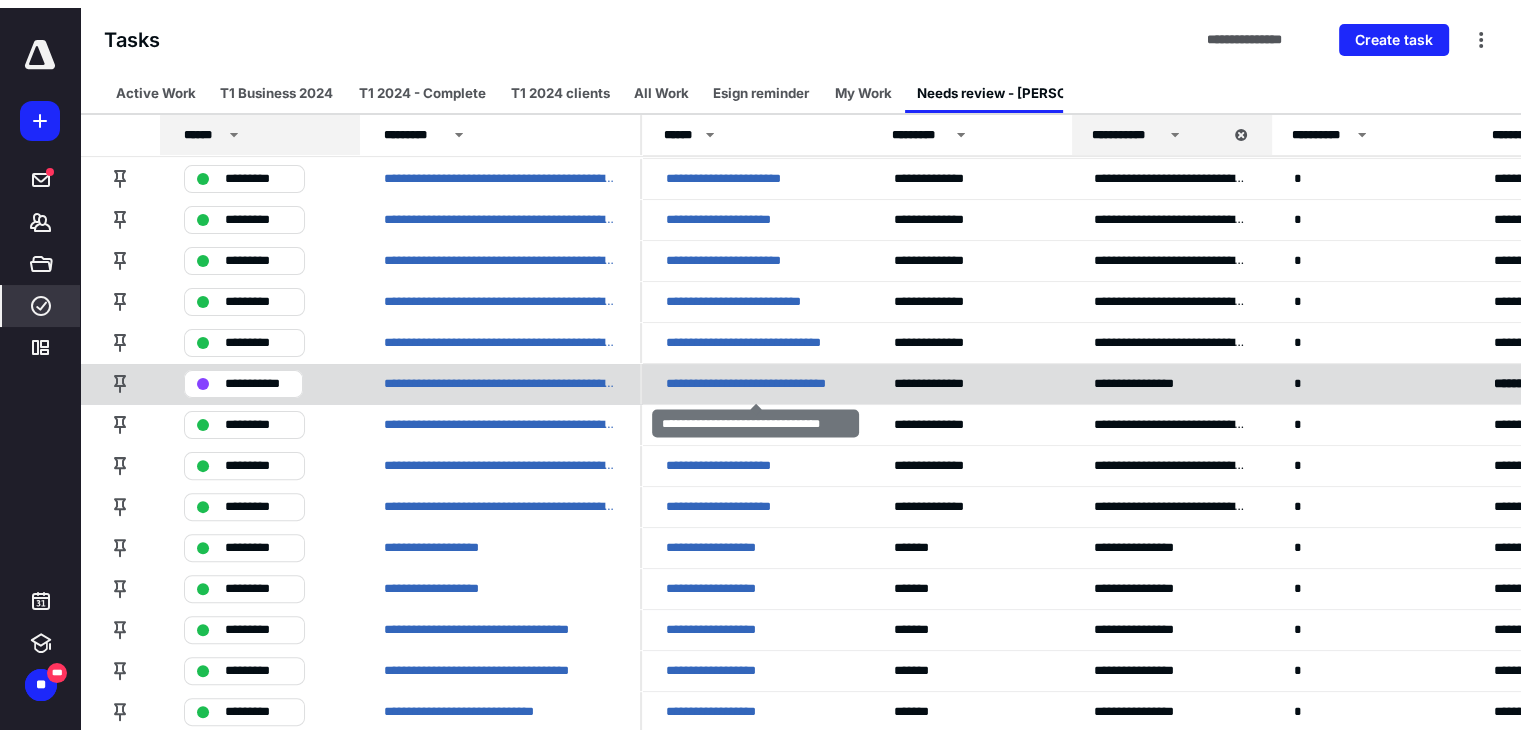 scroll, scrollTop: 0, scrollLeft: 0, axis: both 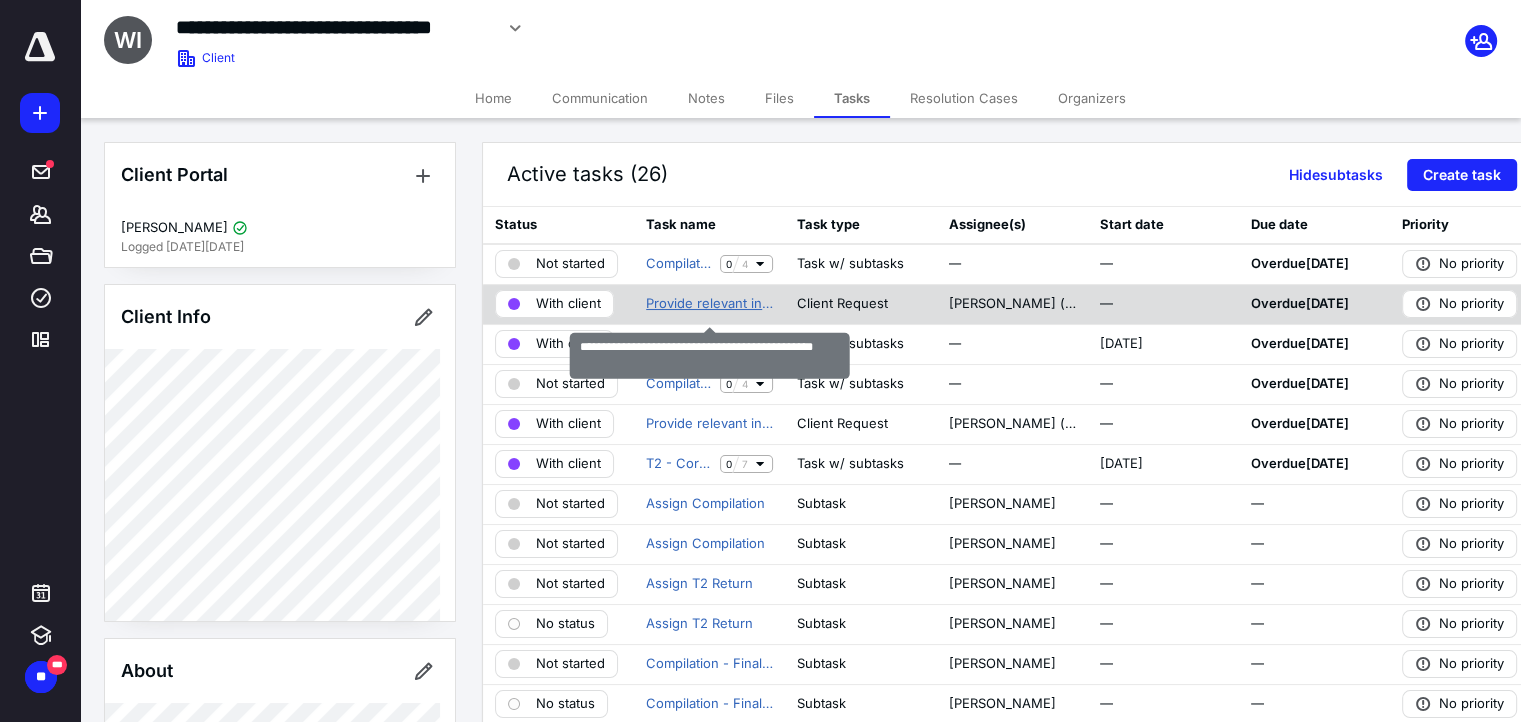 click on "Provide relevant information and documents - T2" at bounding box center [709, 304] 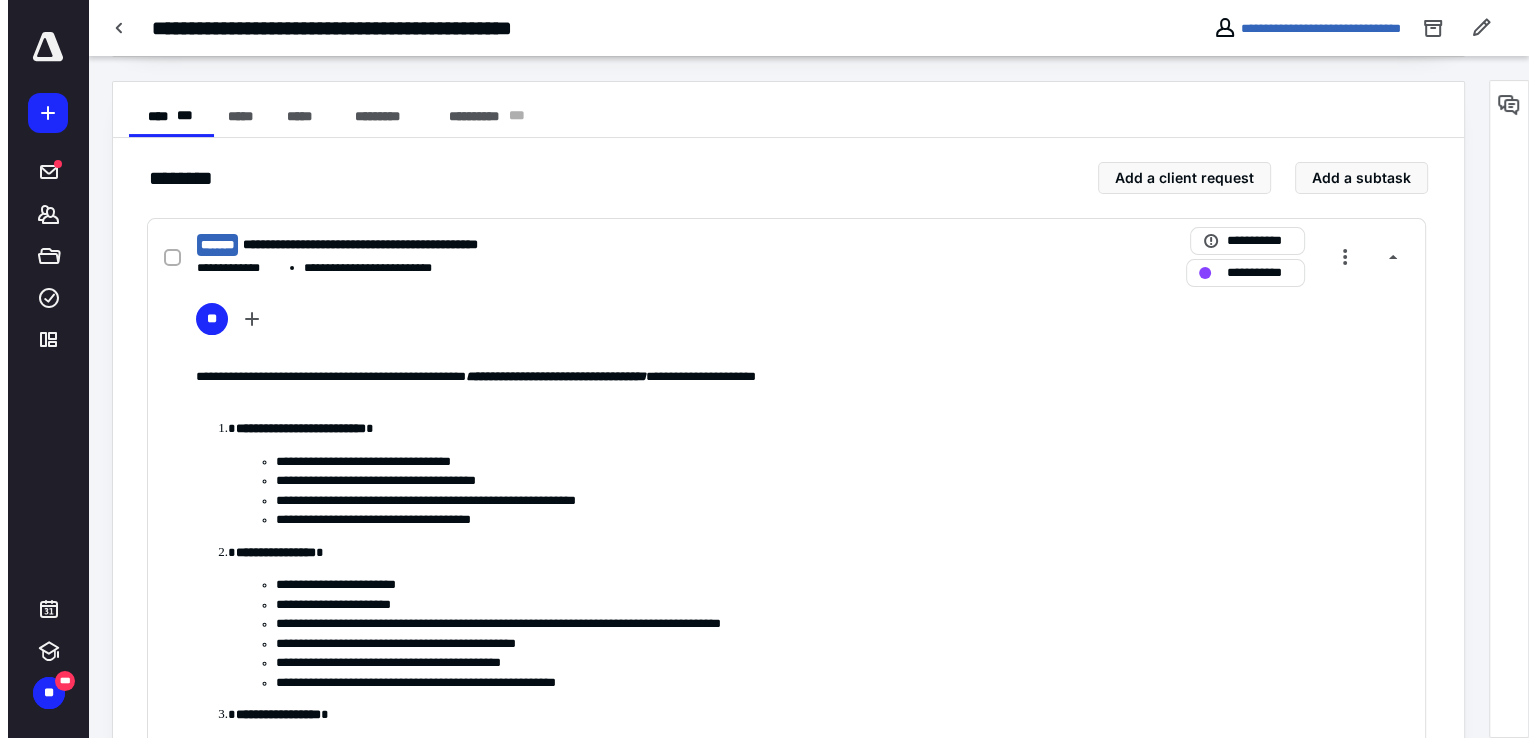 scroll, scrollTop: 350, scrollLeft: 0, axis: vertical 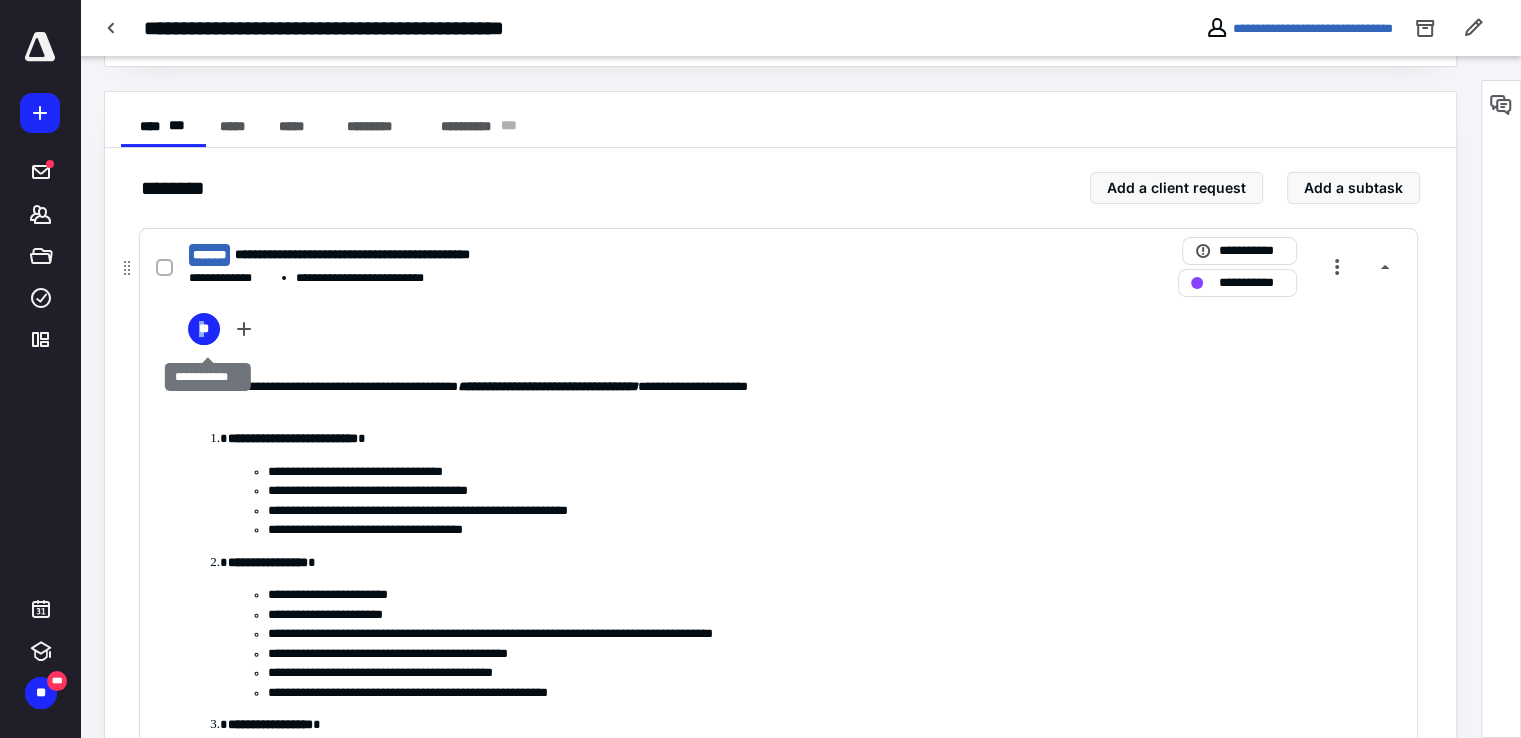 click on "**" at bounding box center [204, 329] 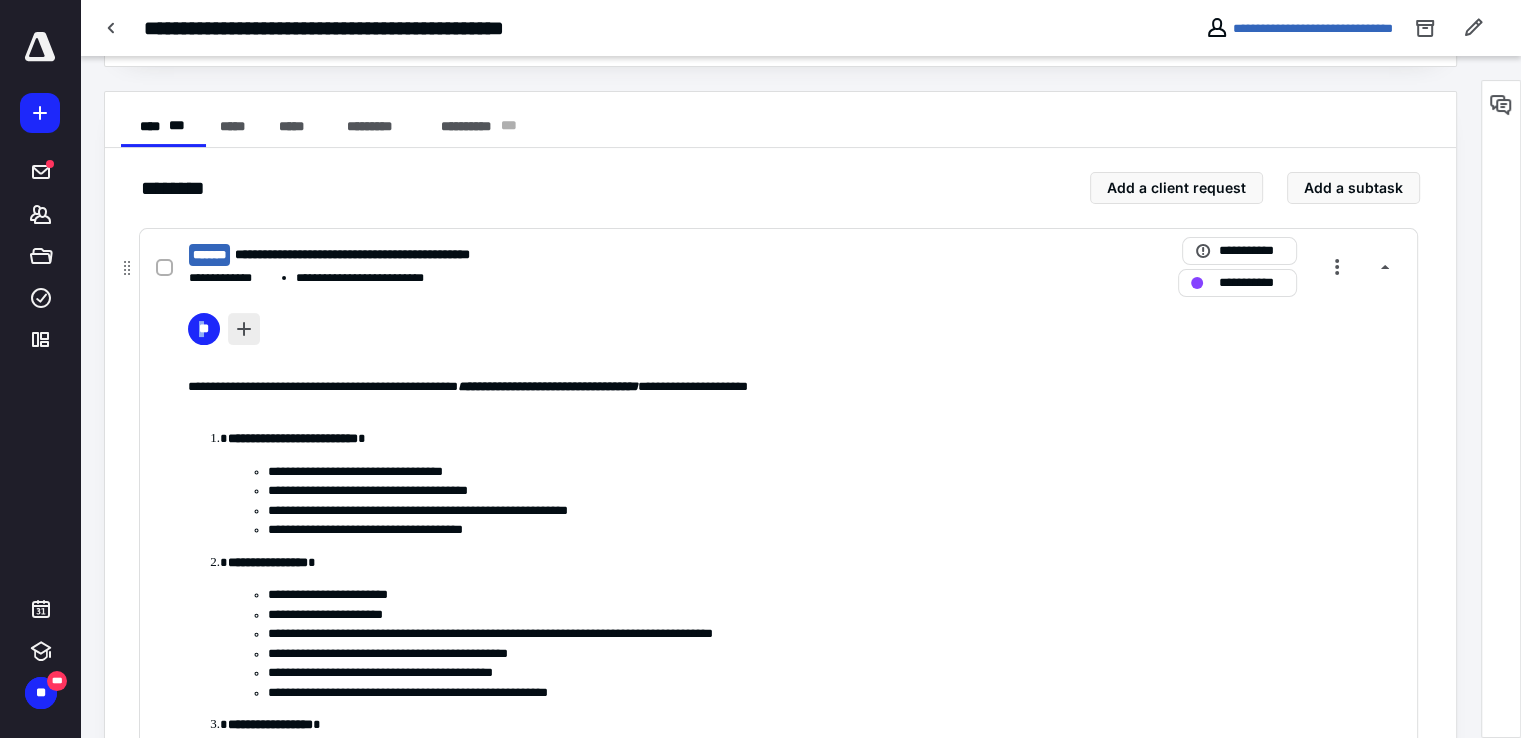 click at bounding box center (244, 329) 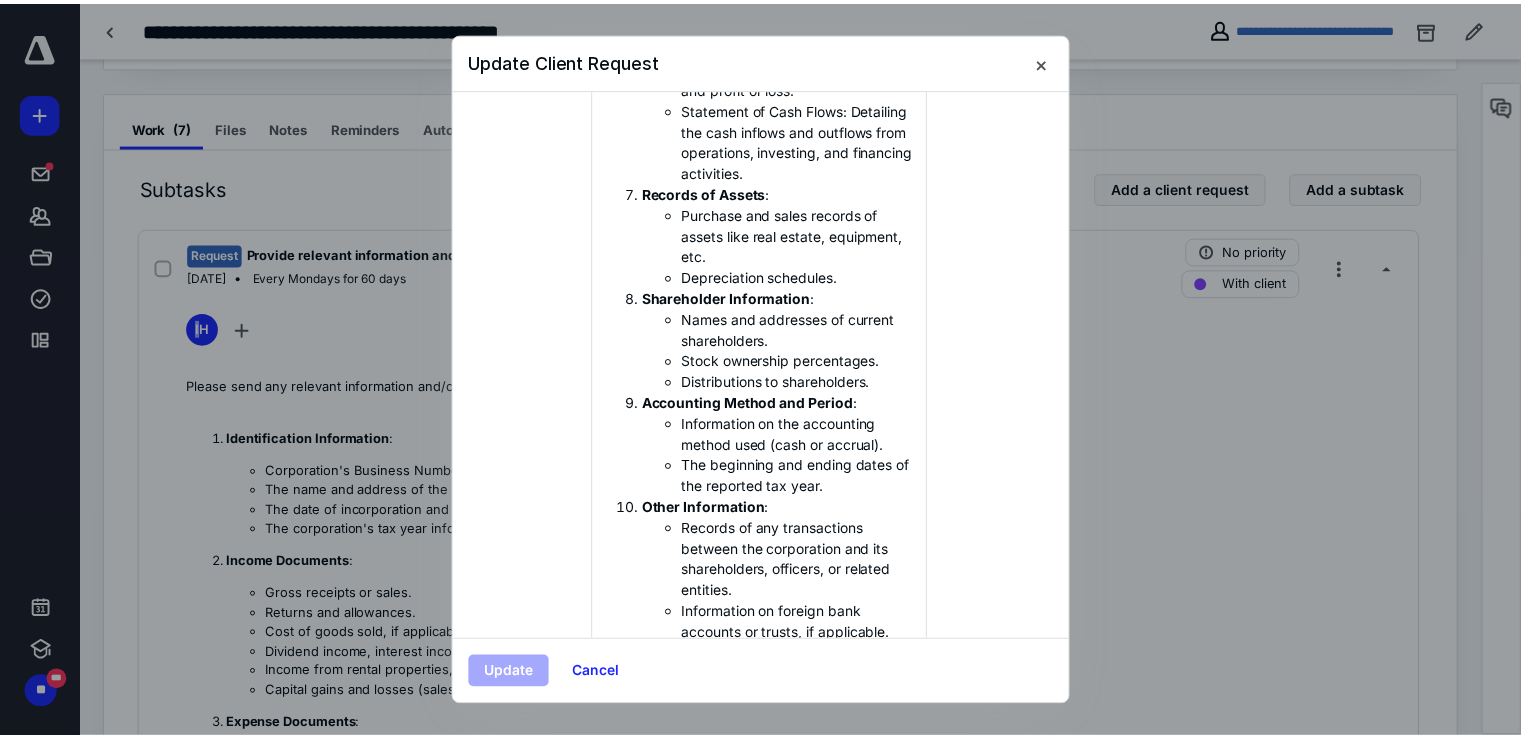 scroll, scrollTop: 1767, scrollLeft: 0, axis: vertical 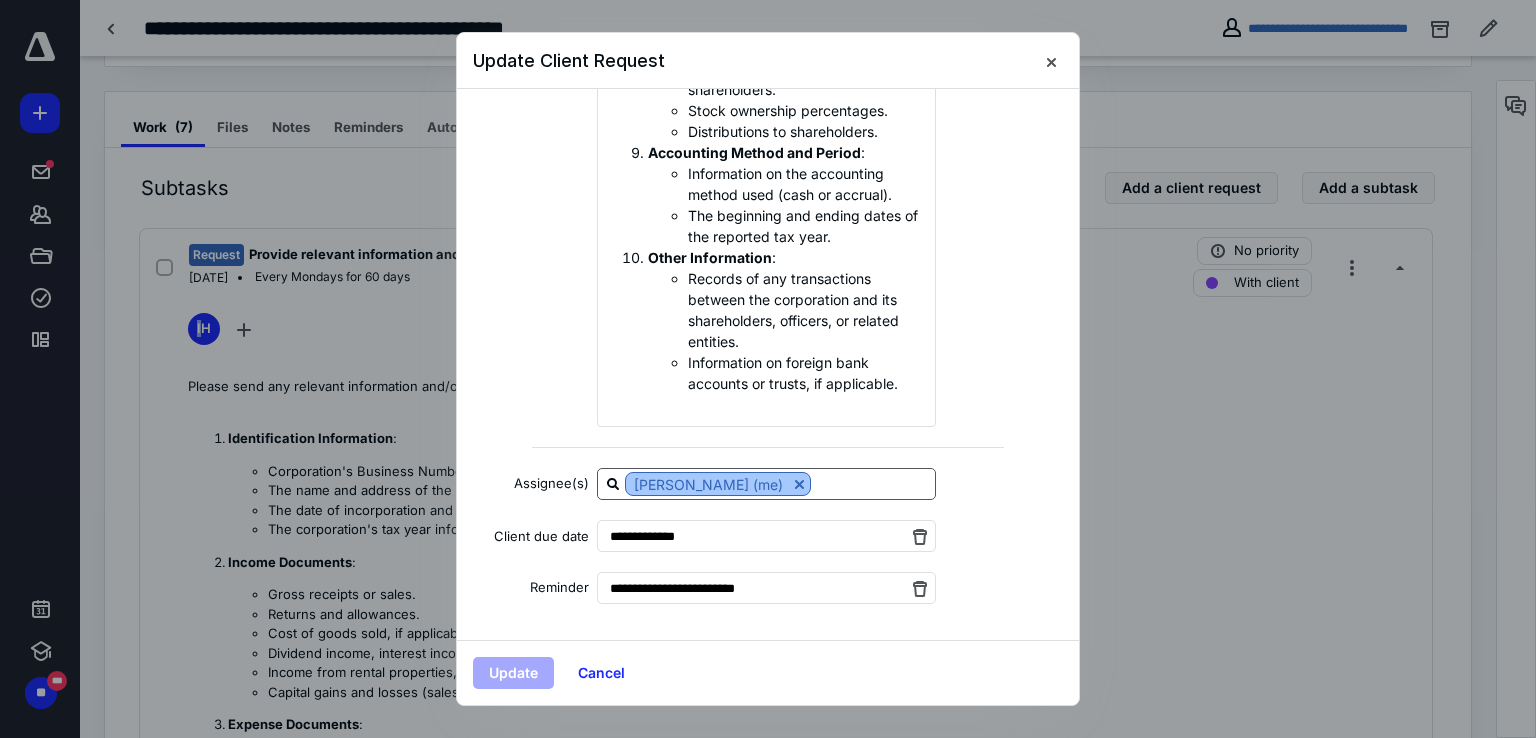 click at bounding box center (799, 484) 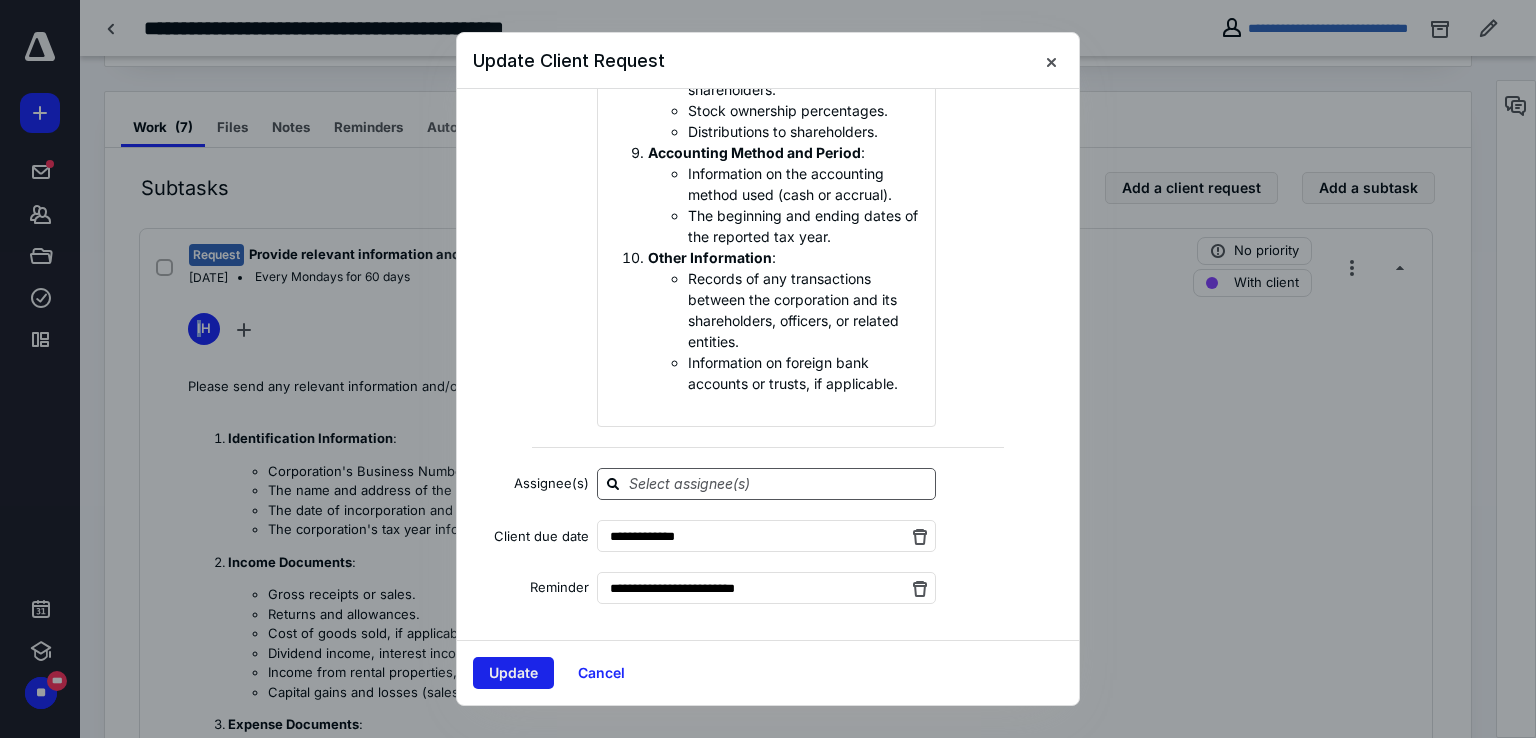 click on "Update" at bounding box center (513, 673) 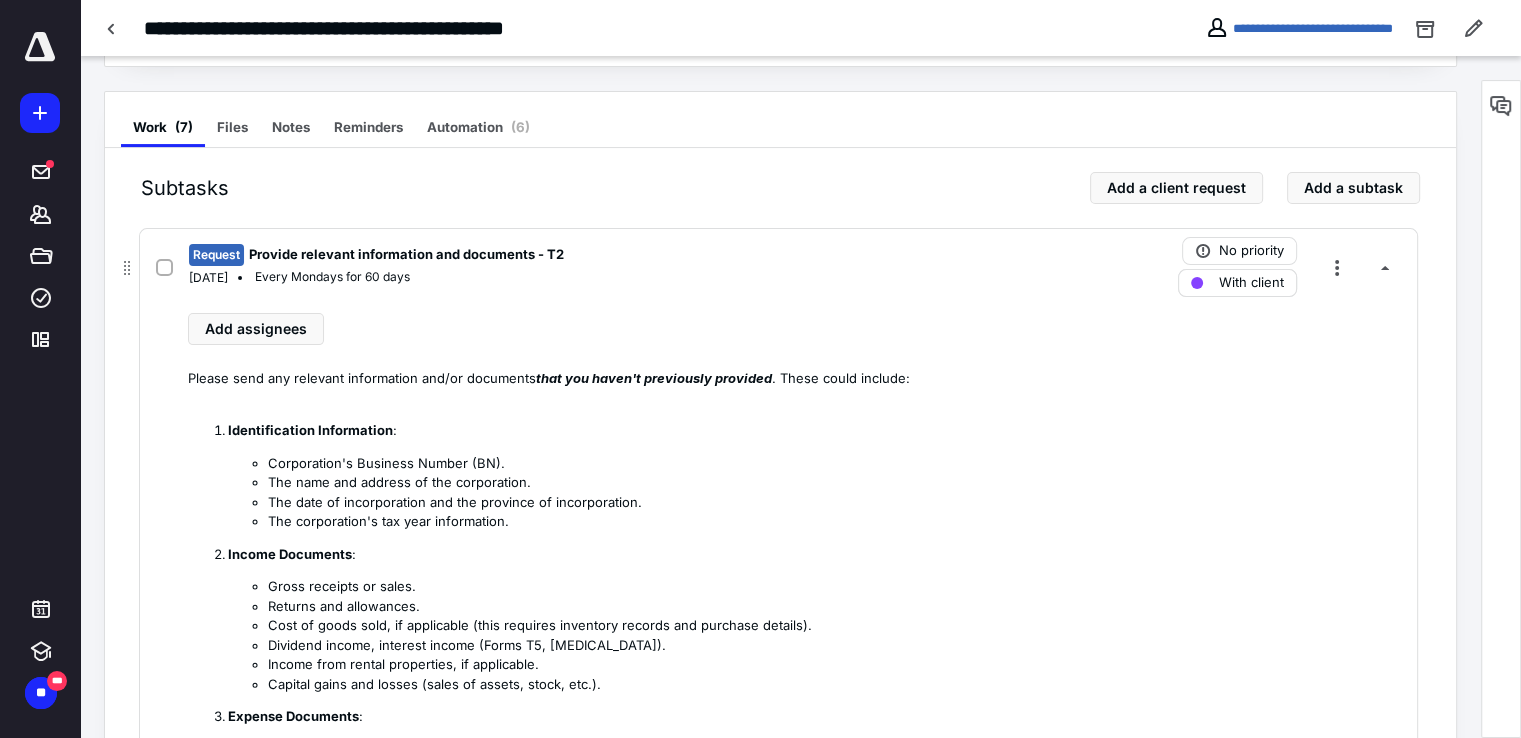 click on "With client" at bounding box center (1251, 283) 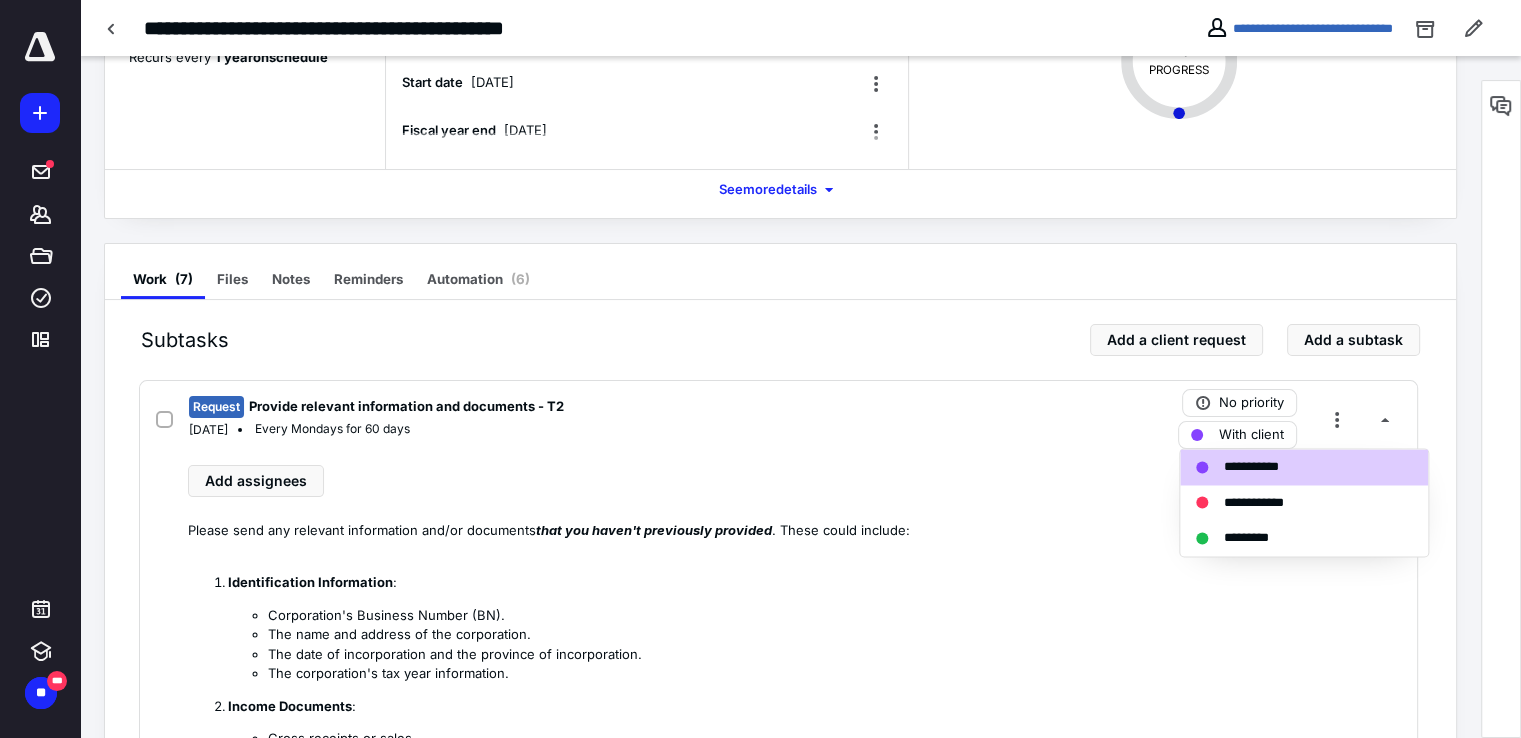 scroll, scrollTop: 0, scrollLeft: 0, axis: both 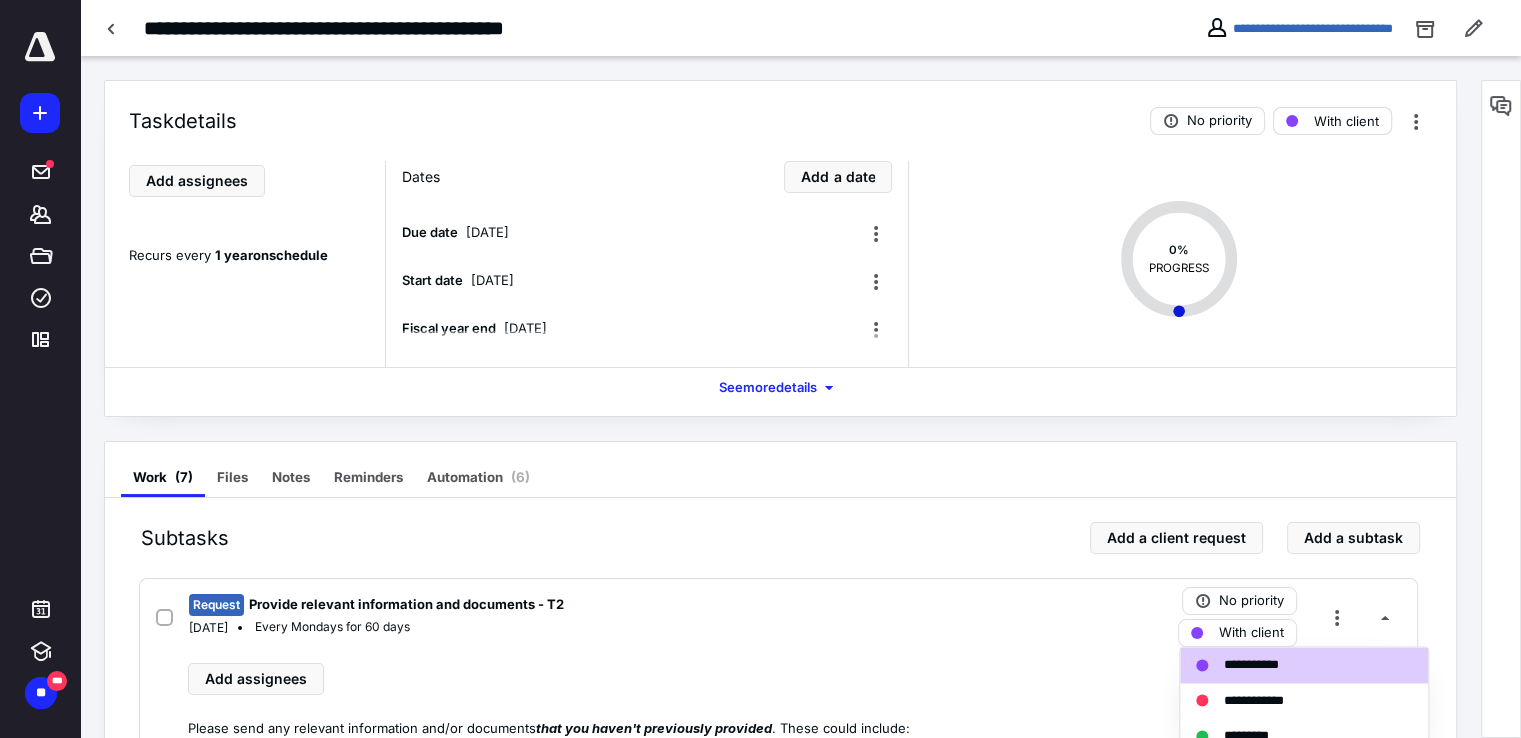 click on "With client" at bounding box center (1332, 121) 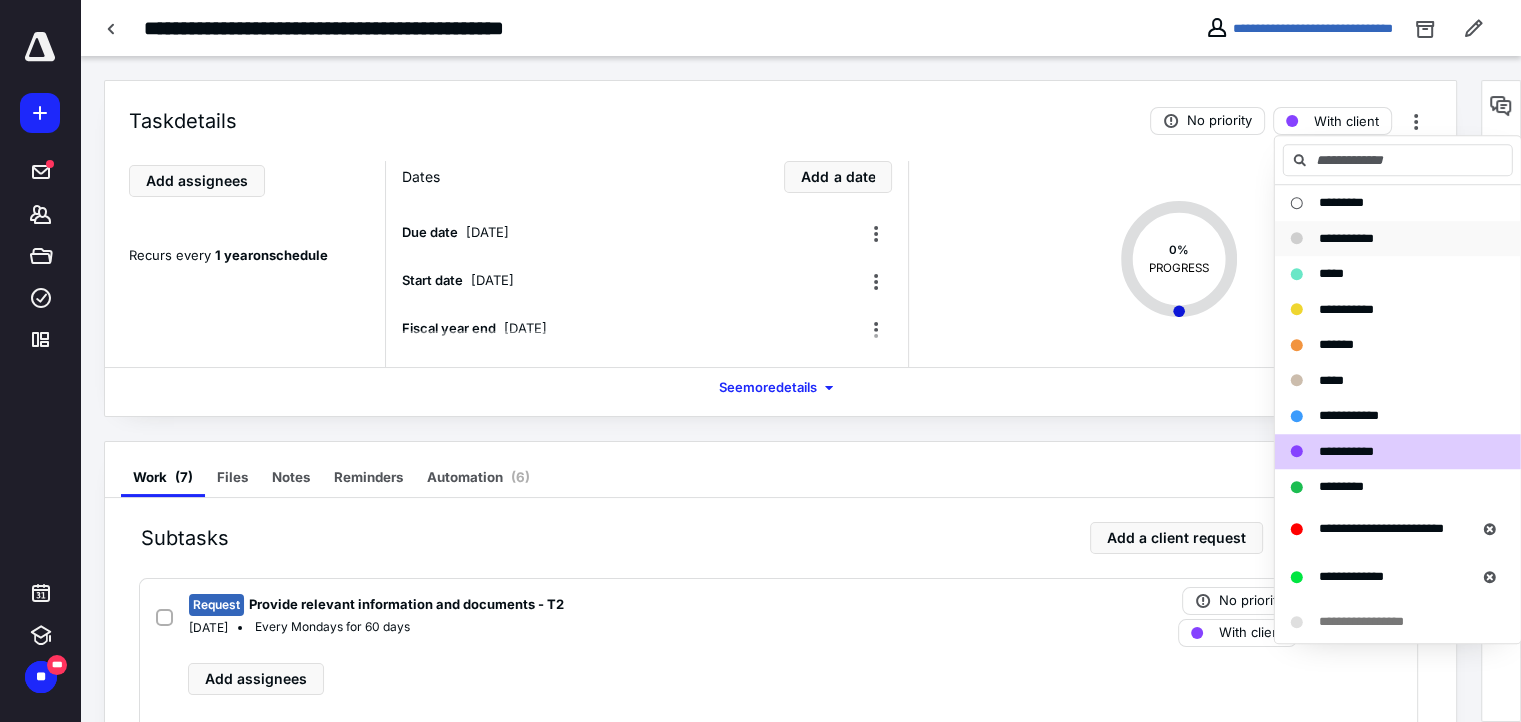 click on "**********" at bounding box center [1346, 238] 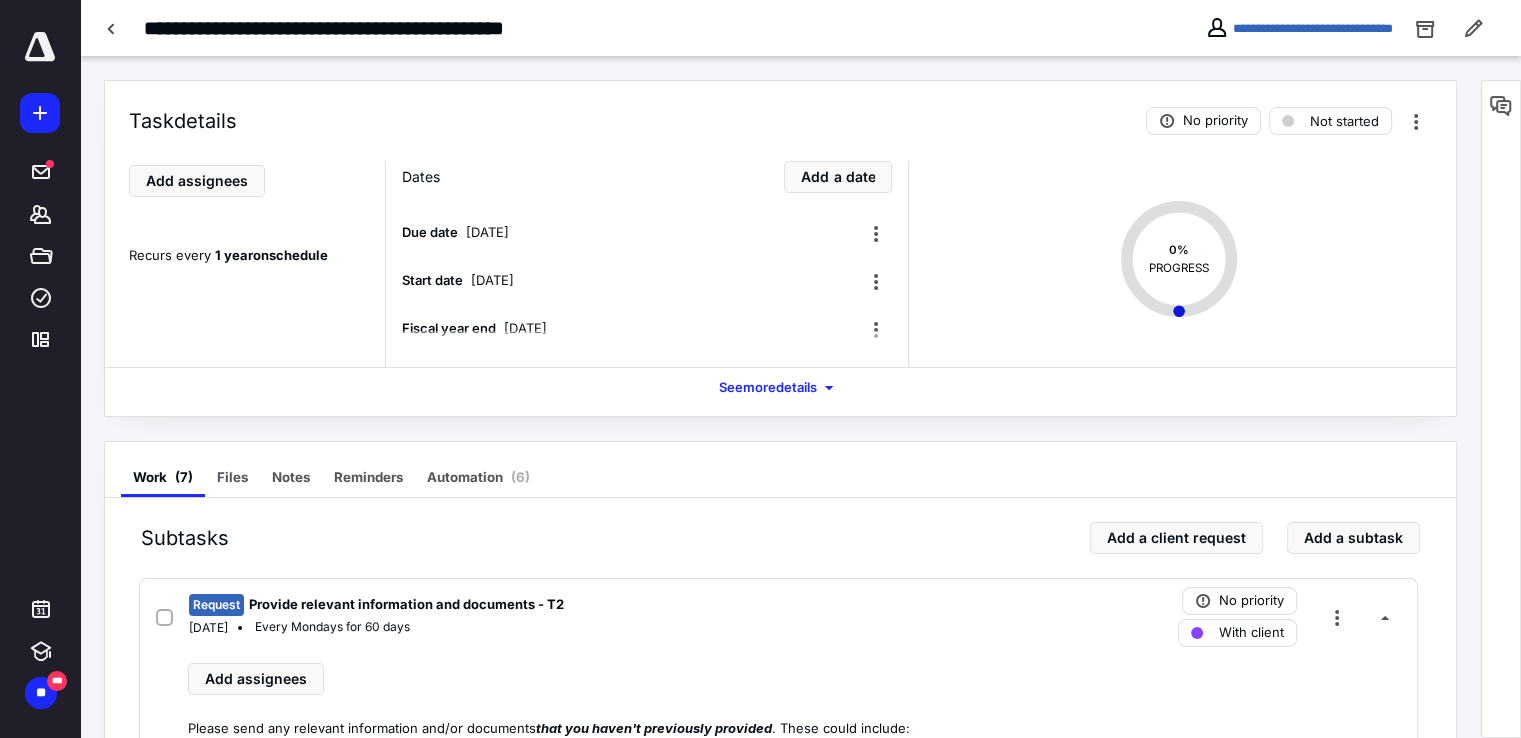 click on "0 % PROGRESS" at bounding box center (1169, 264) 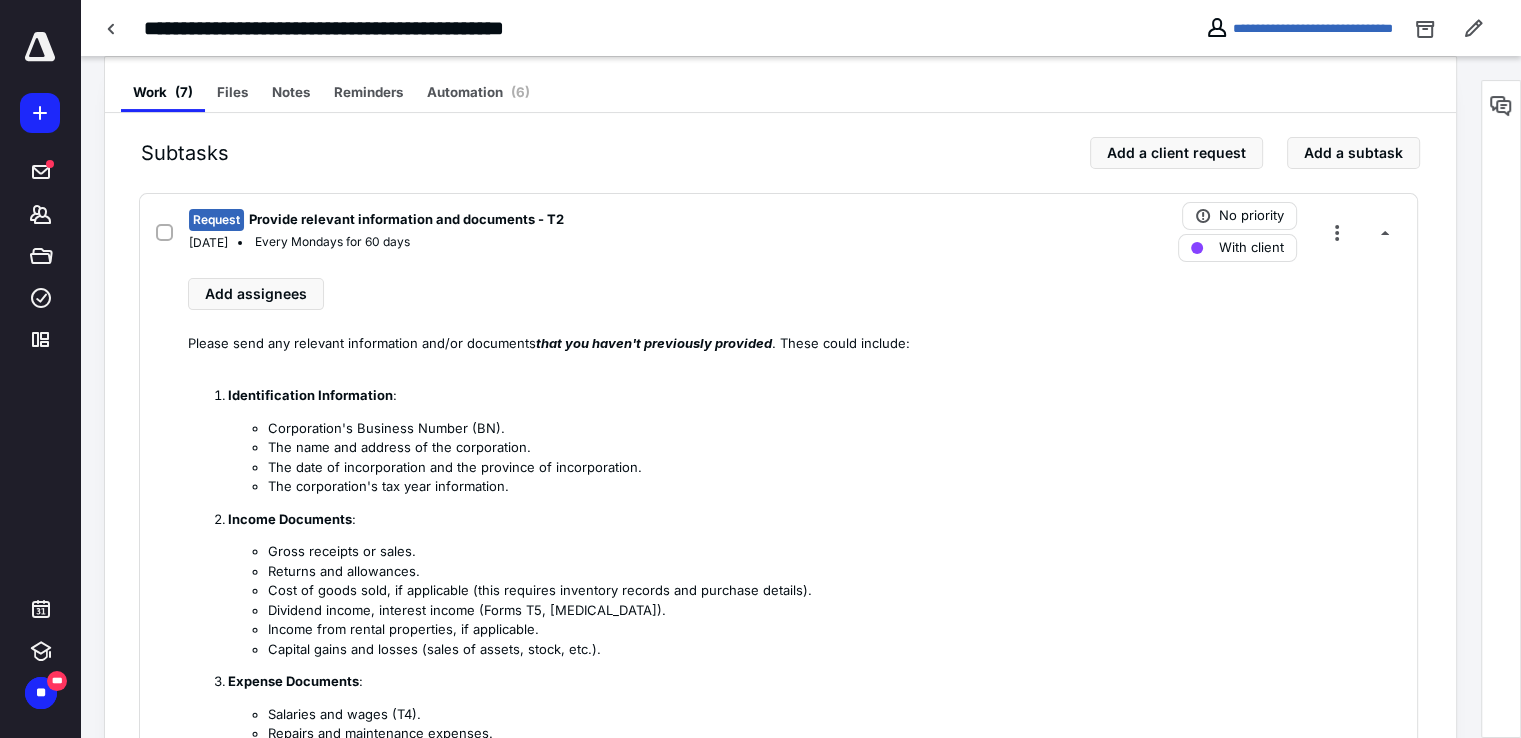 scroll, scrollTop: 300, scrollLeft: 0, axis: vertical 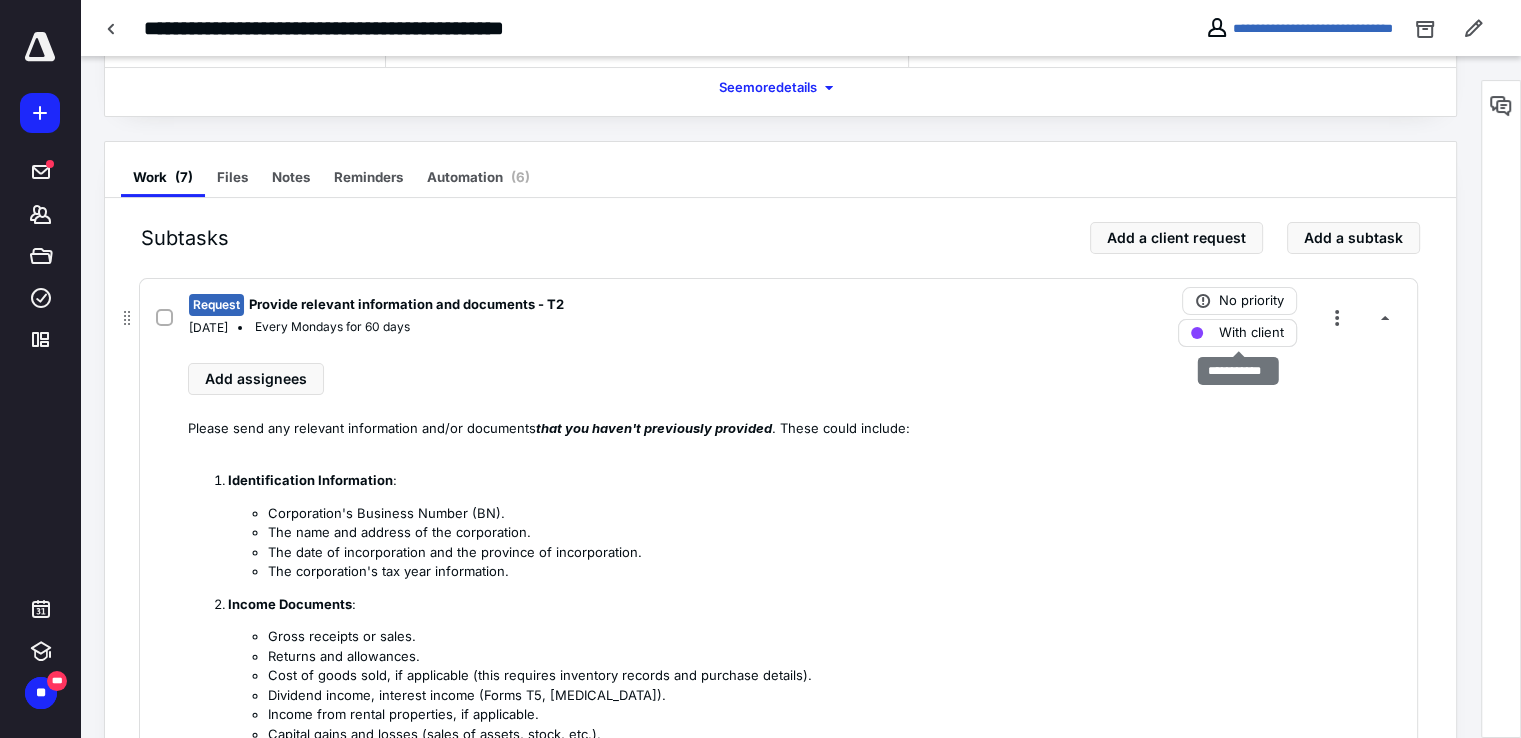 click on "With client" at bounding box center [1251, 333] 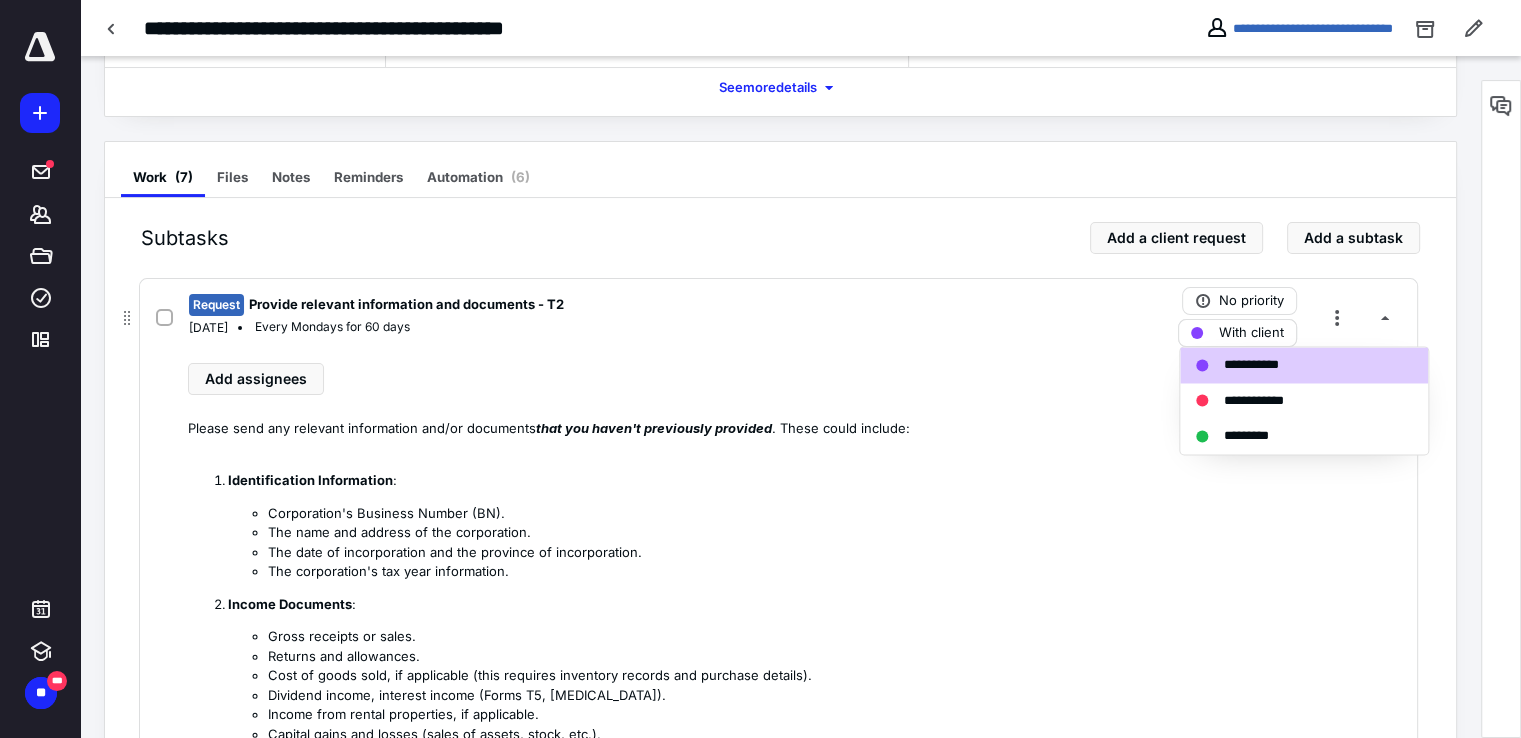 click on "With client" at bounding box center (1251, 333) 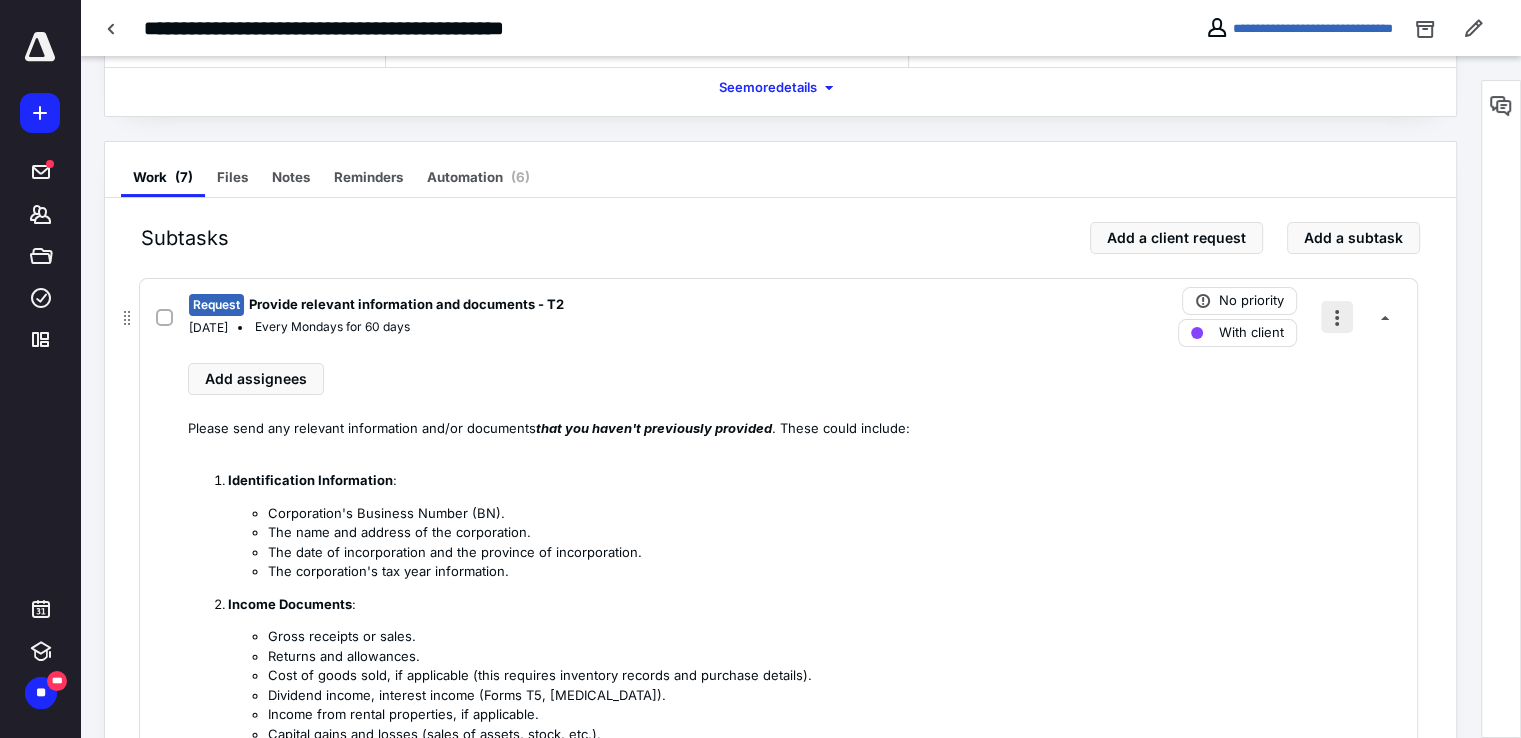 click at bounding box center [1337, 317] 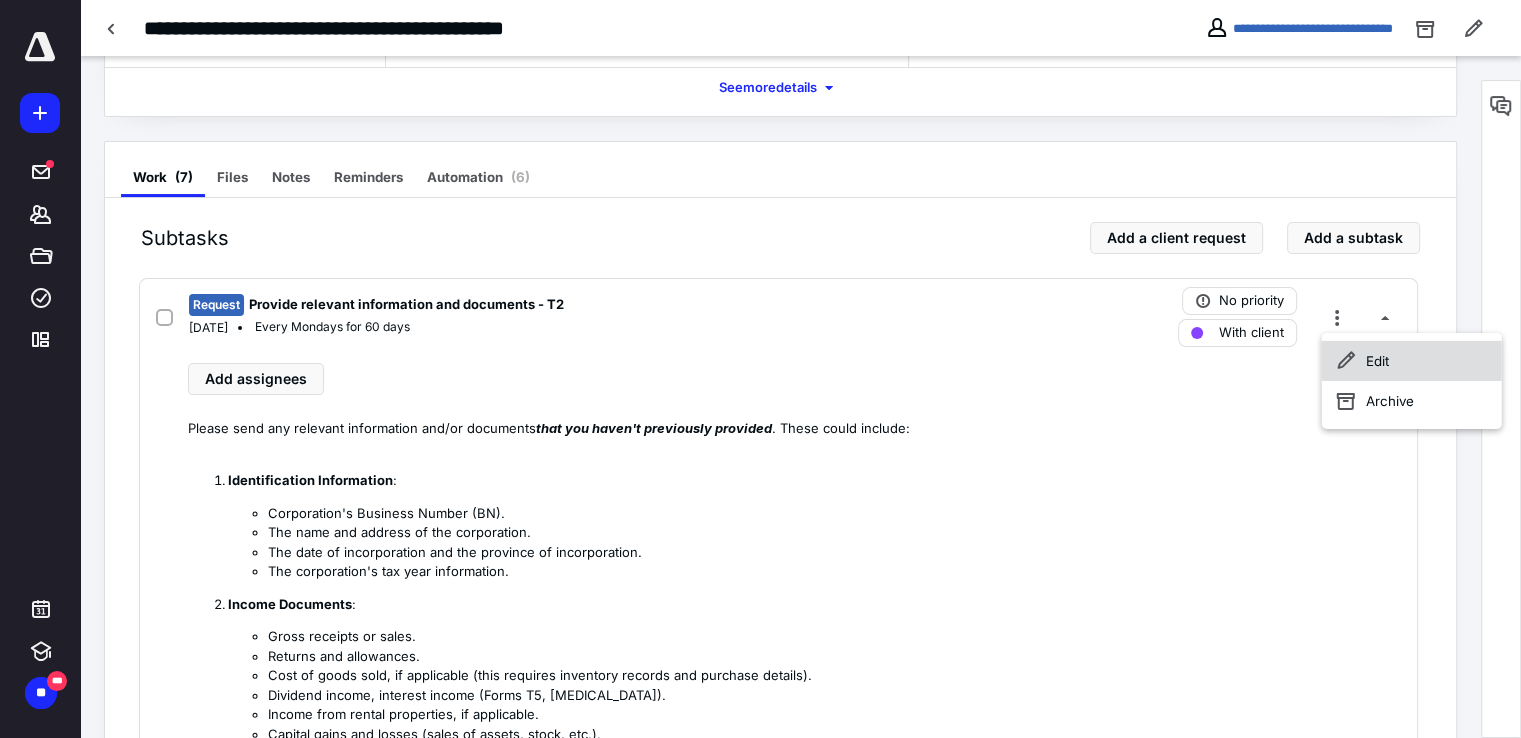 click 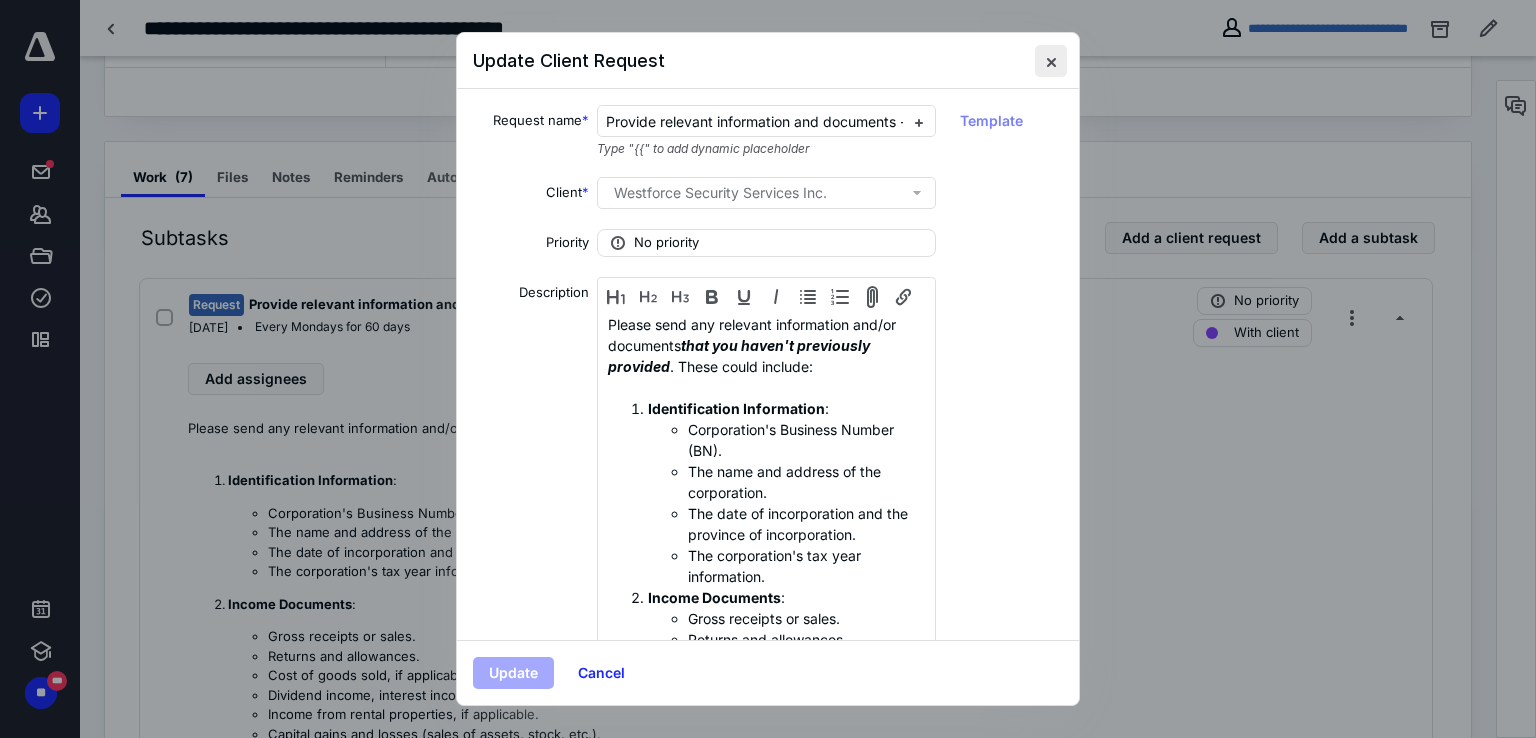 click at bounding box center [1051, 61] 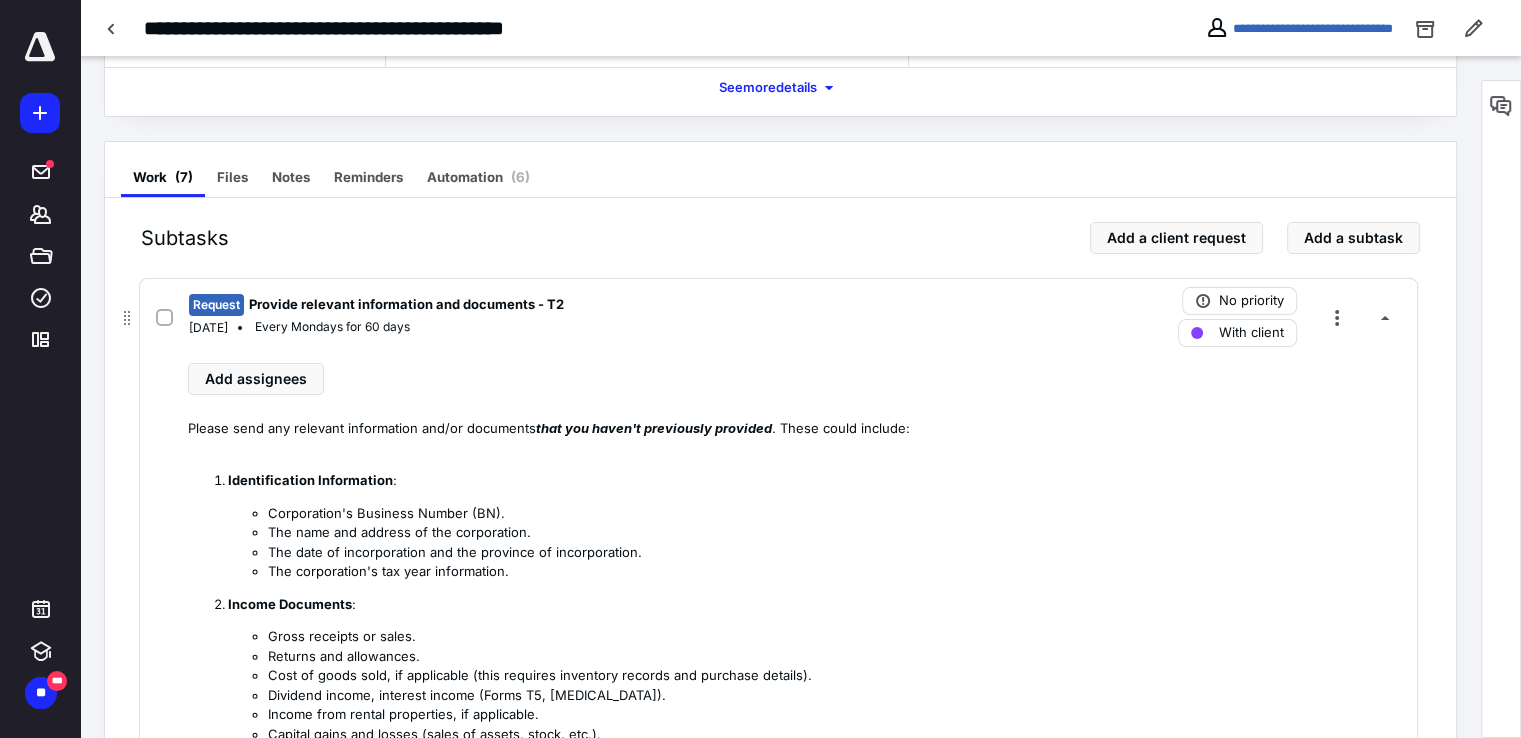 click on "Request  Provide relevant information and documents - T2 [DATE]   Every Mondays for 60 days No priority With client" at bounding box center [778, 317] 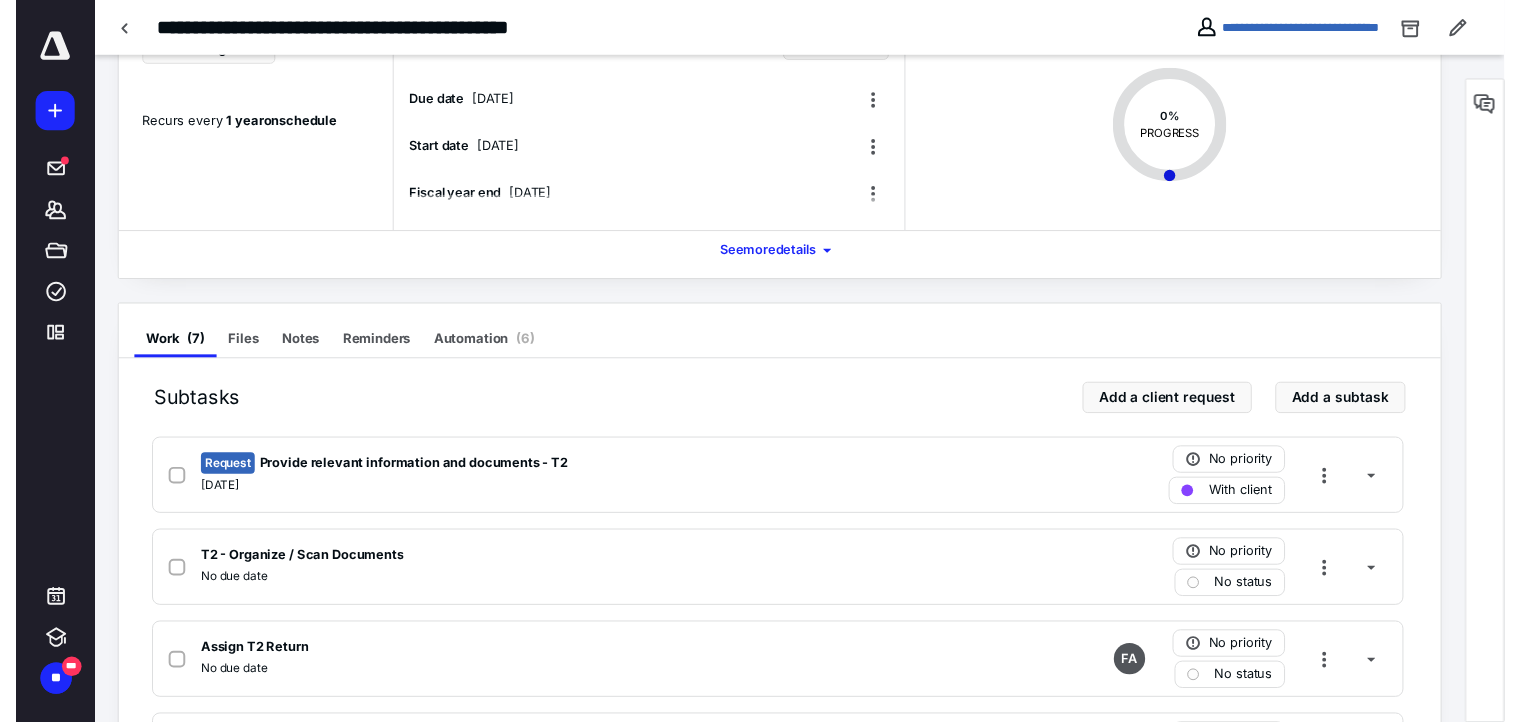 scroll, scrollTop: 0, scrollLeft: 0, axis: both 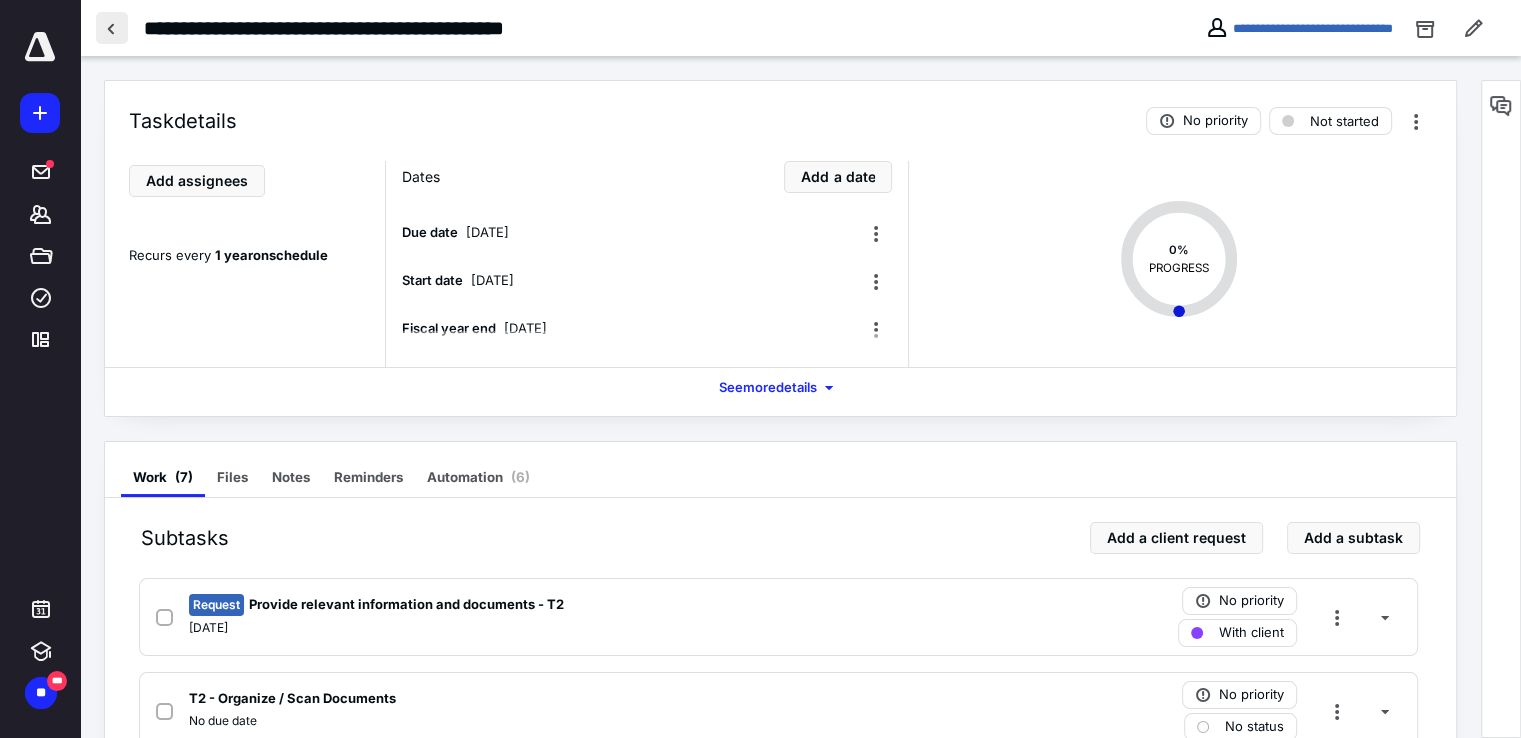 click at bounding box center (112, 28) 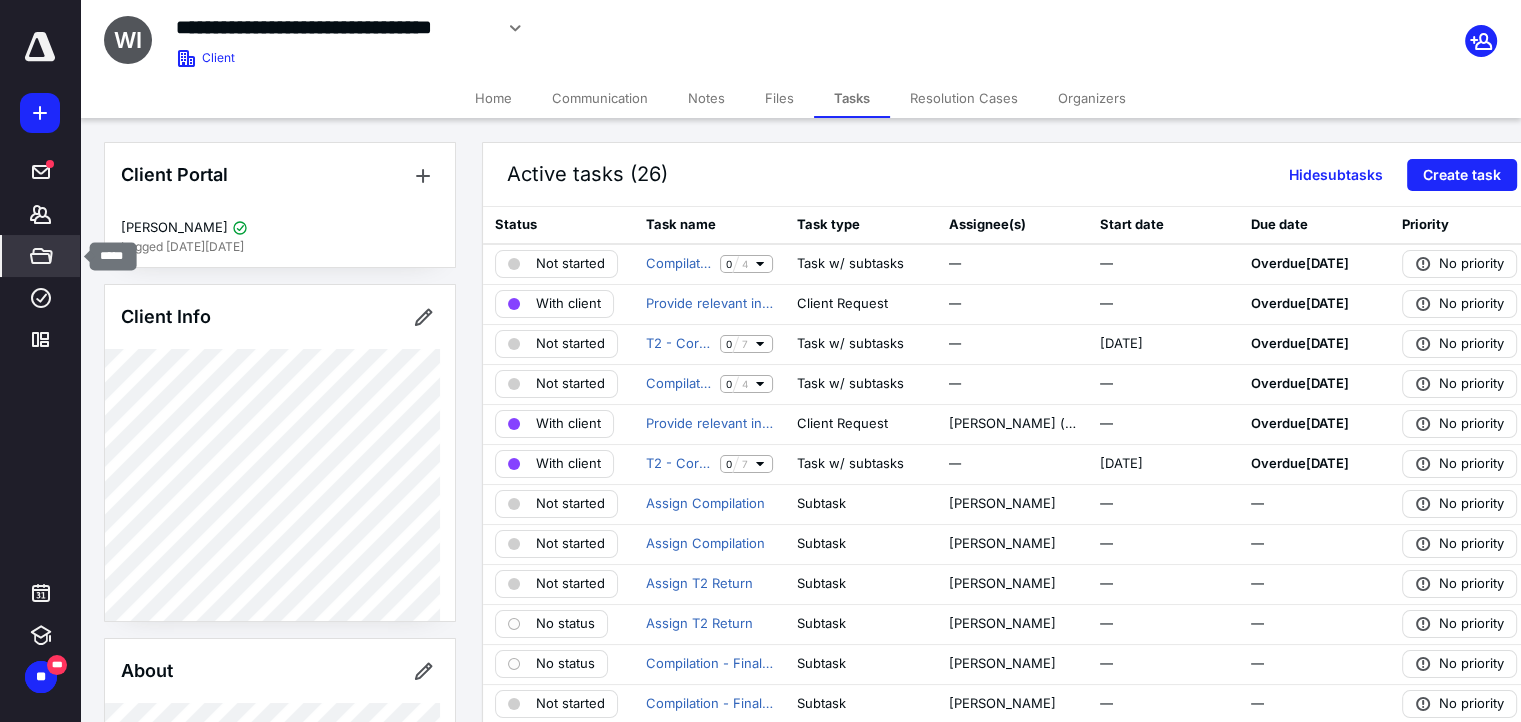 click 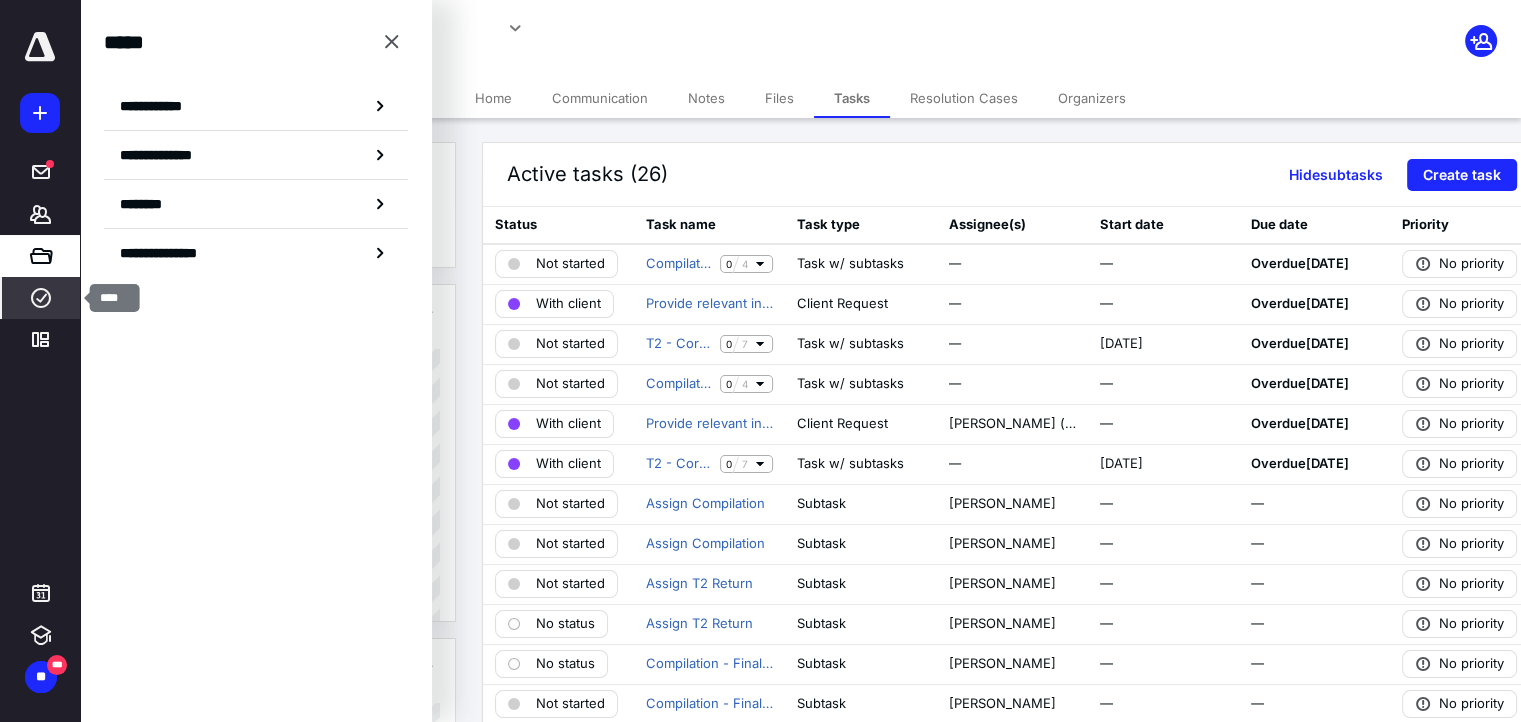 click 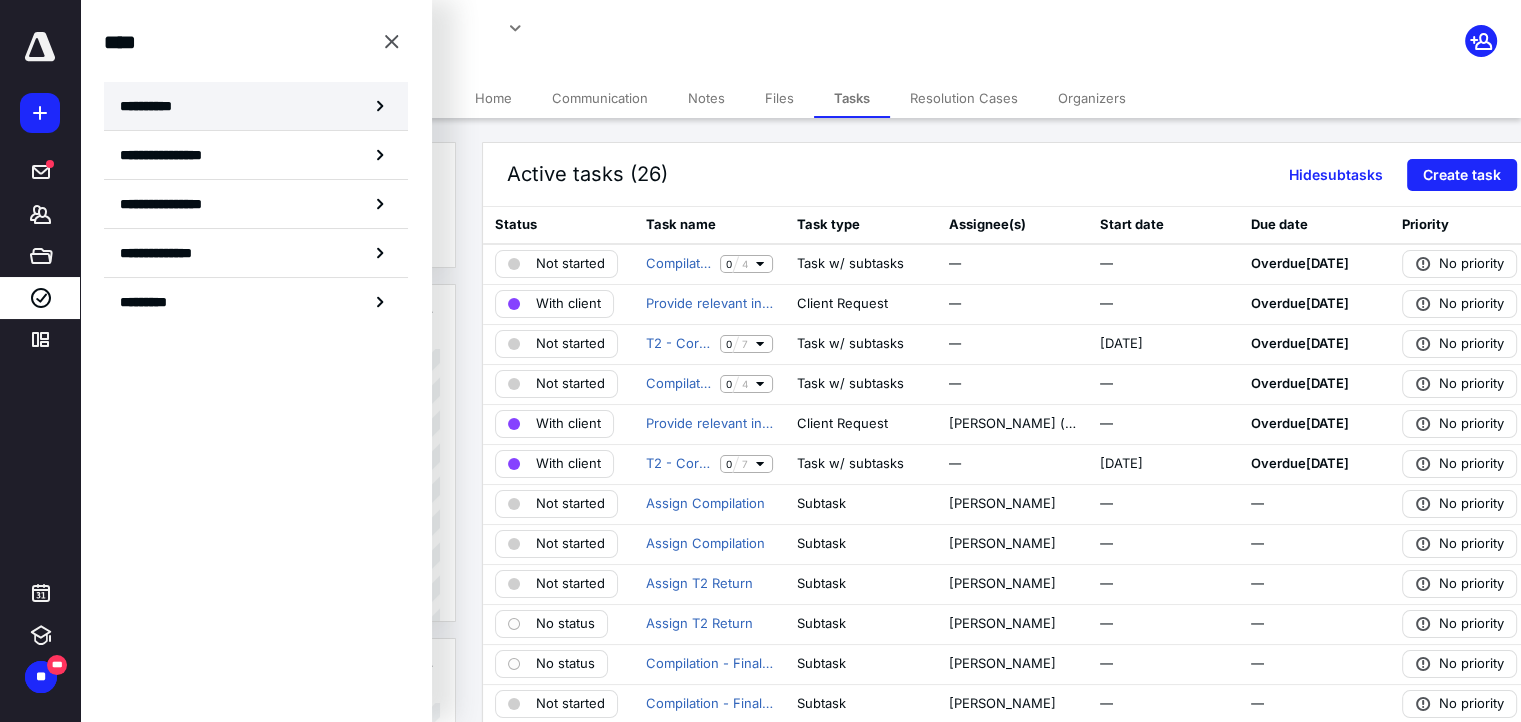 click on "**********" at bounding box center (153, 106) 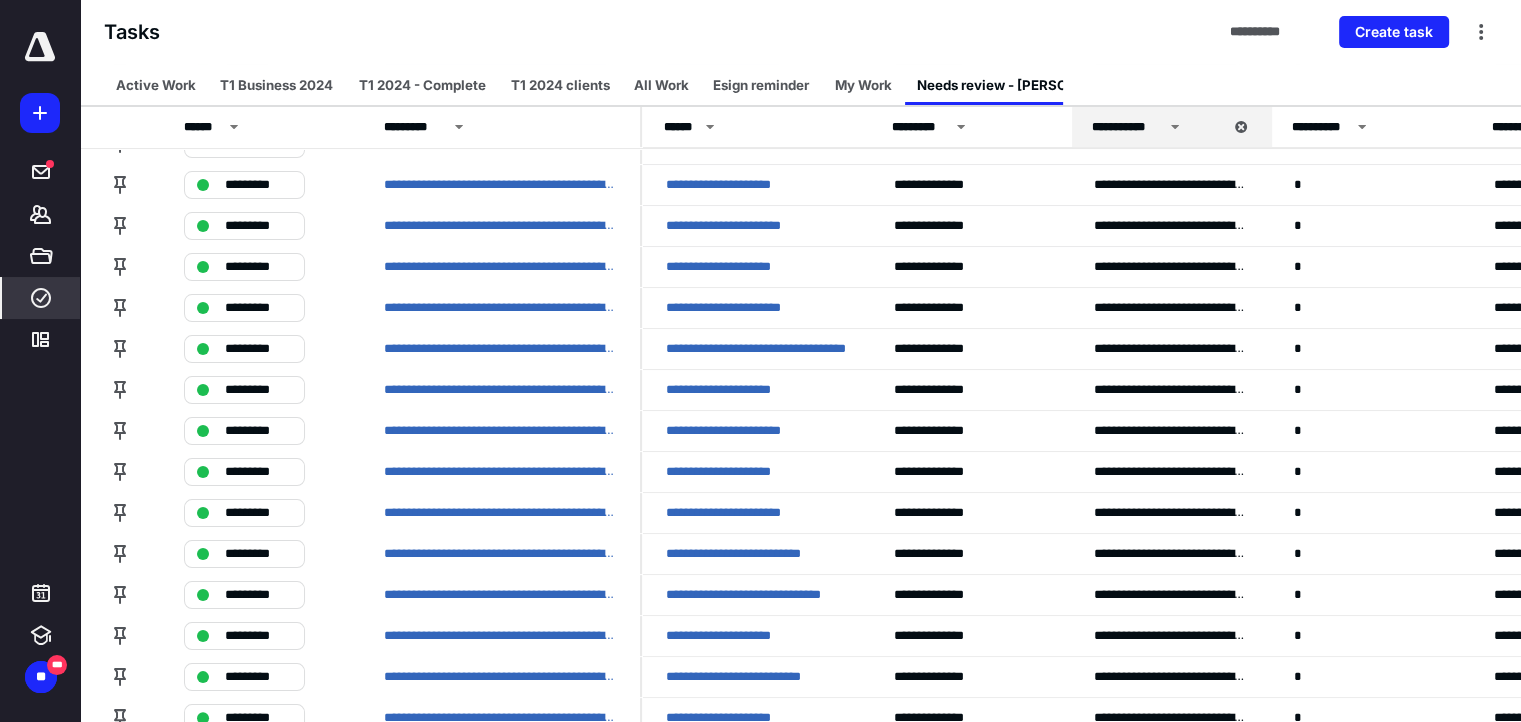 scroll, scrollTop: 0, scrollLeft: 0, axis: both 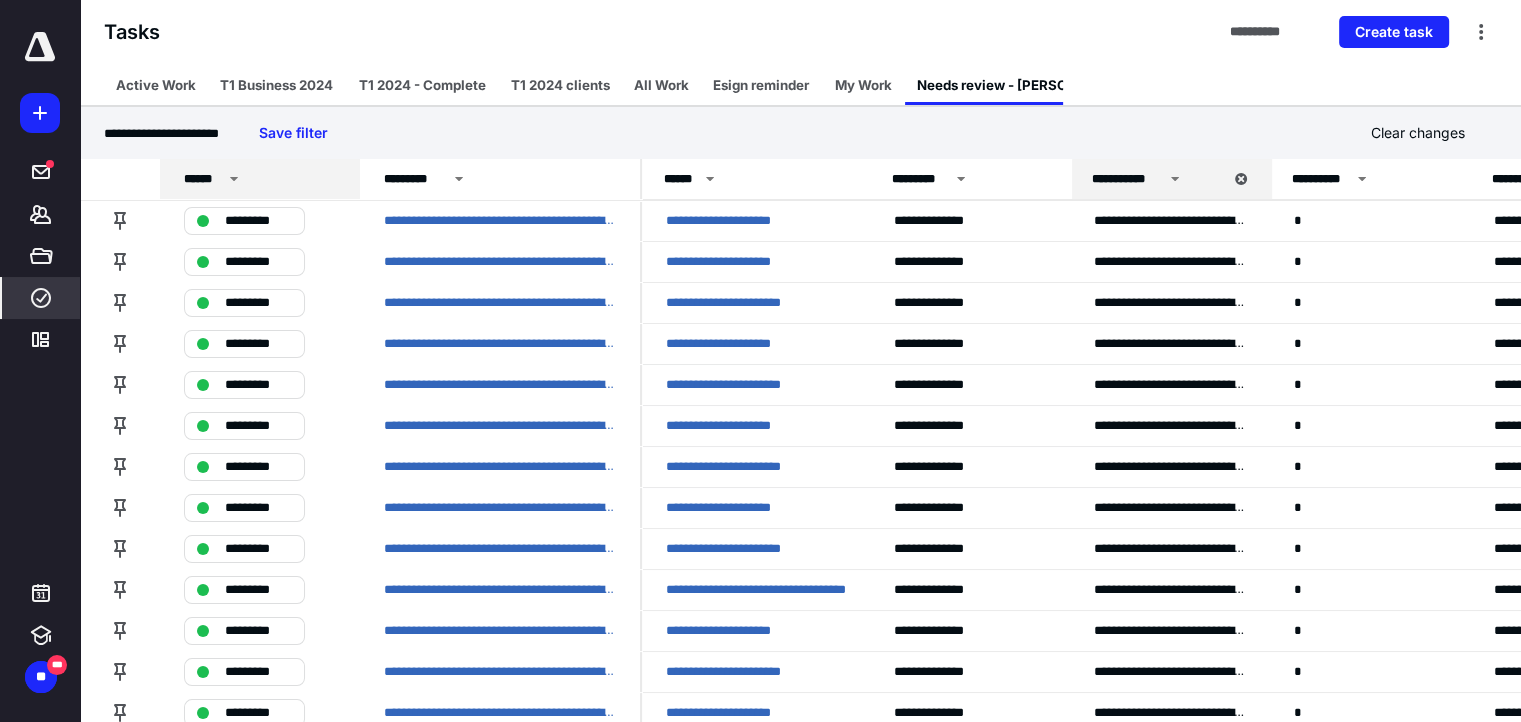 click 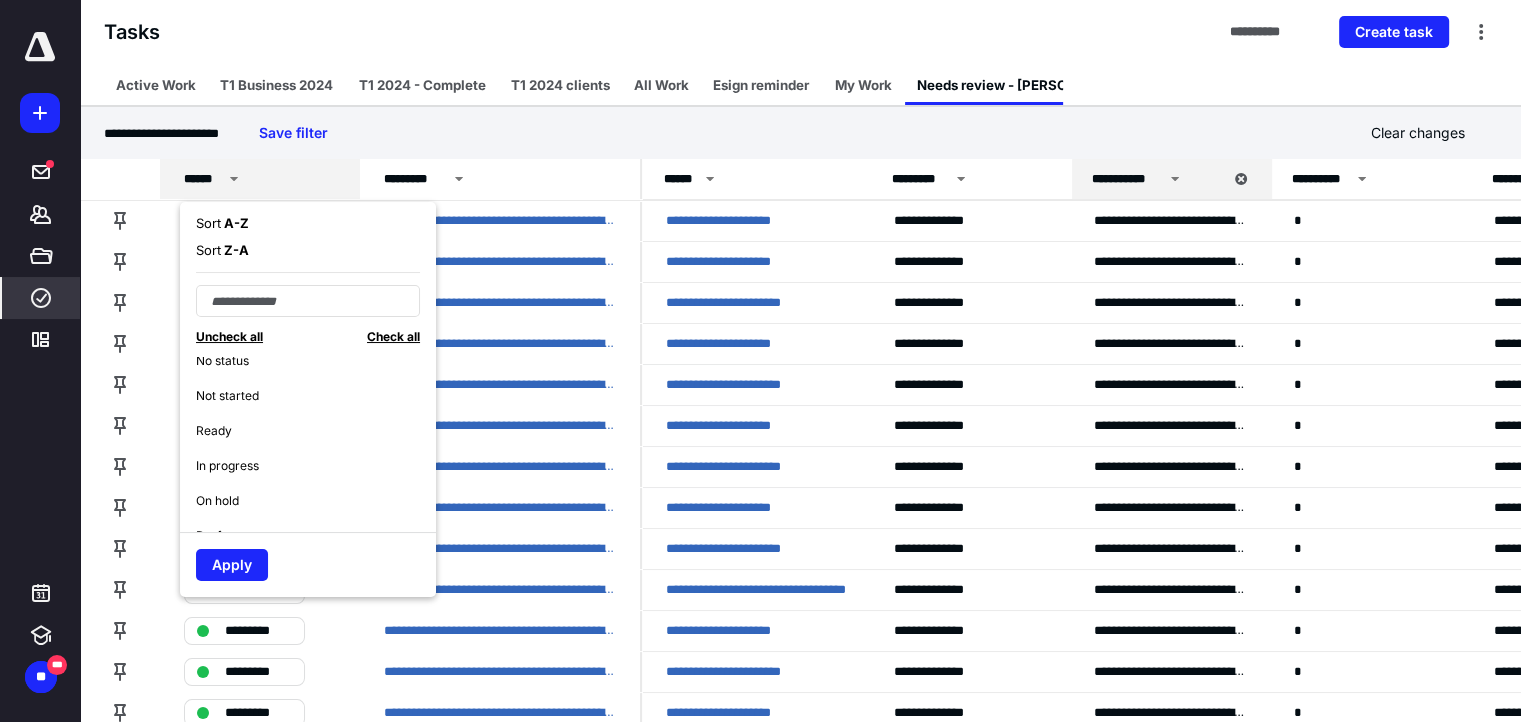 scroll, scrollTop: 110, scrollLeft: 0, axis: vertical 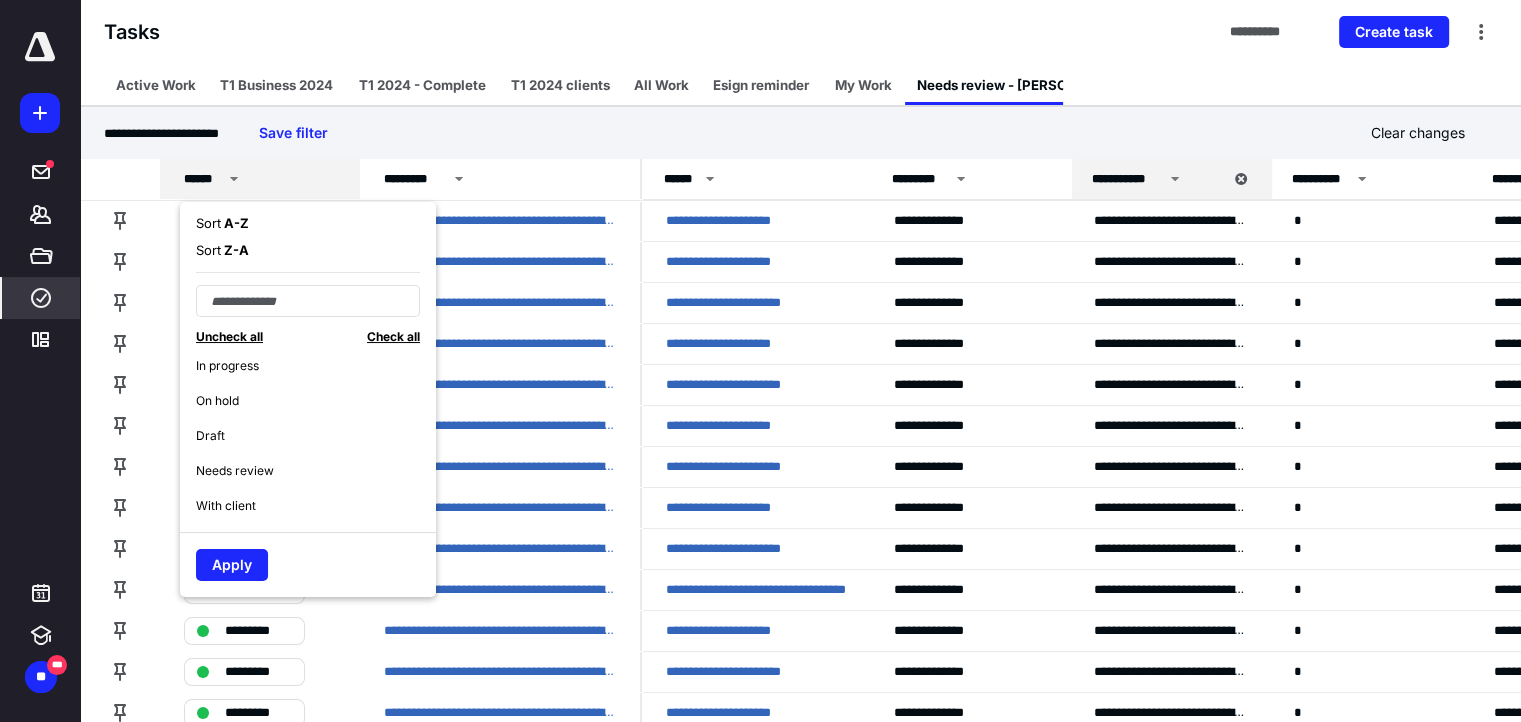 click on "With client" at bounding box center (316, 505) 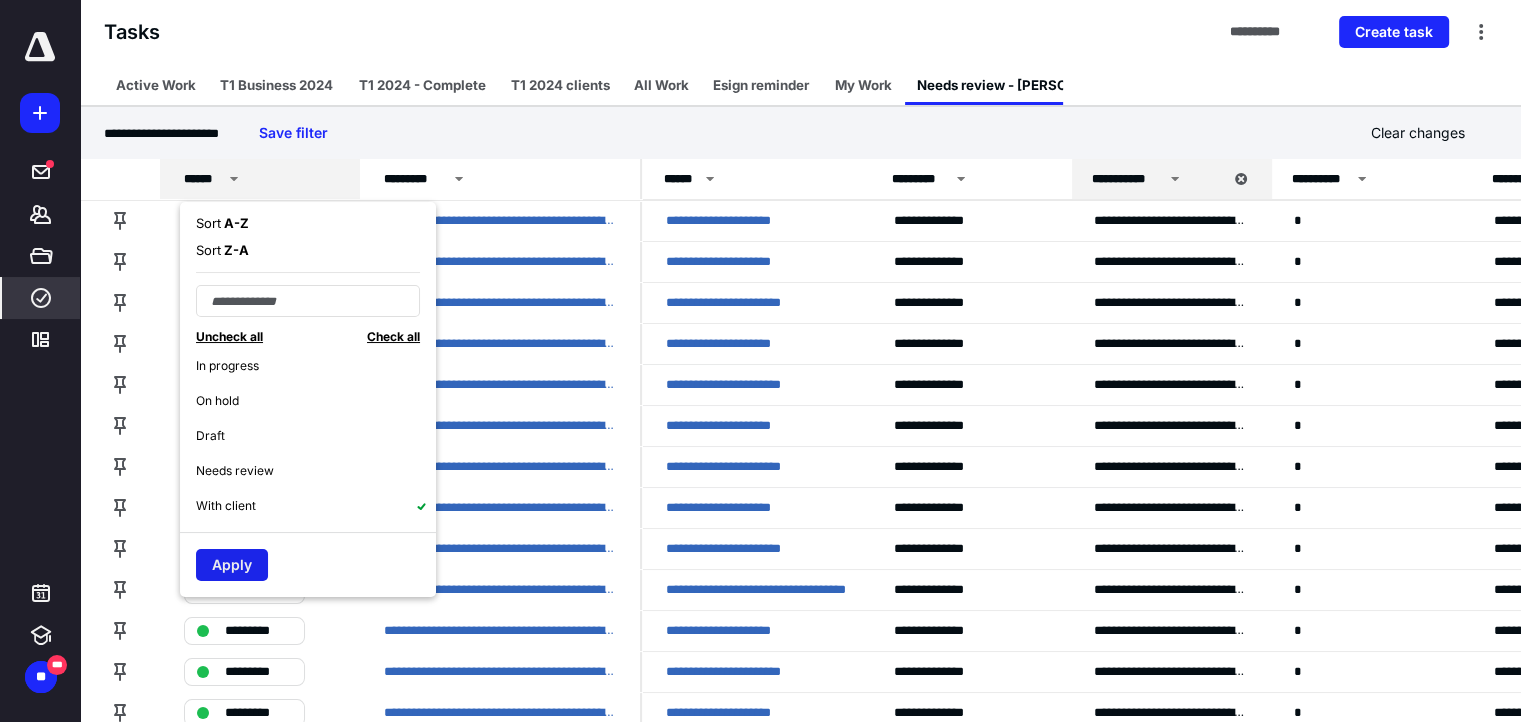 click on "Apply" at bounding box center (232, 565) 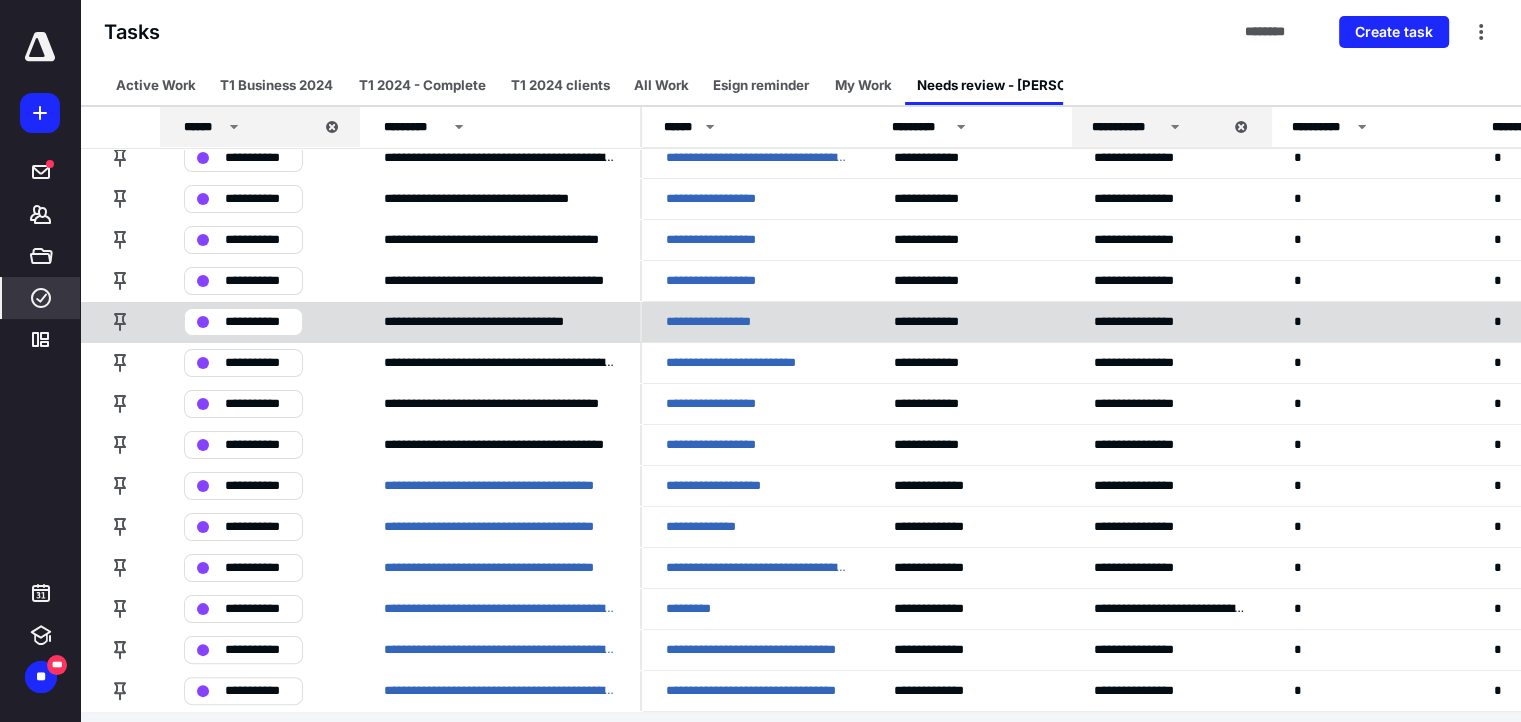 scroll, scrollTop: 318, scrollLeft: 0, axis: vertical 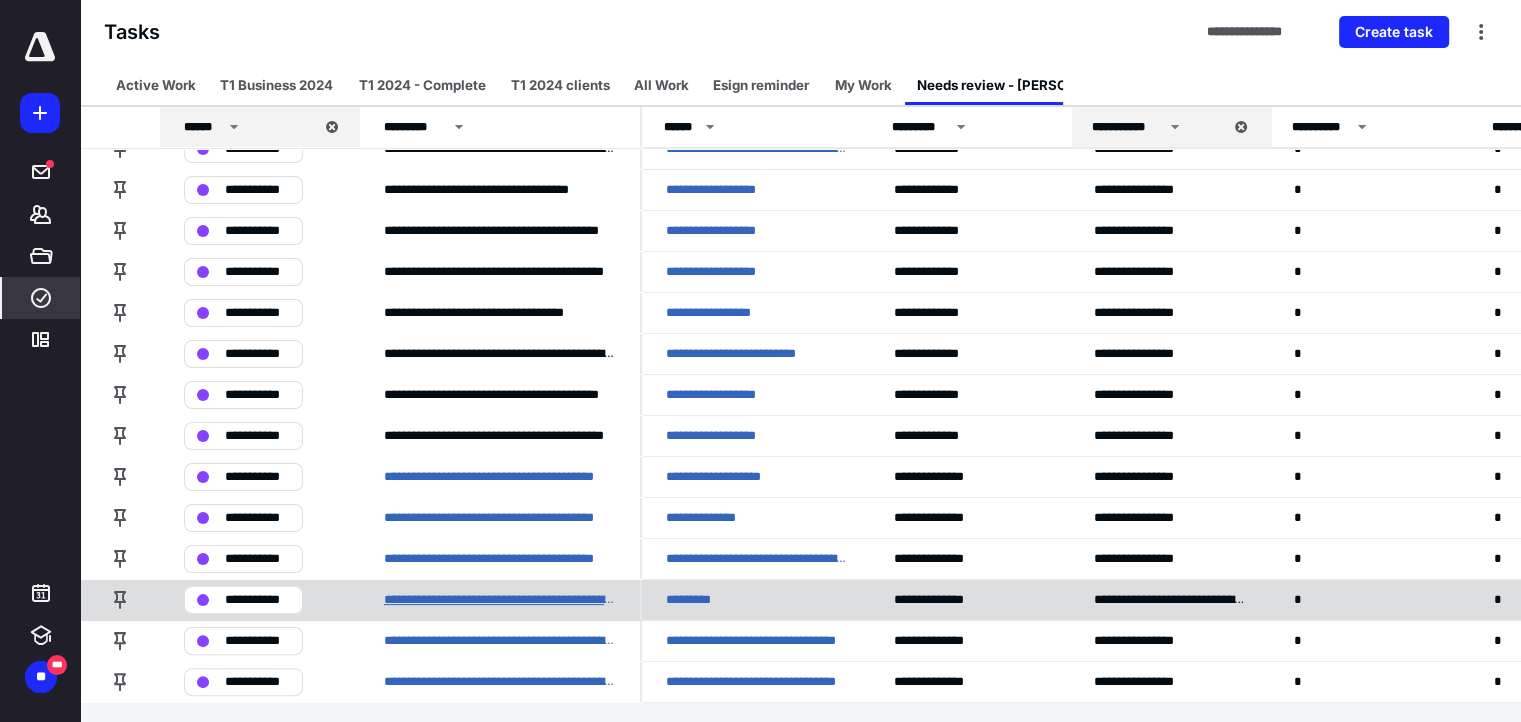 click on "**********" at bounding box center (500, 600) 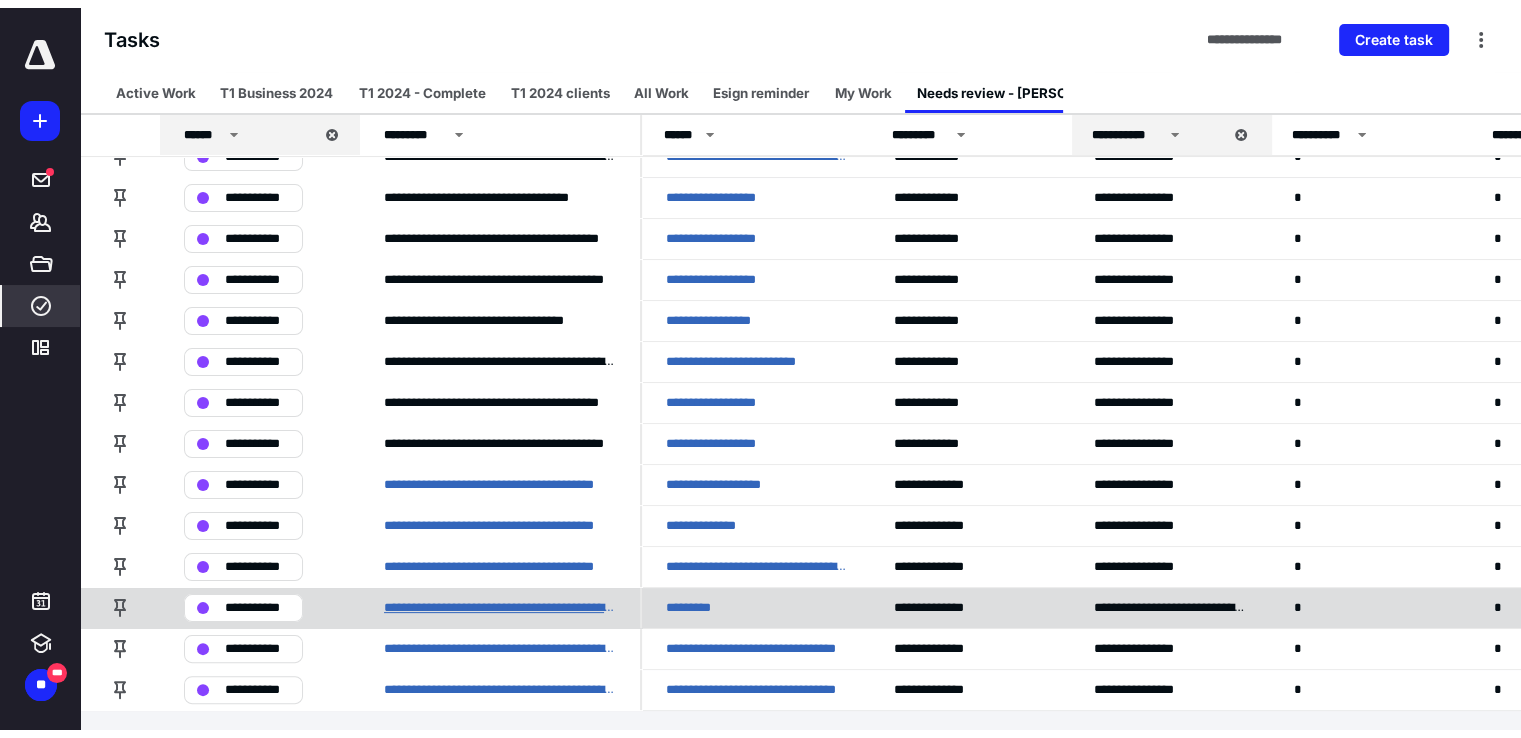 scroll, scrollTop: 0, scrollLeft: 0, axis: both 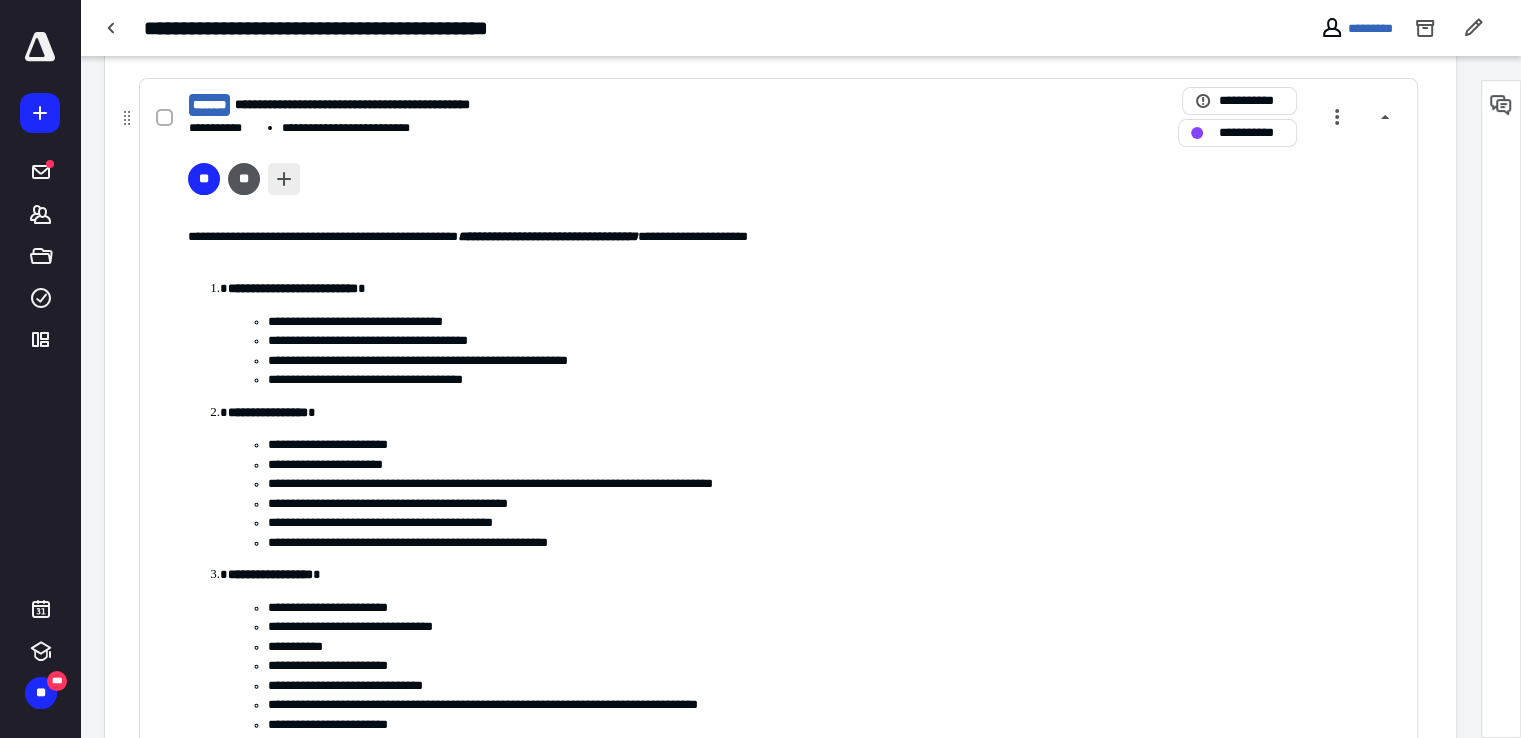 click at bounding box center [284, 179] 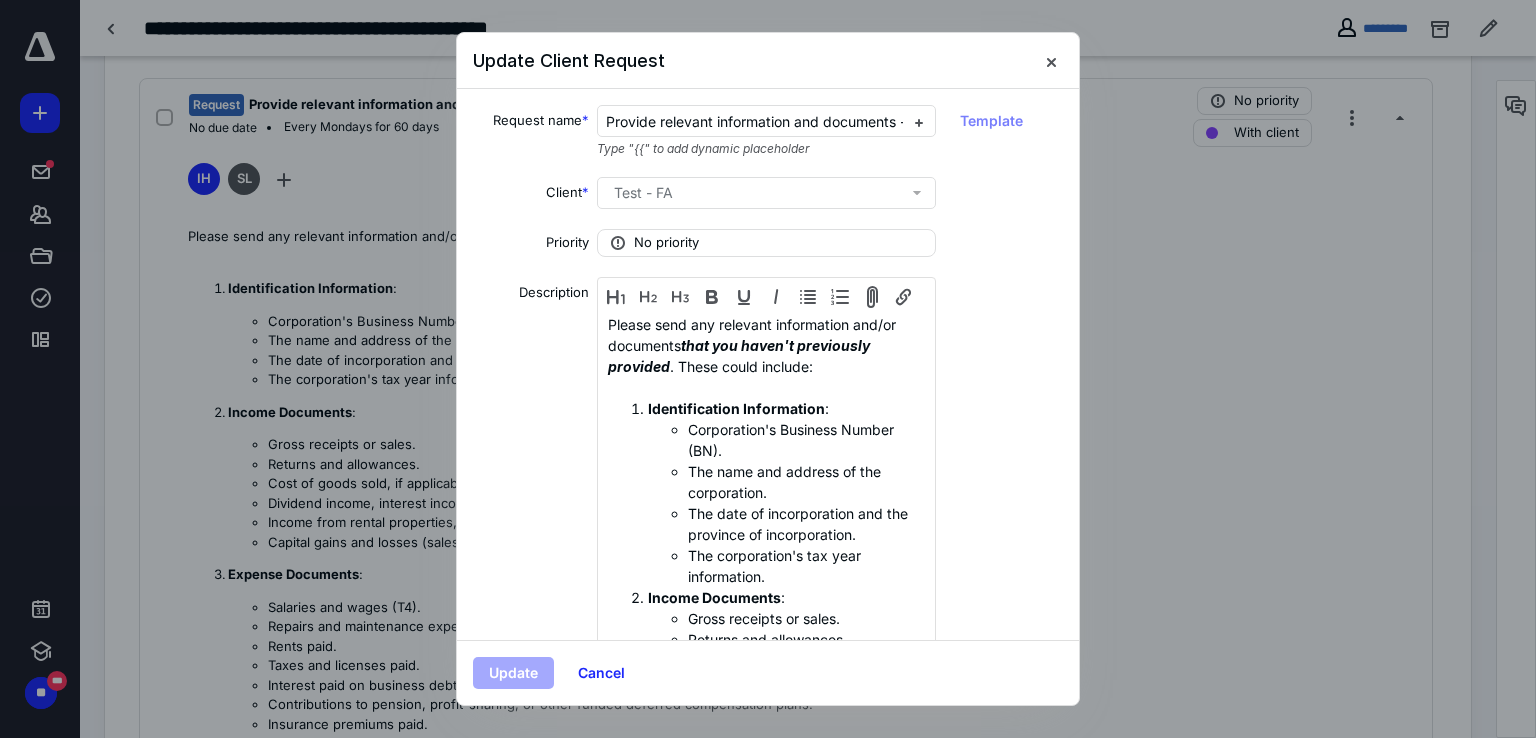 click at bounding box center [768, 369] 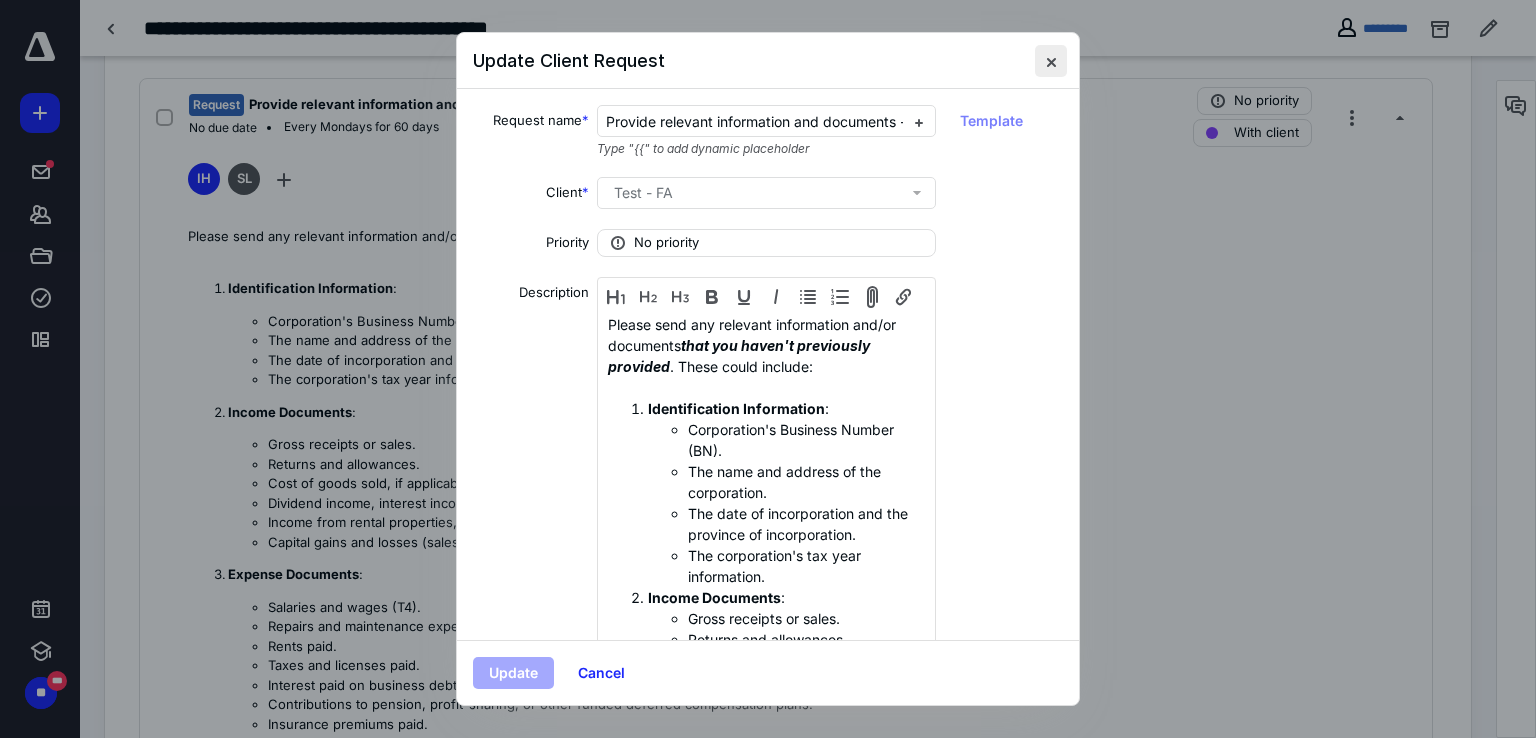 click at bounding box center (1051, 61) 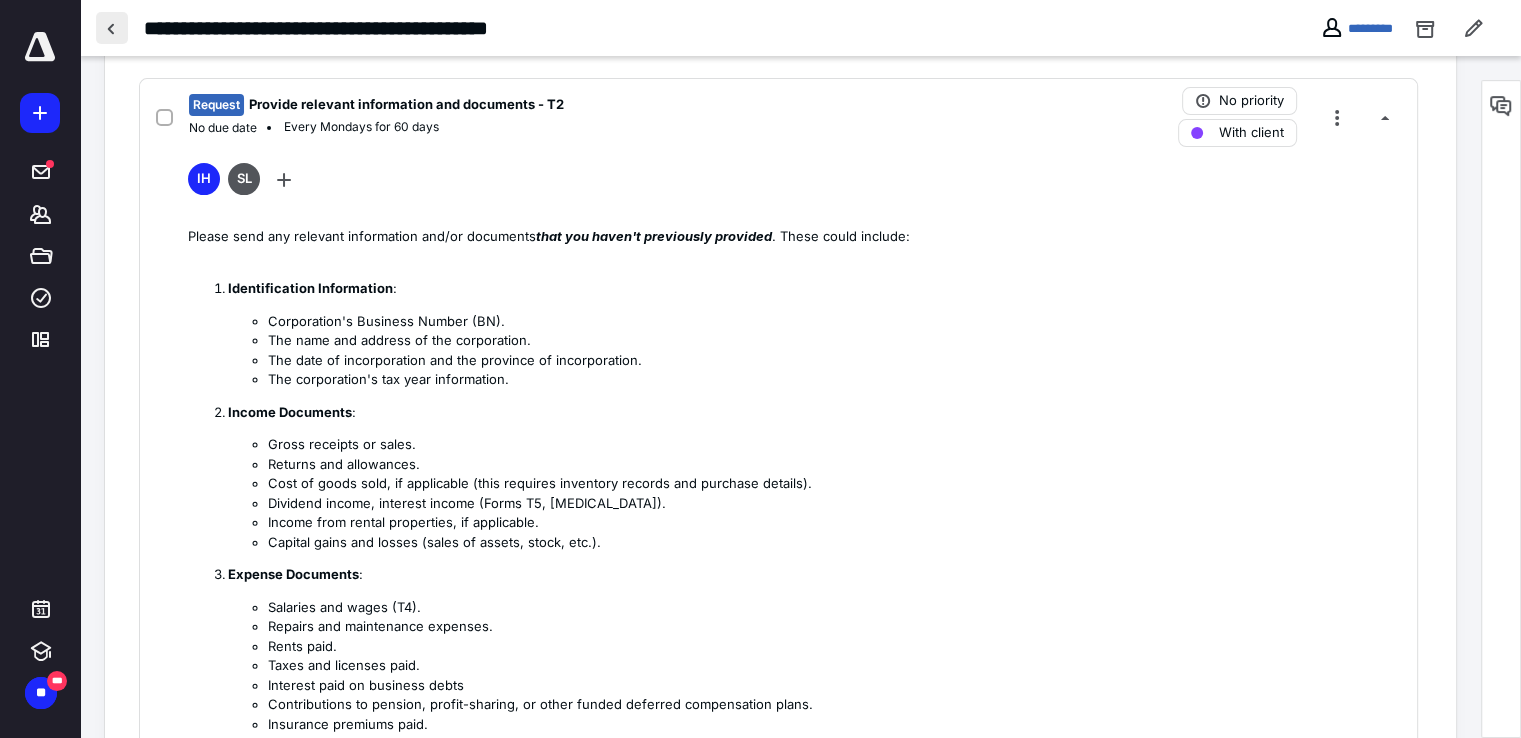 click at bounding box center [112, 28] 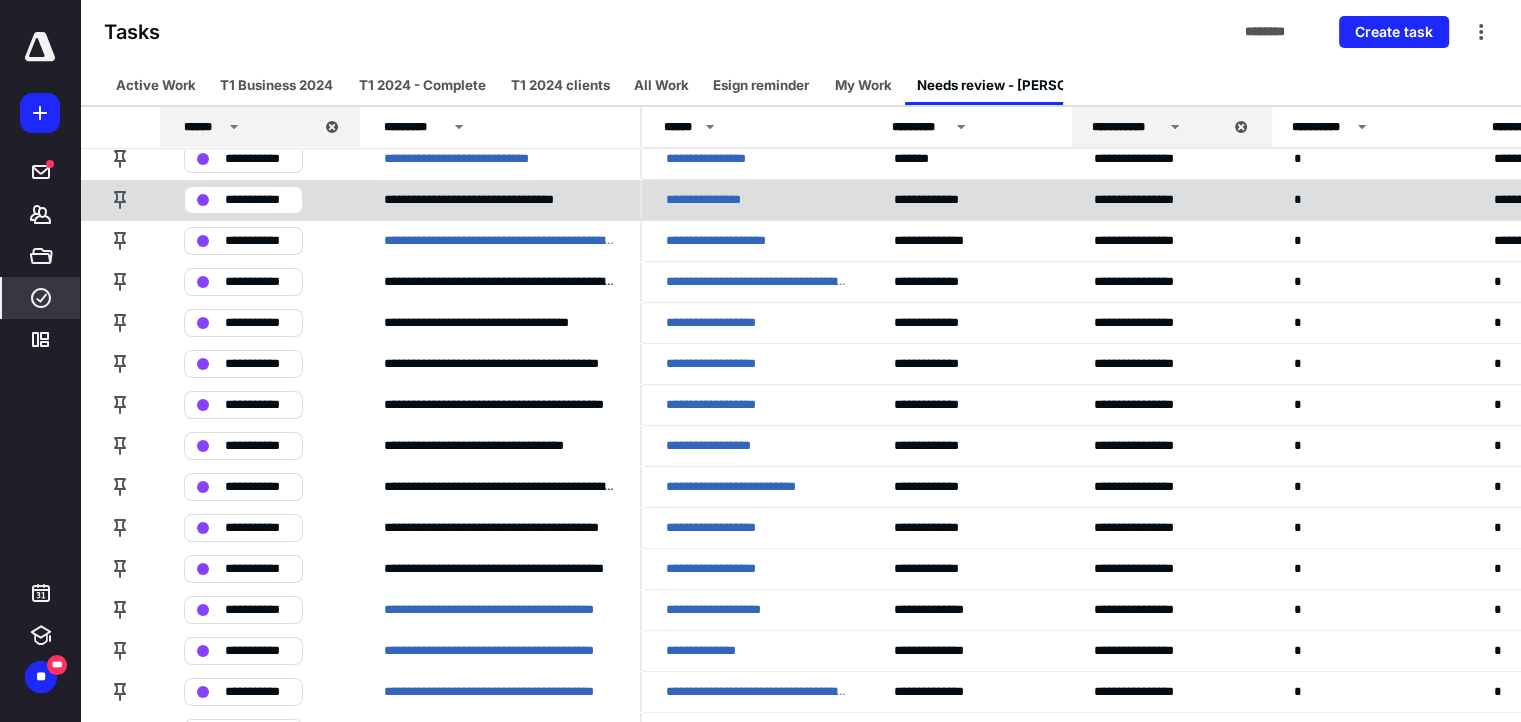 scroll, scrollTop: 200, scrollLeft: 0, axis: vertical 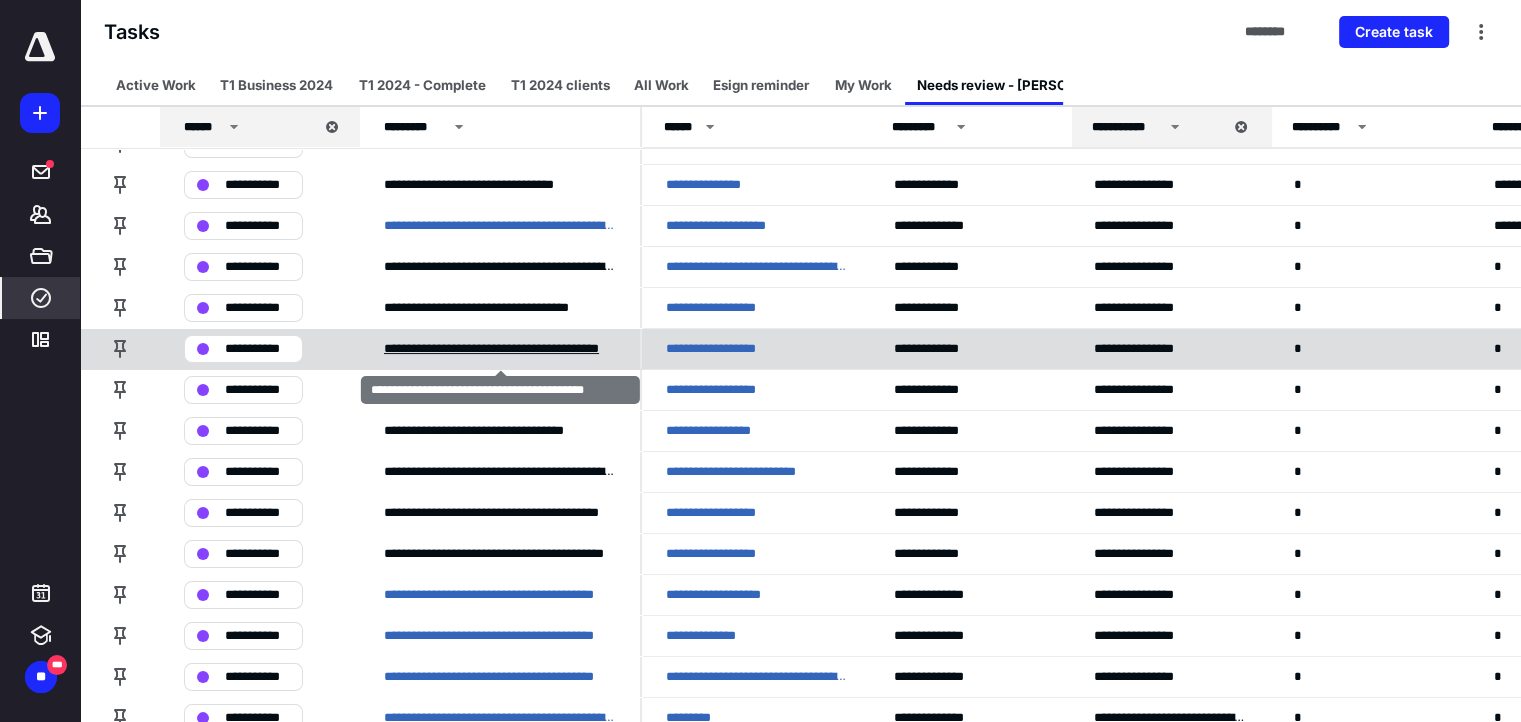 click on "**********" at bounding box center (500, 349) 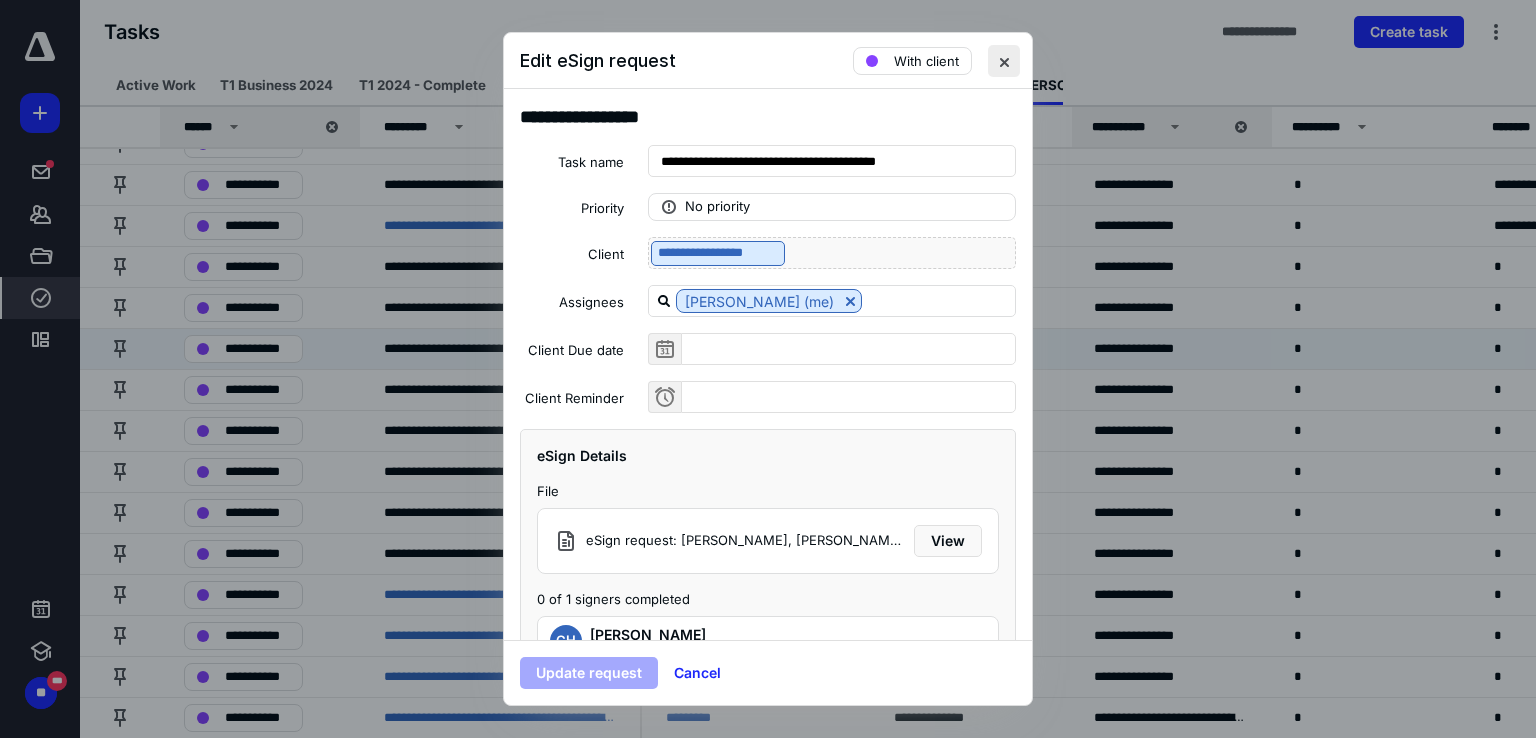 click at bounding box center (1004, 61) 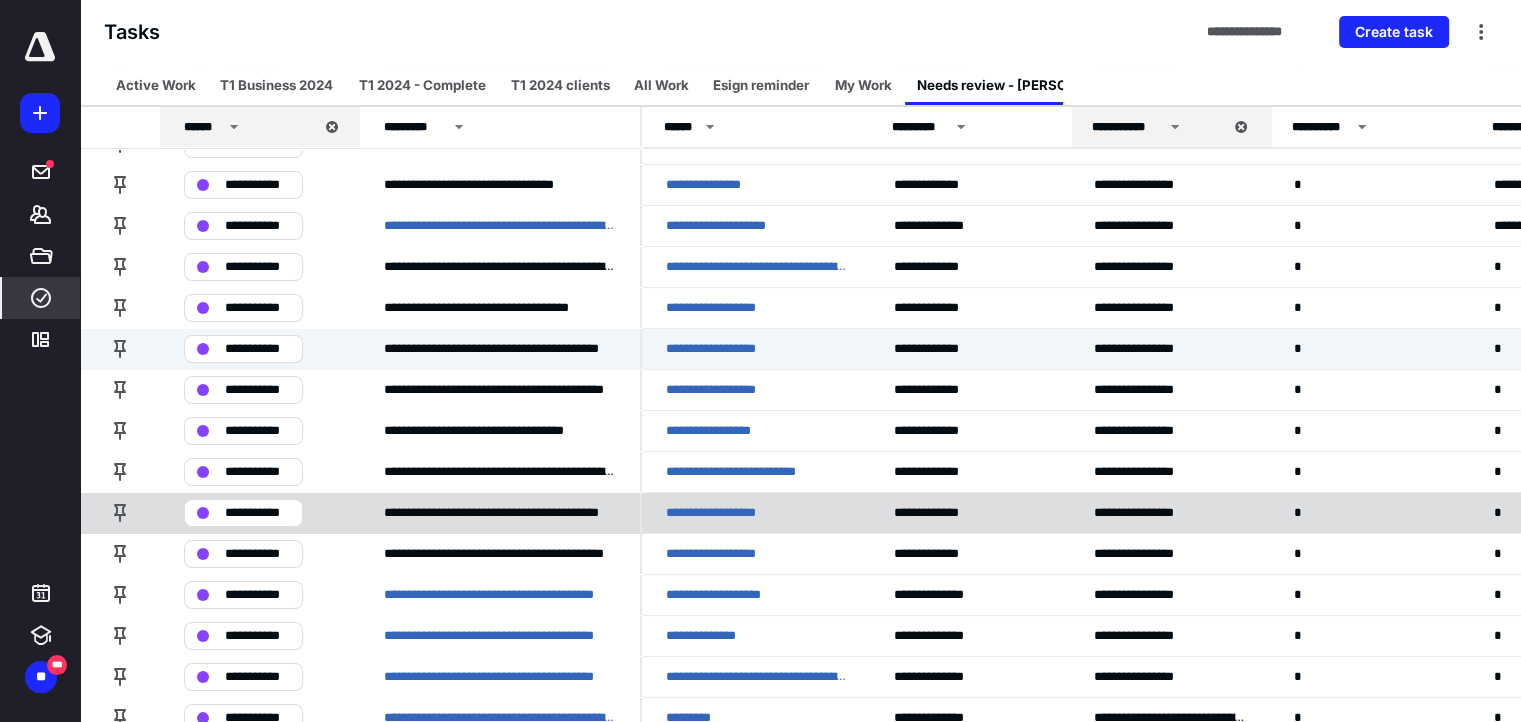 click on "**********" at bounding box center (728, 513) 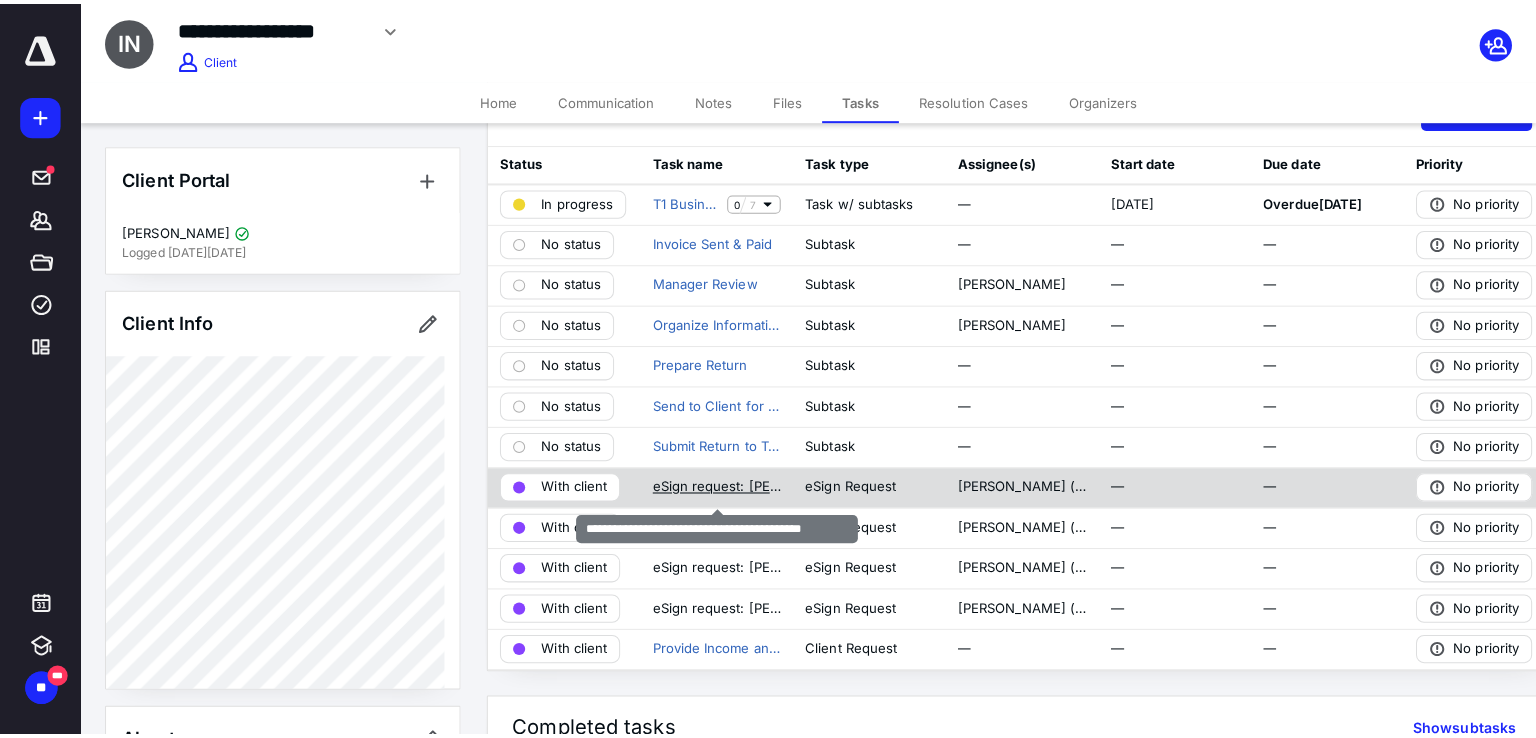 scroll, scrollTop: 100, scrollLeft: 0, axis: vertical 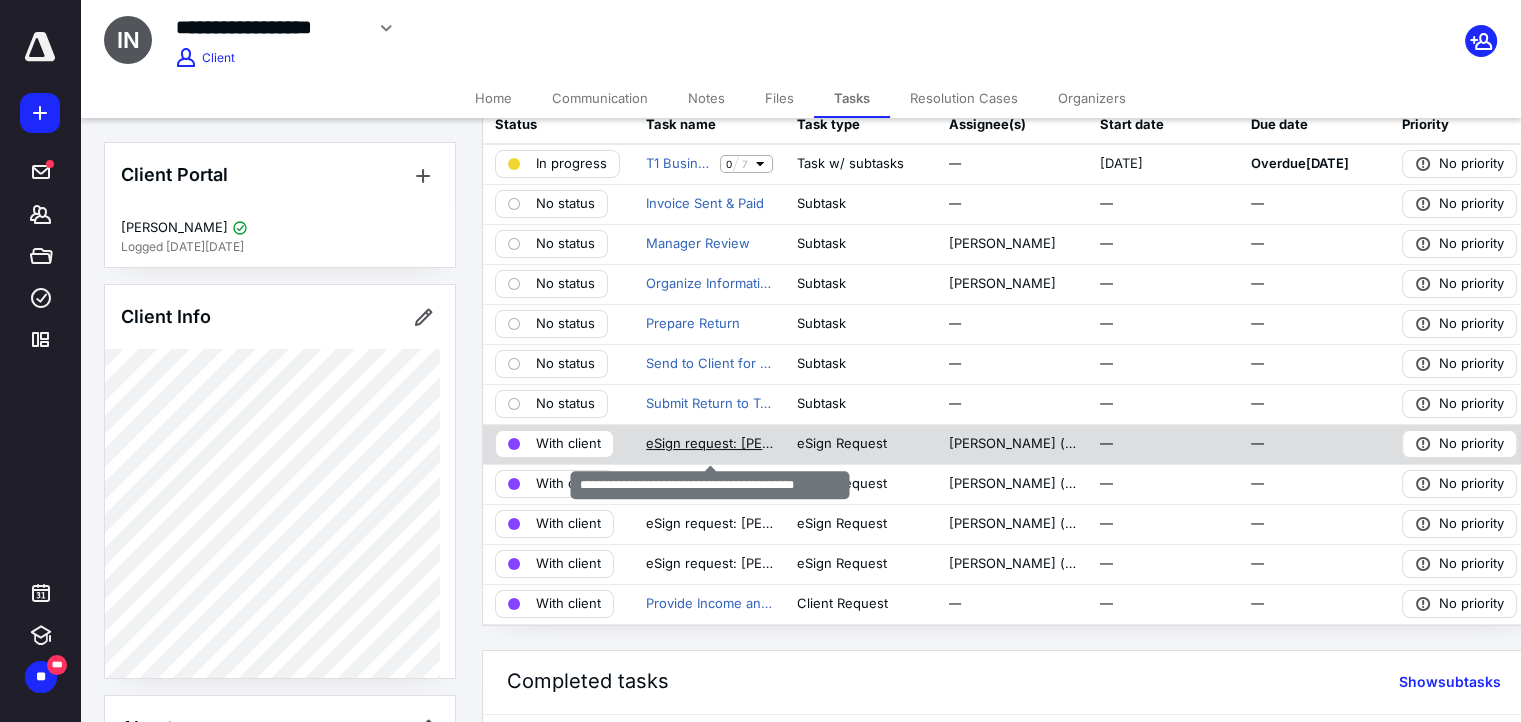click on "eSign request: [PERSON_NAME], [PERSON_NAME] - 2024 T1.pdf" at bounding box center [709, 444] 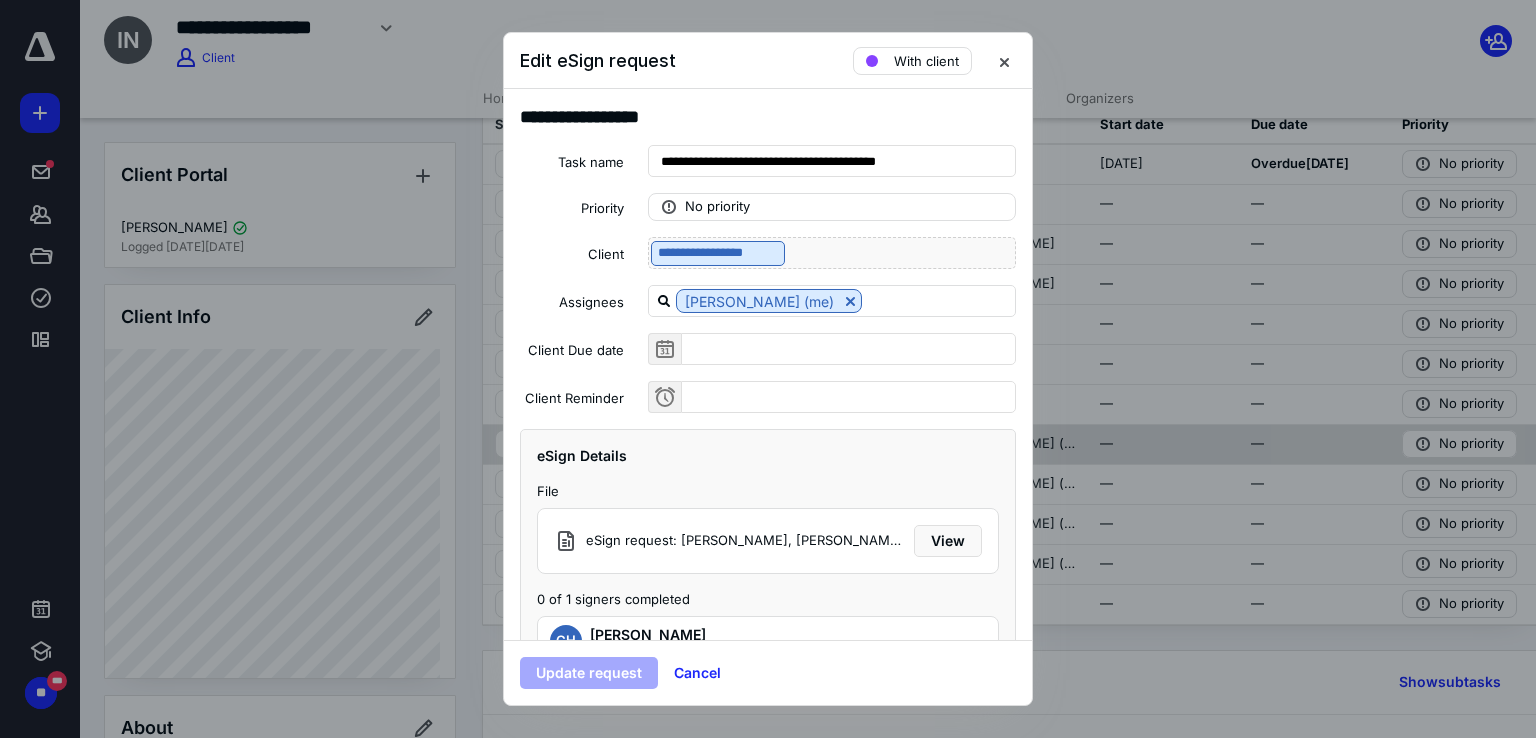 scroll, scrollTop: 93, scrollLeft: 0, axis: vertical 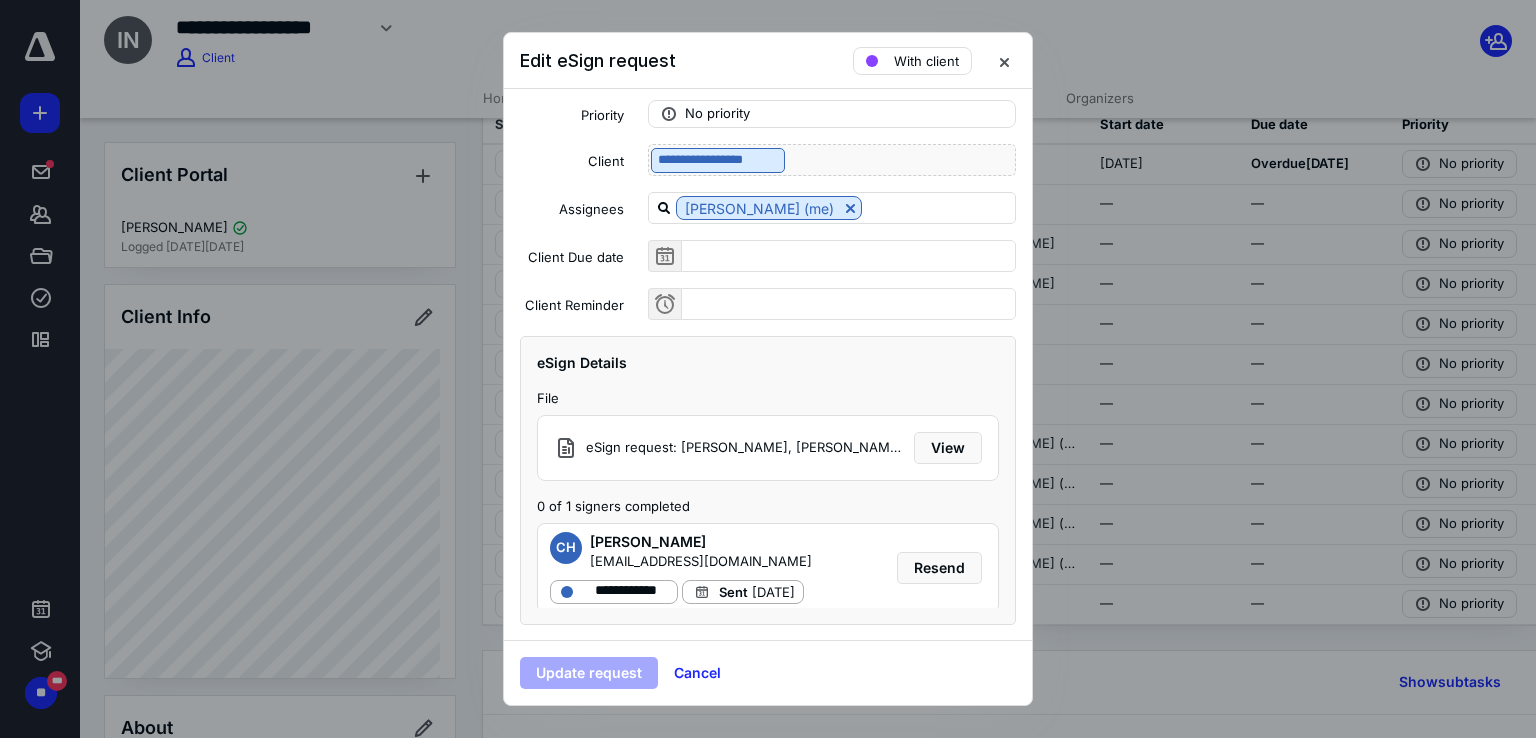 click at bounding box center [1004, 61] 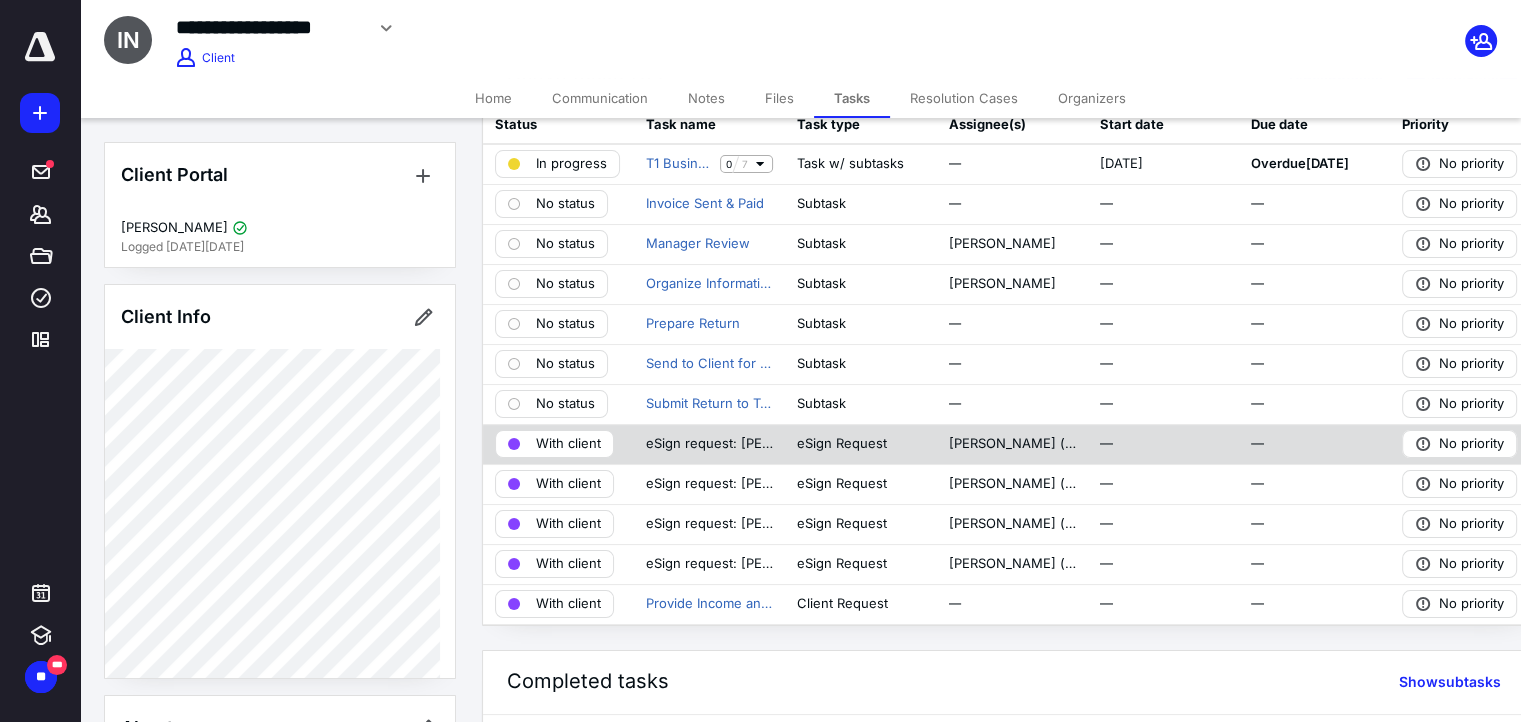 click on "With client" at bounding box center (568, 444) 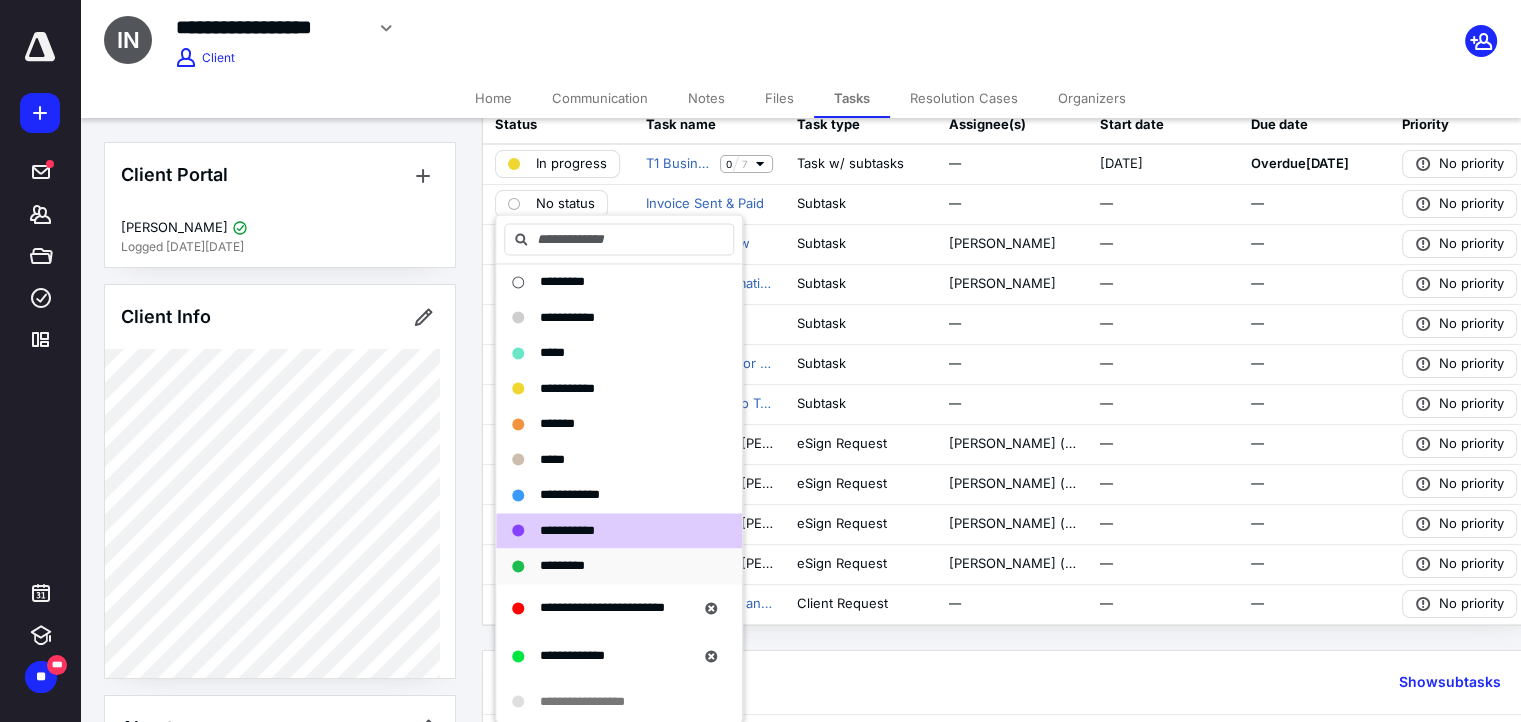 click on "*********" at bounding box center (562, 565) 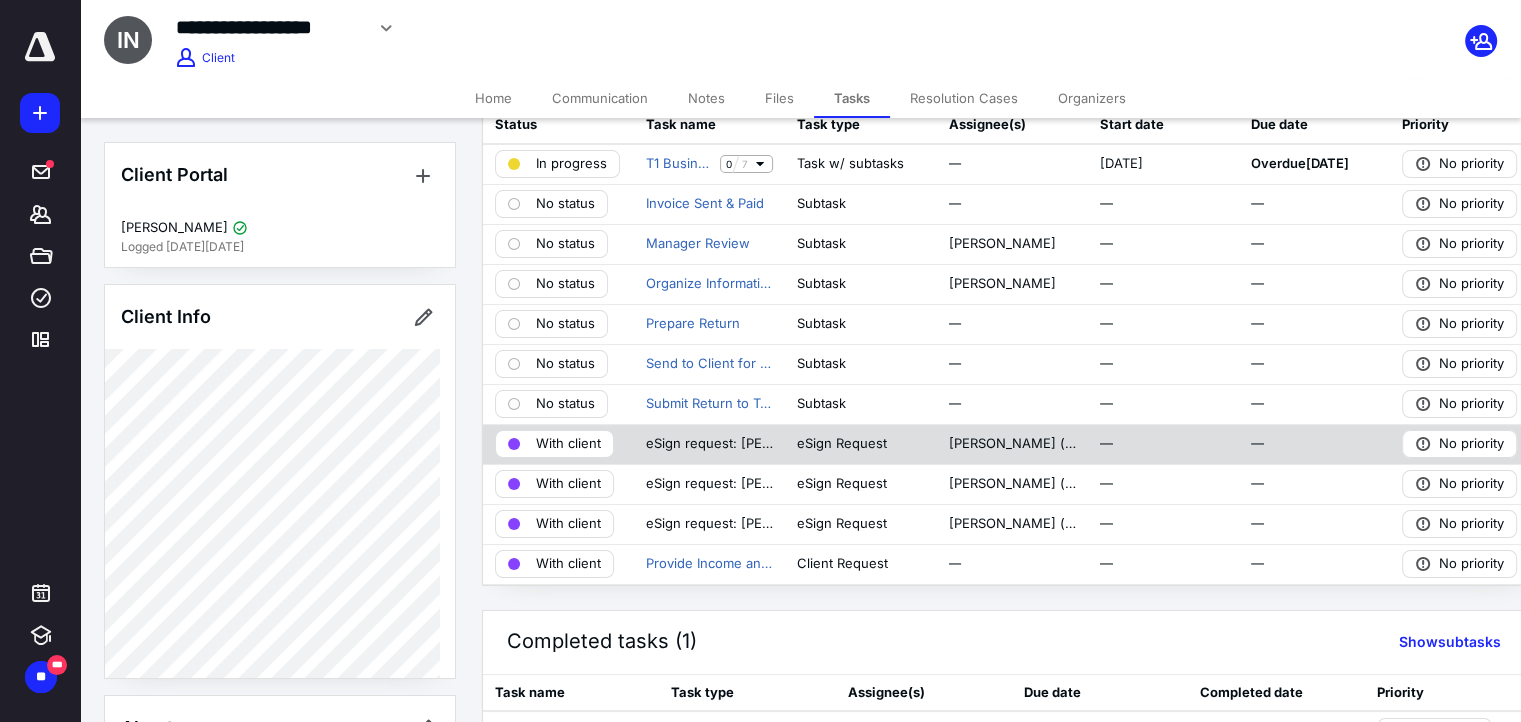 click on "With client" at bounding box center [568, 444] 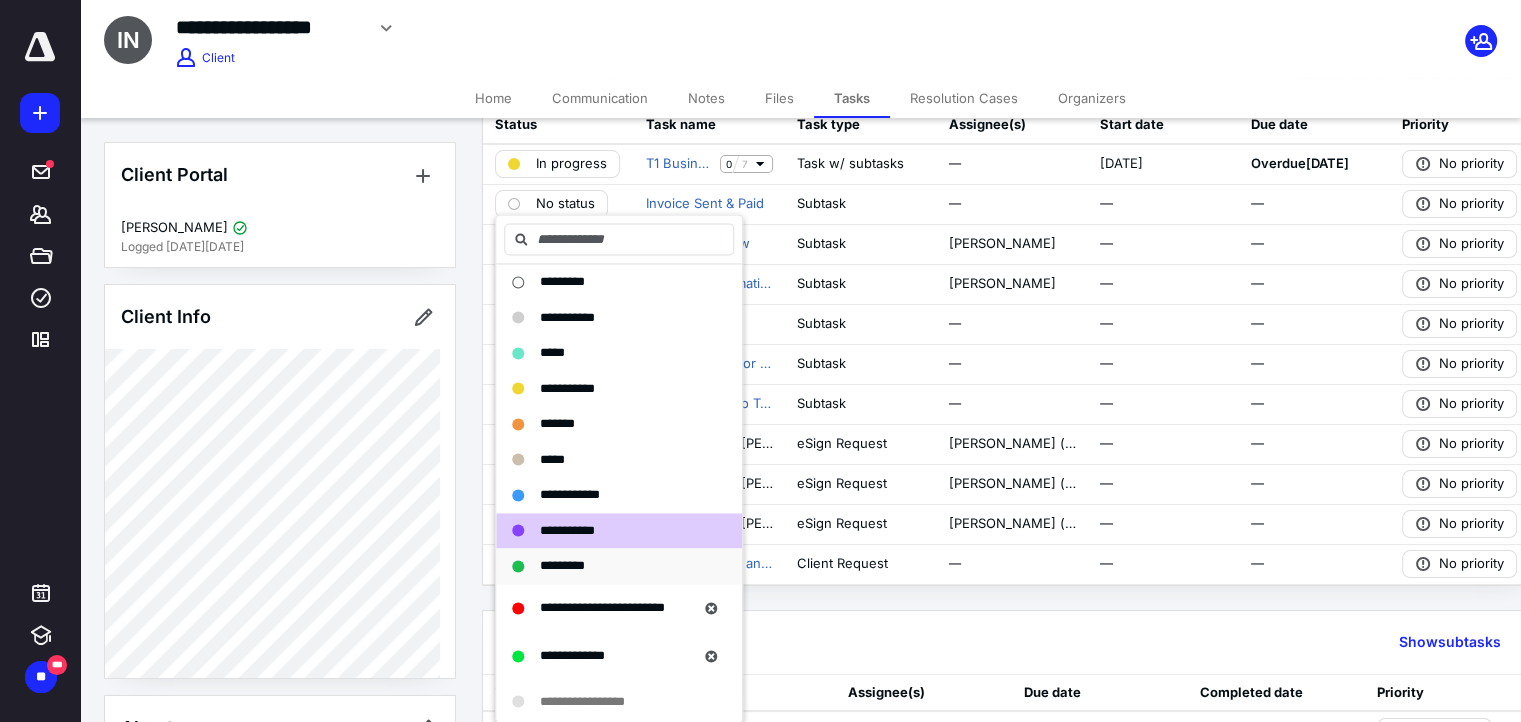 click on "*********" at bounding box center (562, 565) 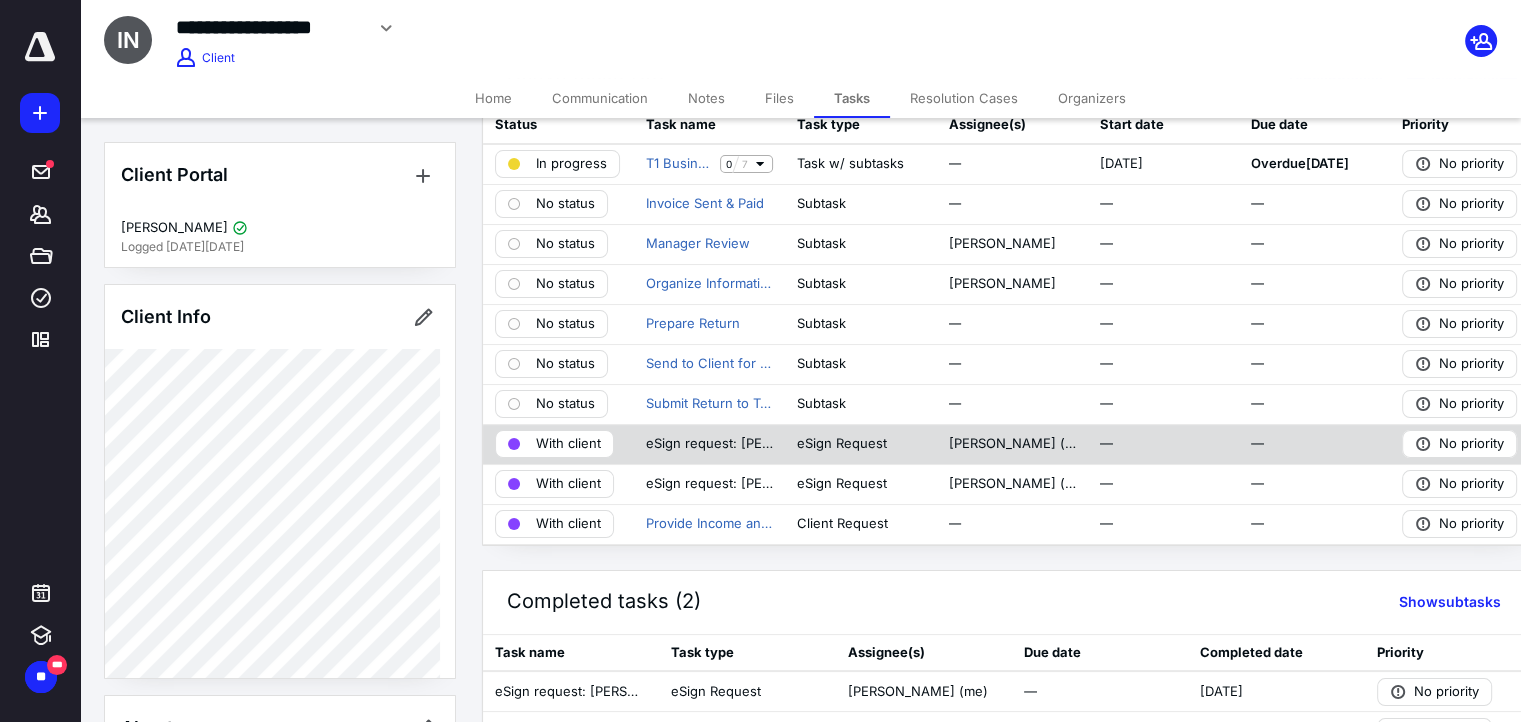 click on "With client" at bounding box center [568, 444] 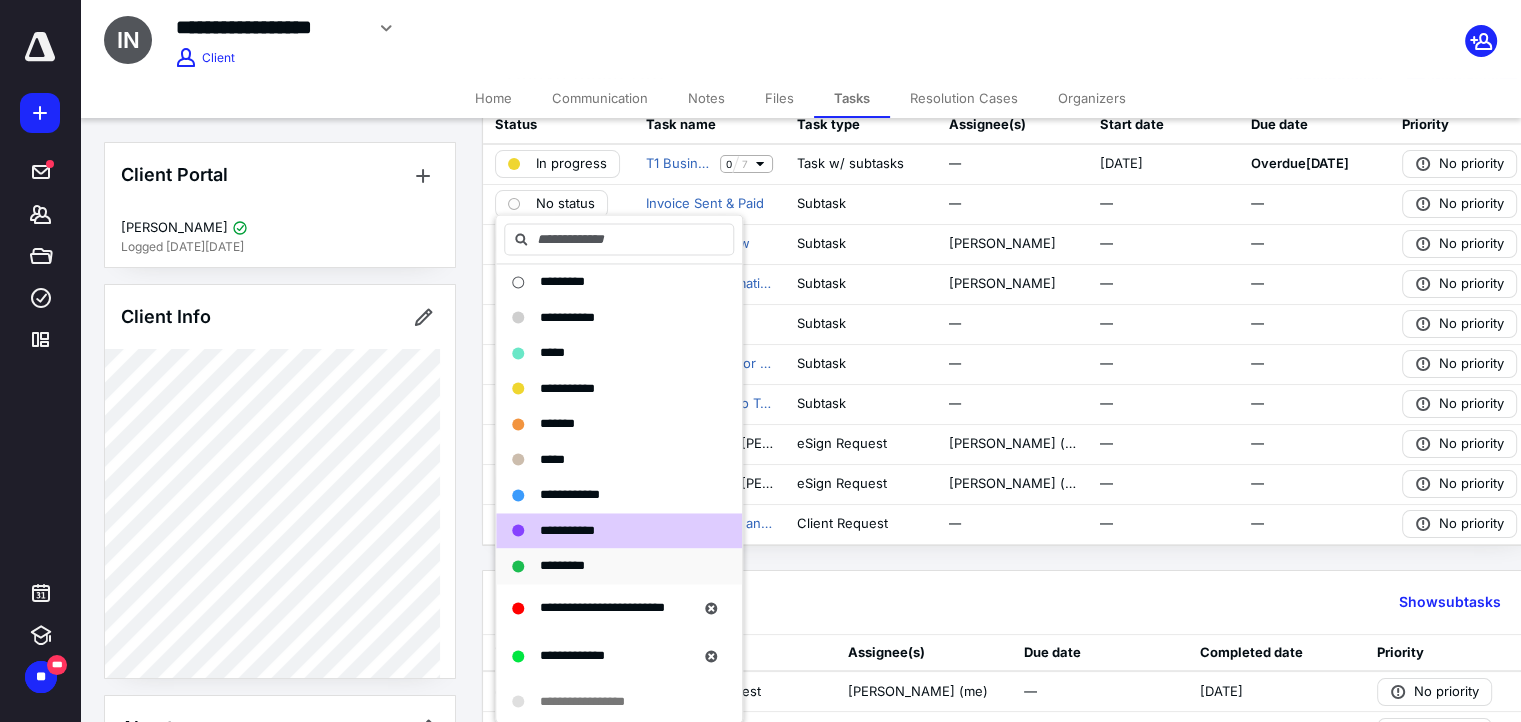 click on "*********" at bounding box center (607, 566) 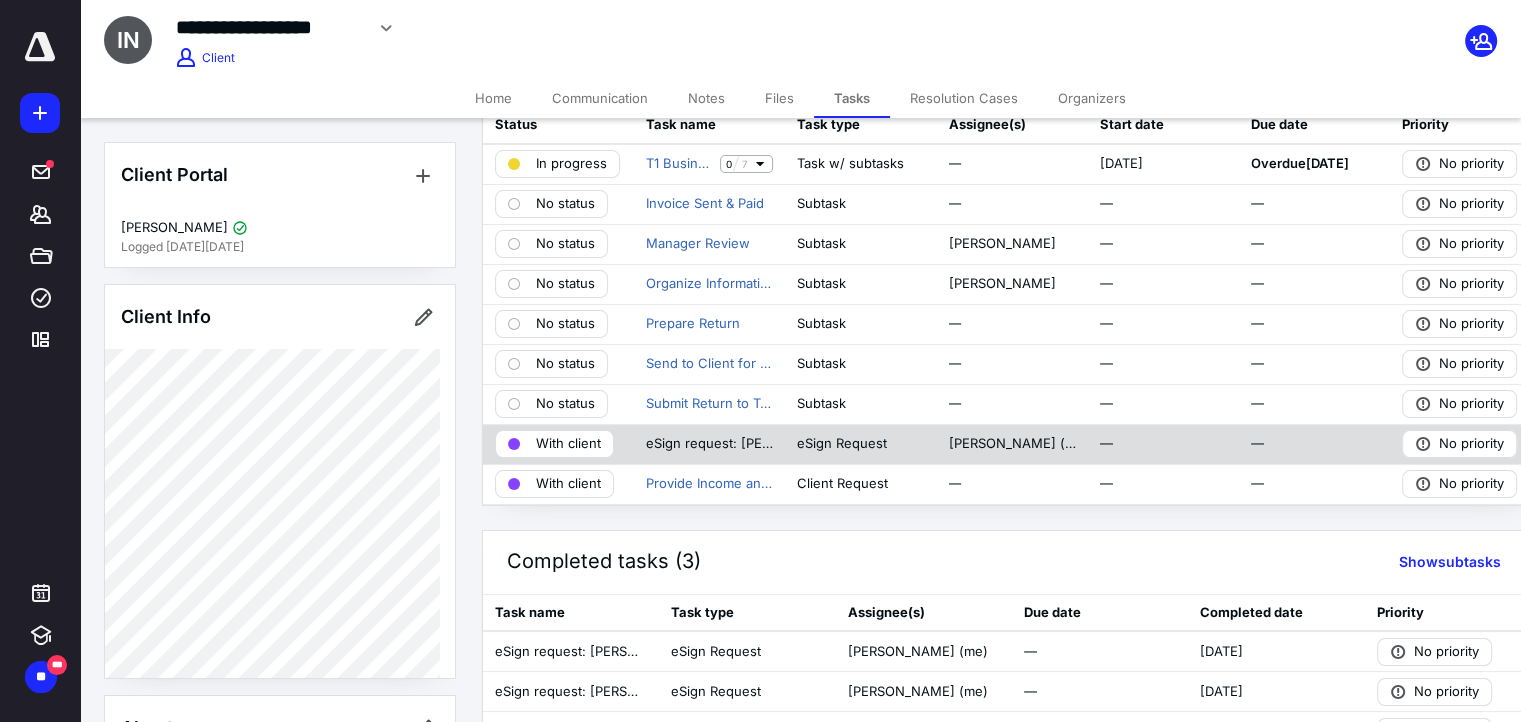 click on "With client" at bounding box center [568, 444] 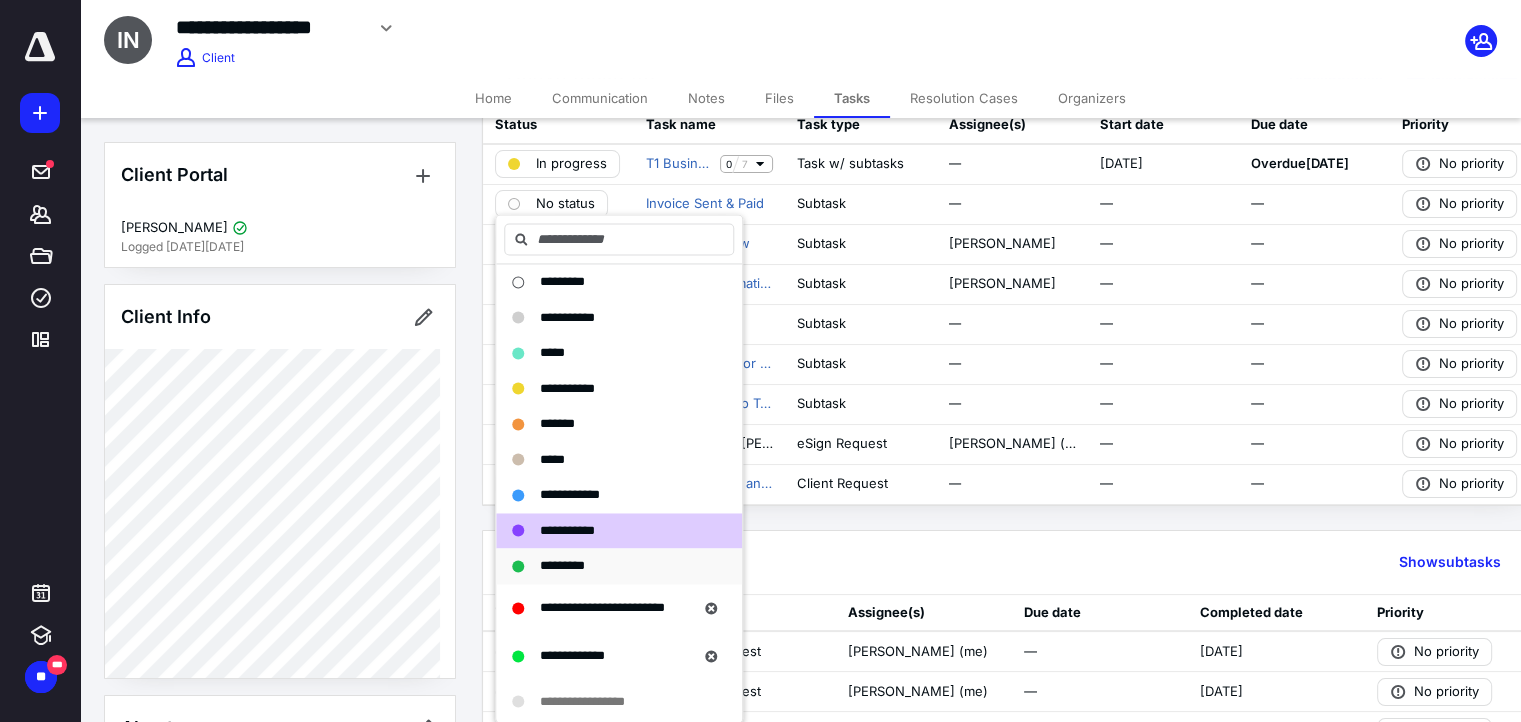 click on "*********" at bounding box center [562, 565] 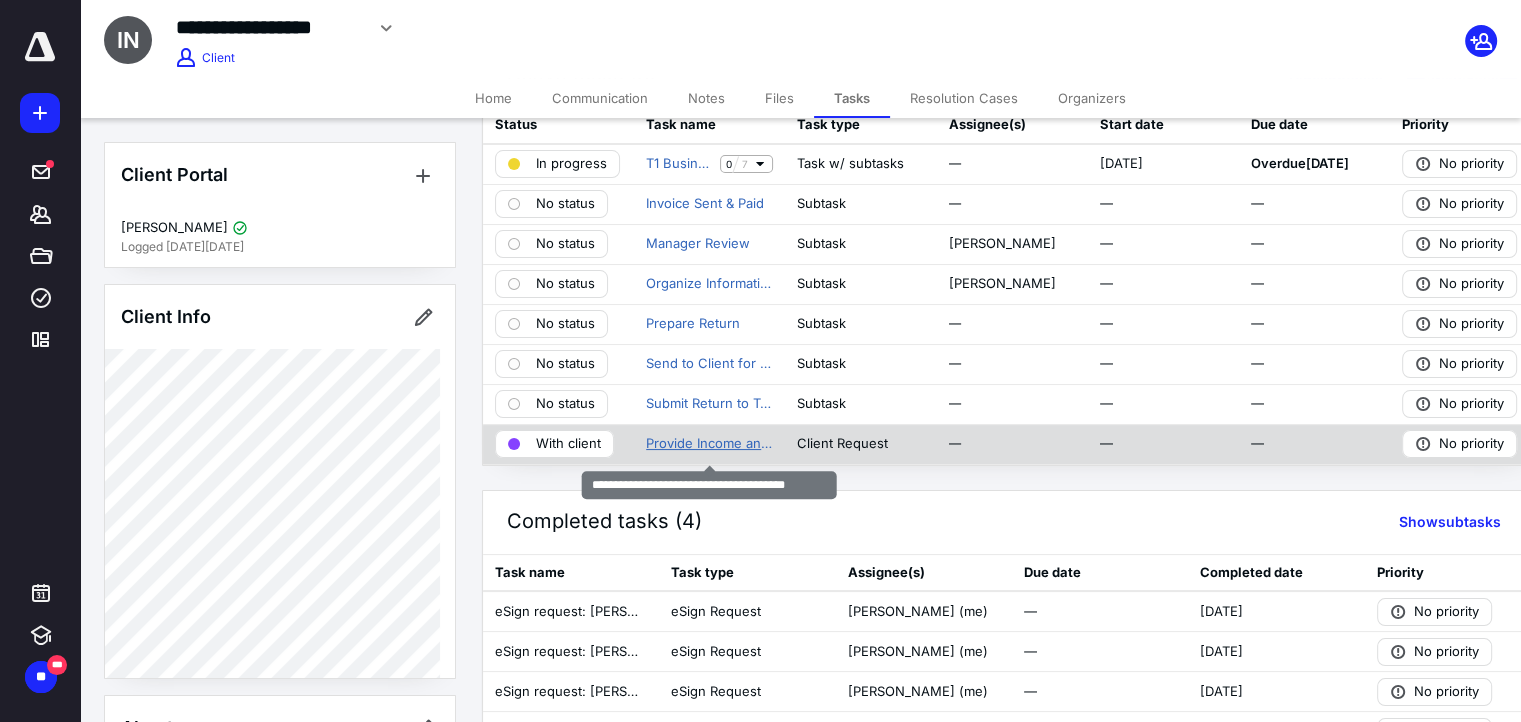 click on "Provide Income and Relevant Information" at bounding box center [709, 444] 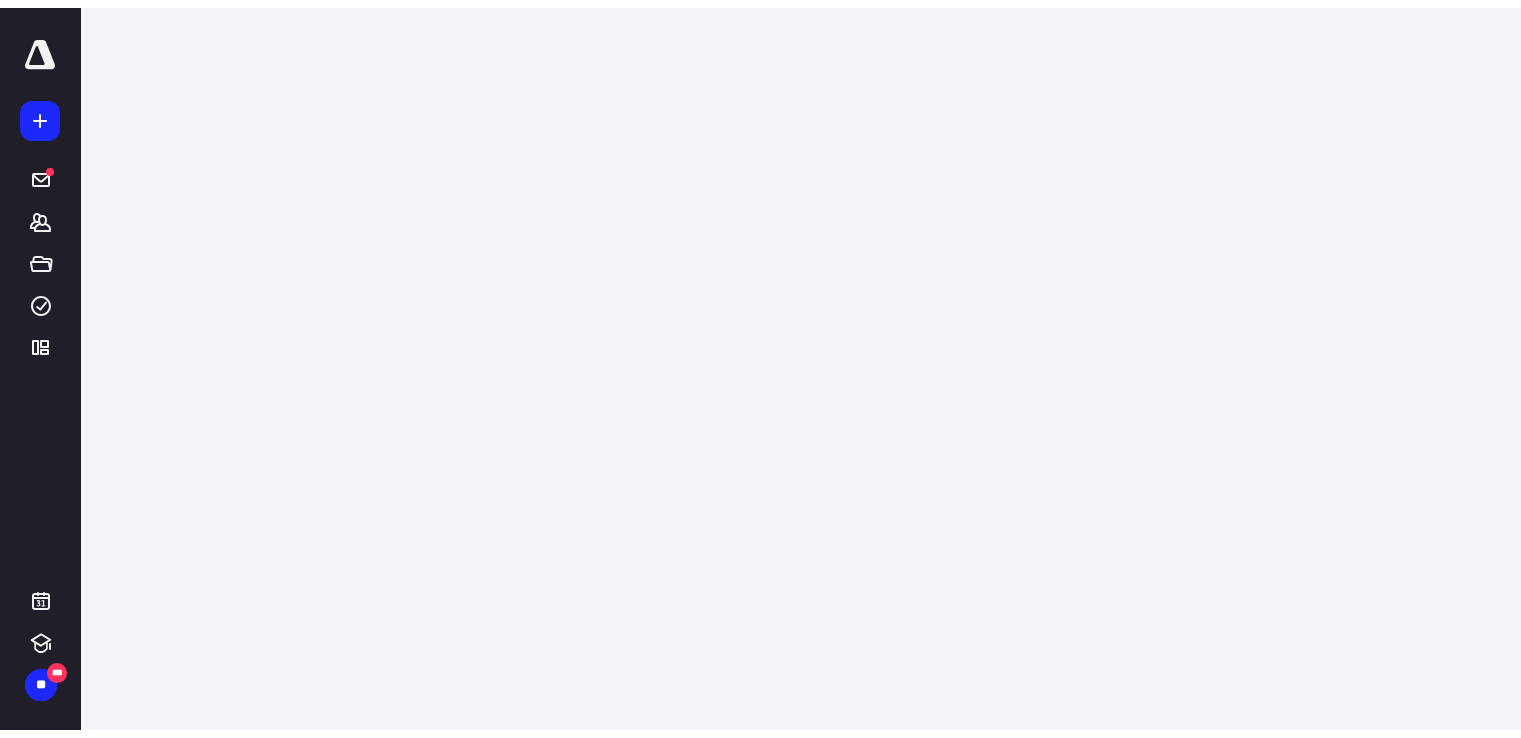 scroll, scrollTop: 0, scrollLeft: 0, axis: both 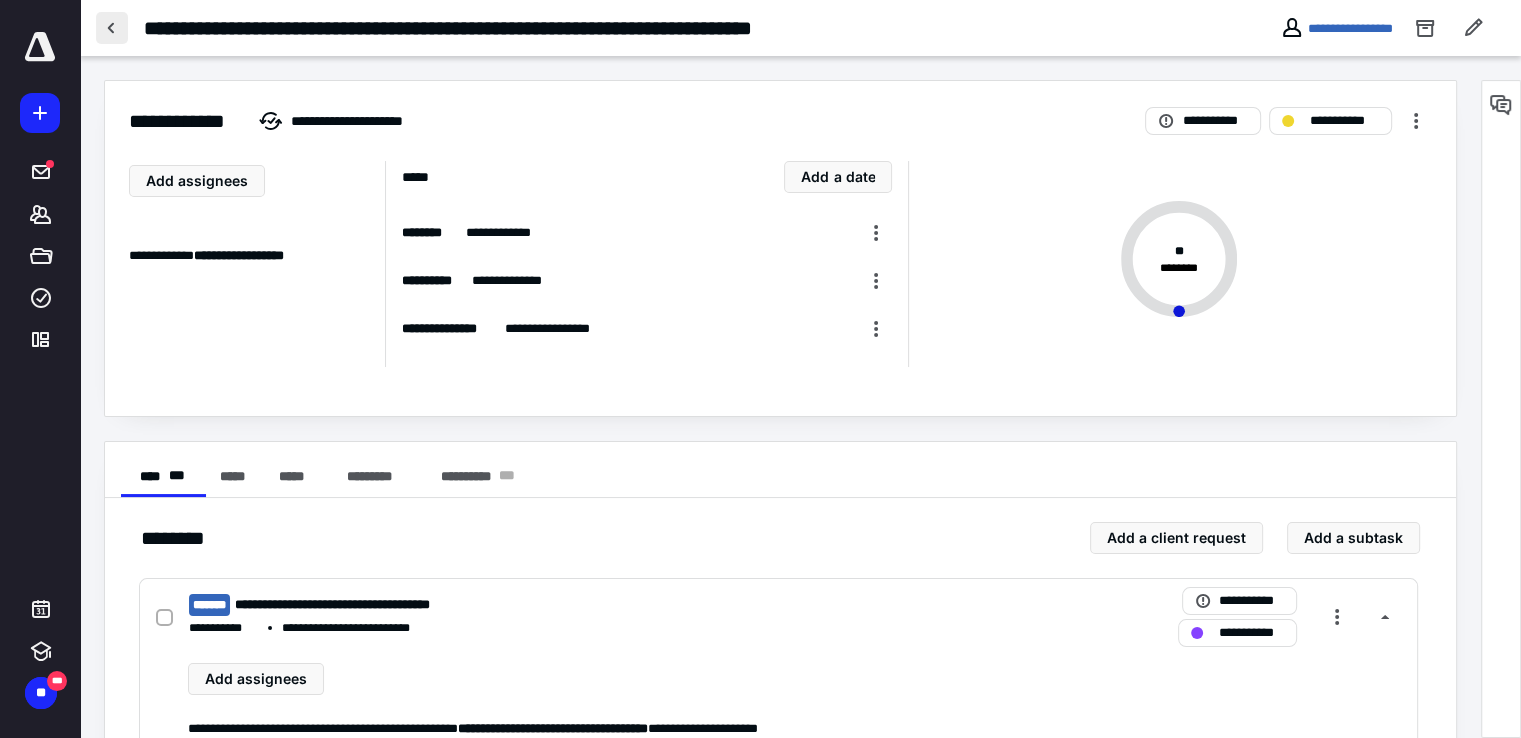 click at bounding box center [112, 28] 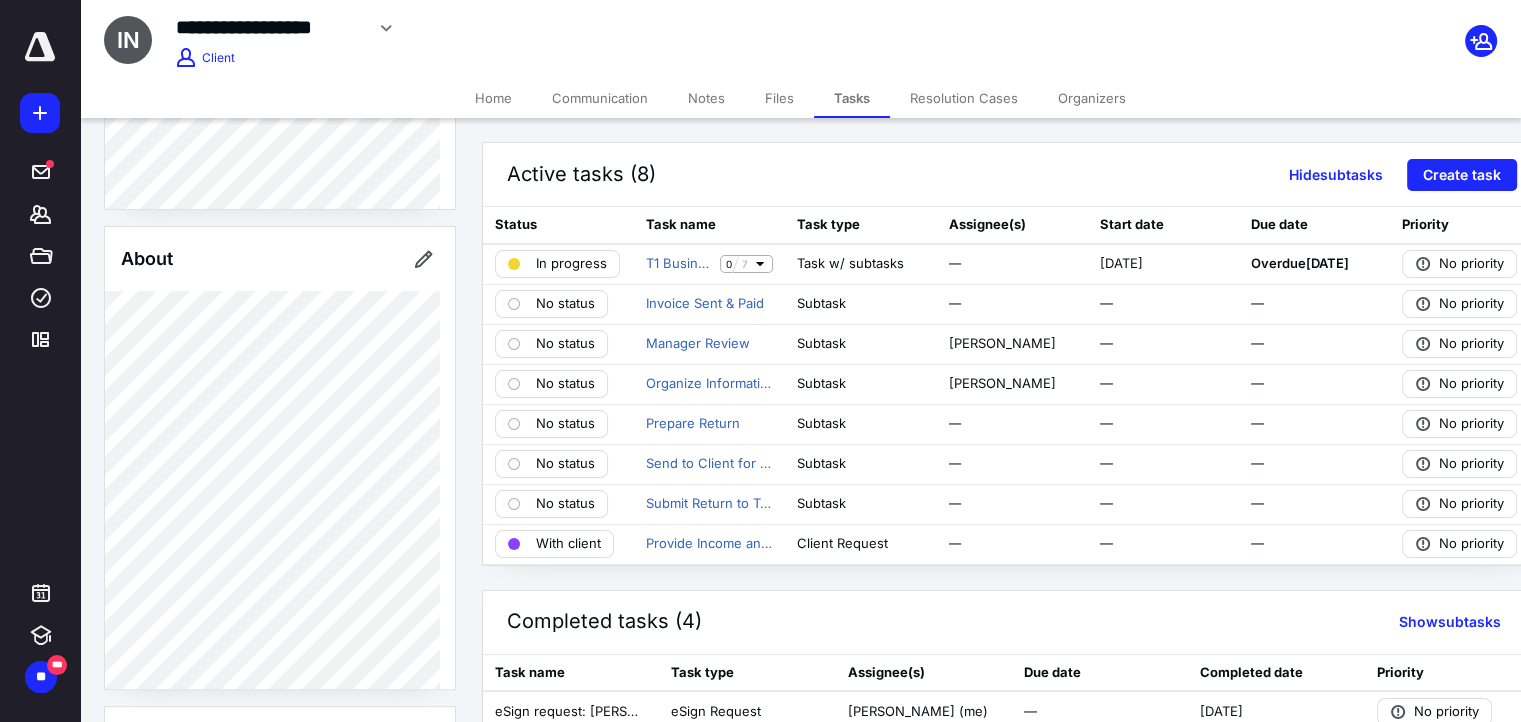 scroll, scrollTop: 500, scrollLeft: 0, axis: vertical 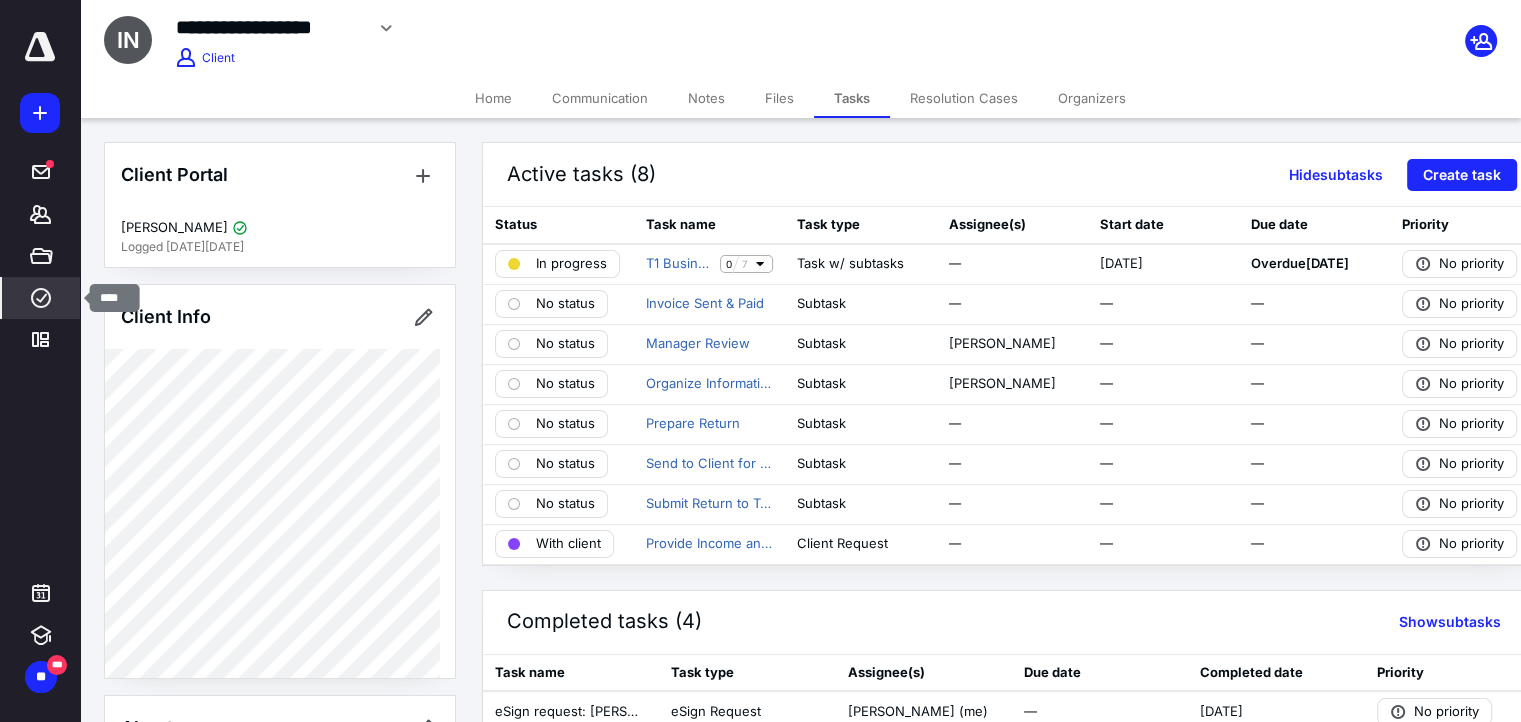 click 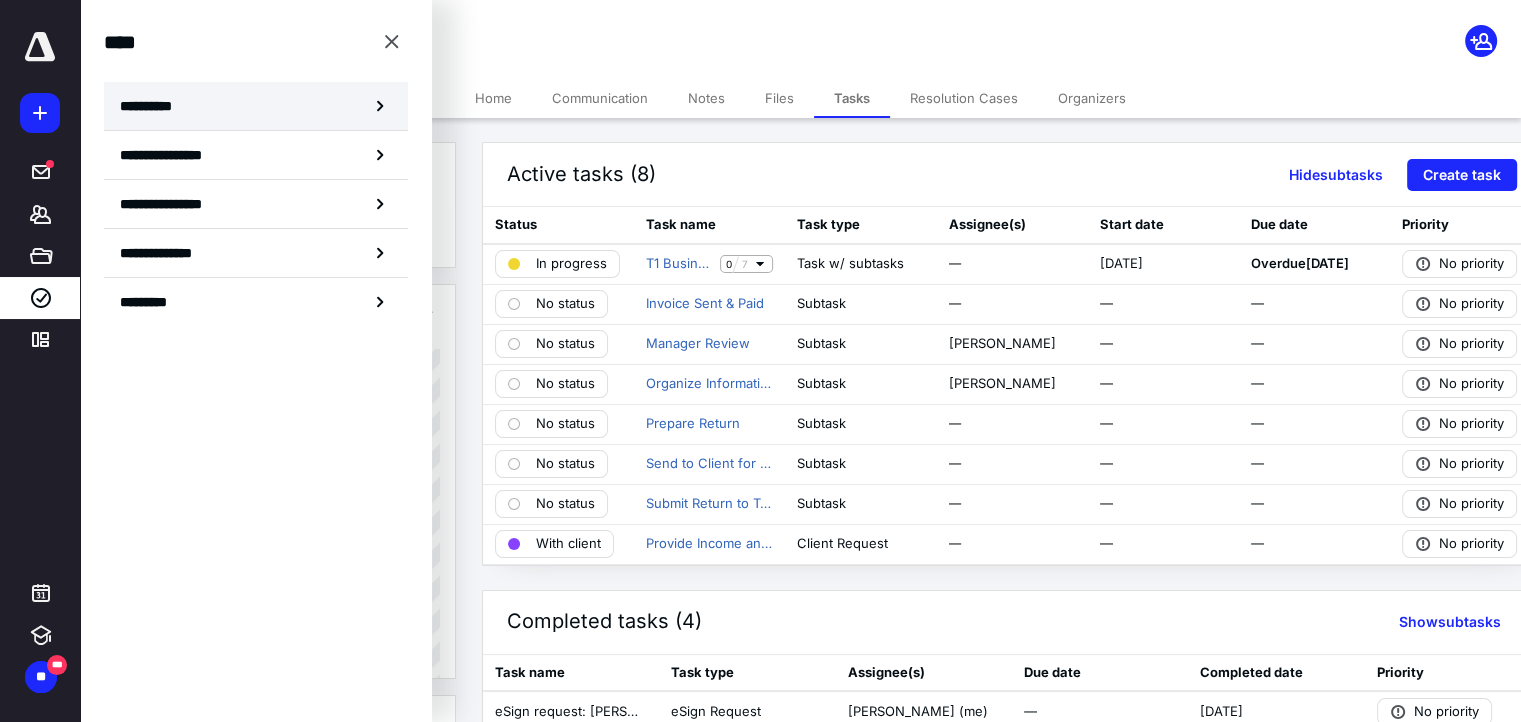 click on "**********" at bounding box center (153, 106) 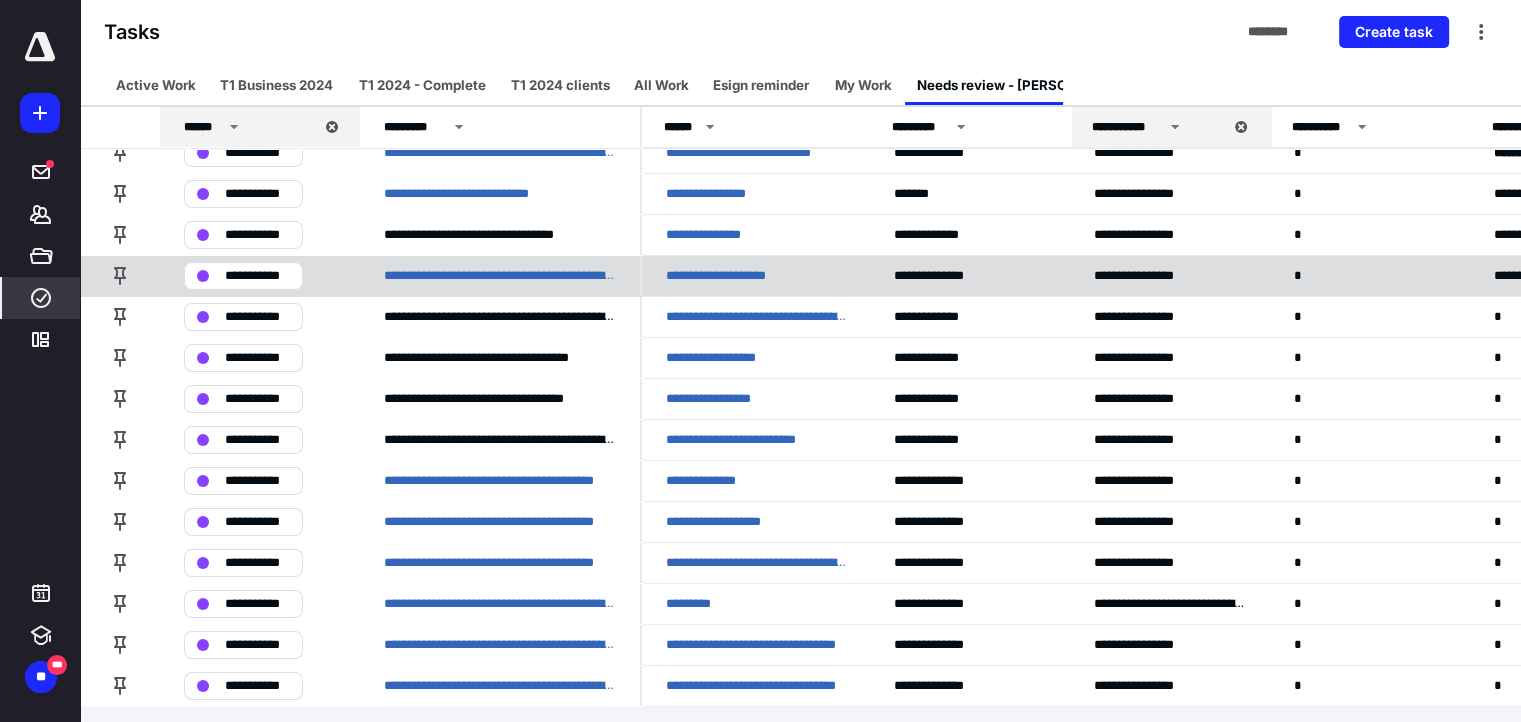 scroll, scrollTop: 155, scrollLeft: 0, axis: vertical 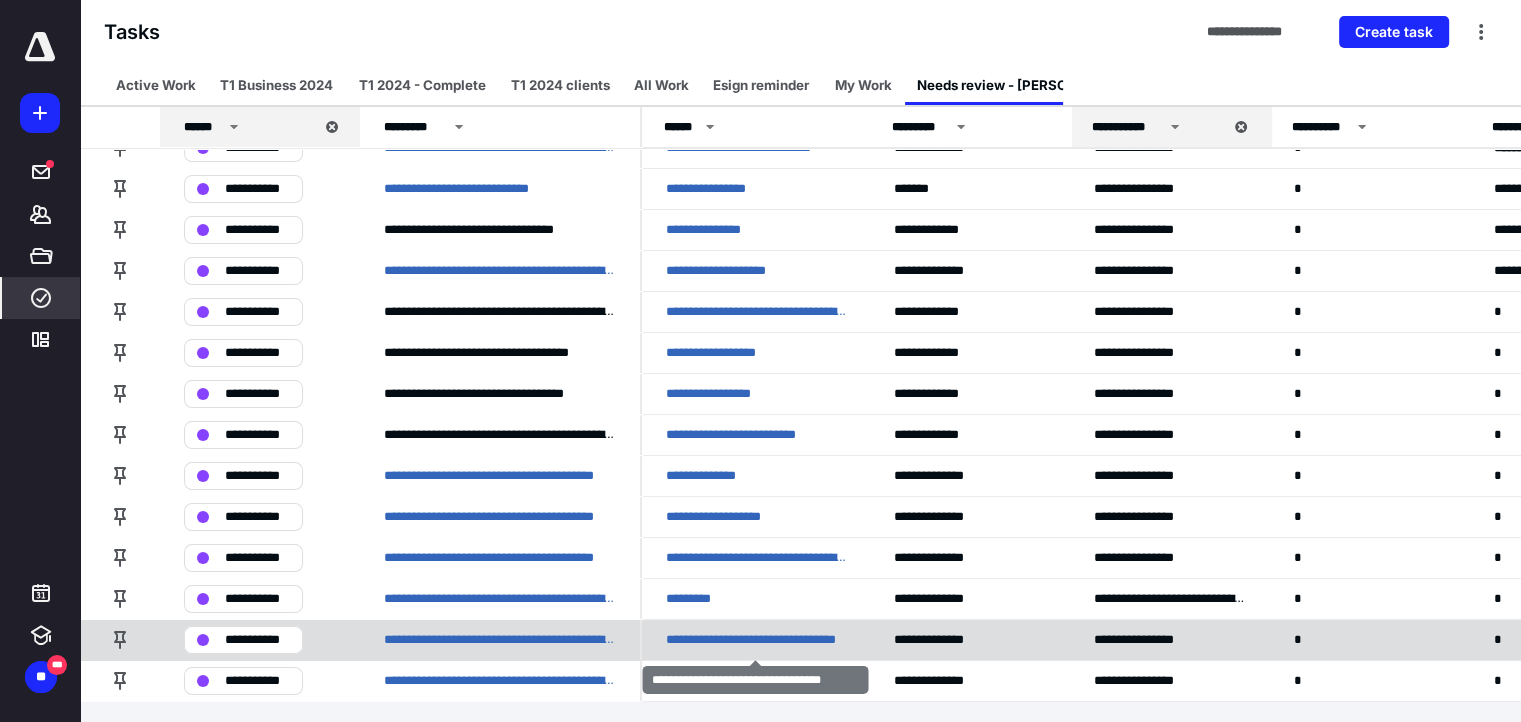 click on "**********" at bounding box center (756, 640) 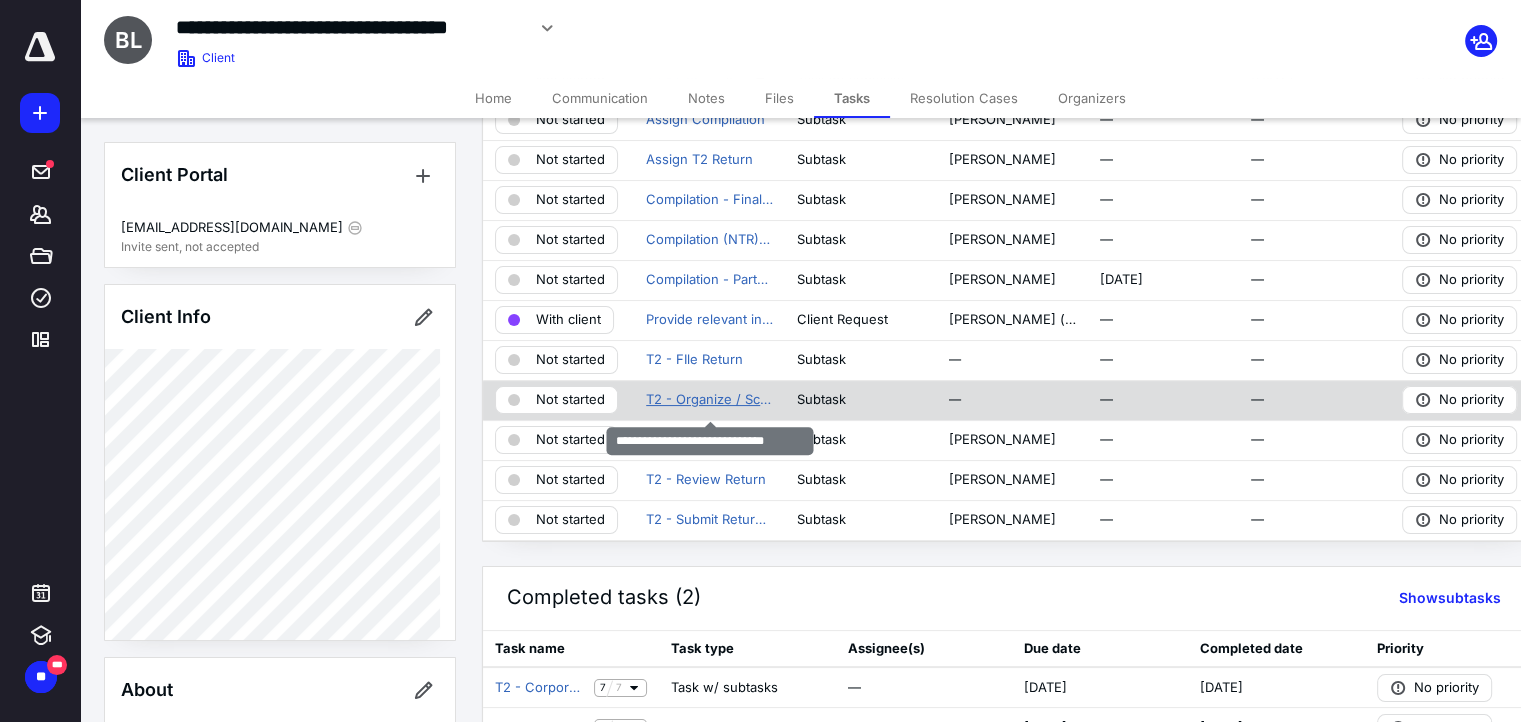 scroll, scrollTop: 269, scrollLeft: 0, axis: vertical 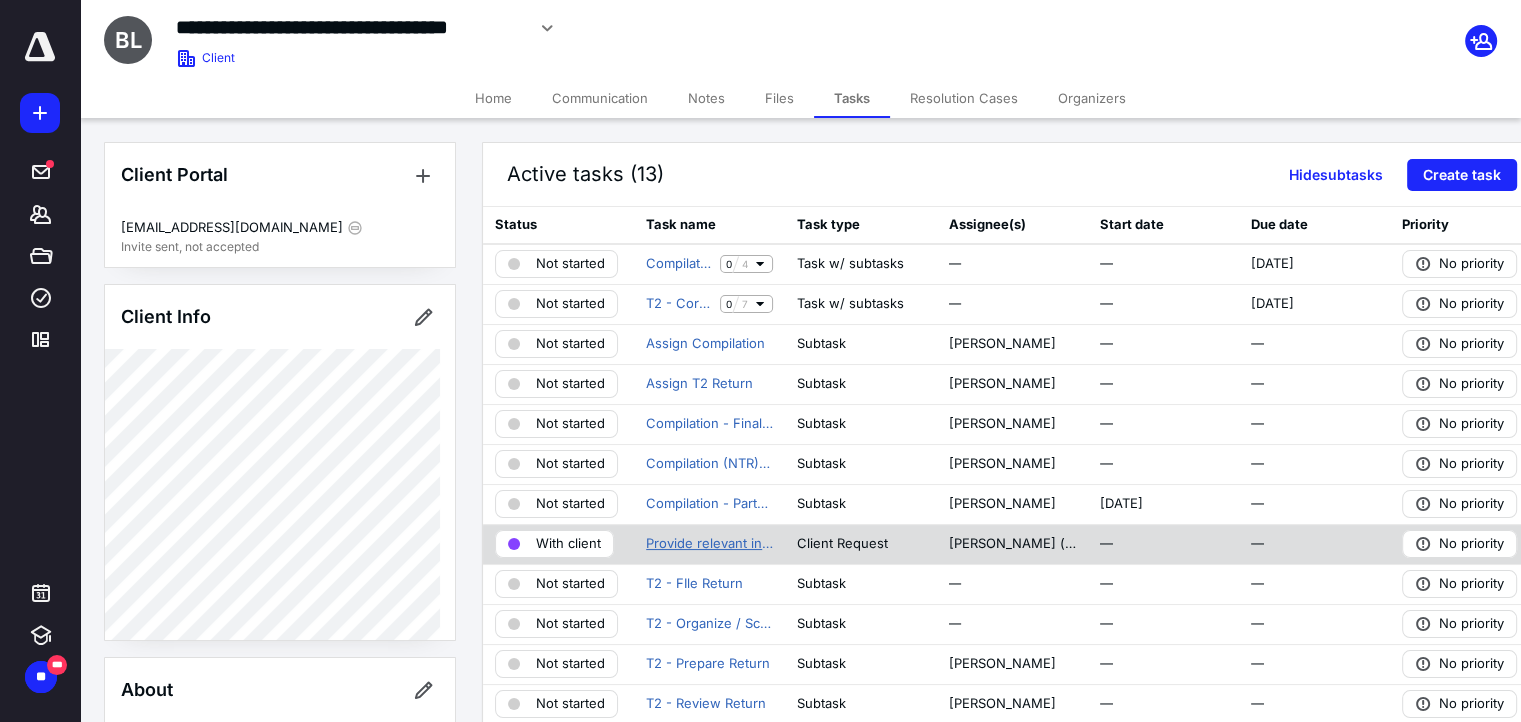 click on "Provide relevant information and documents - T2" at bounding box center [709, 544] 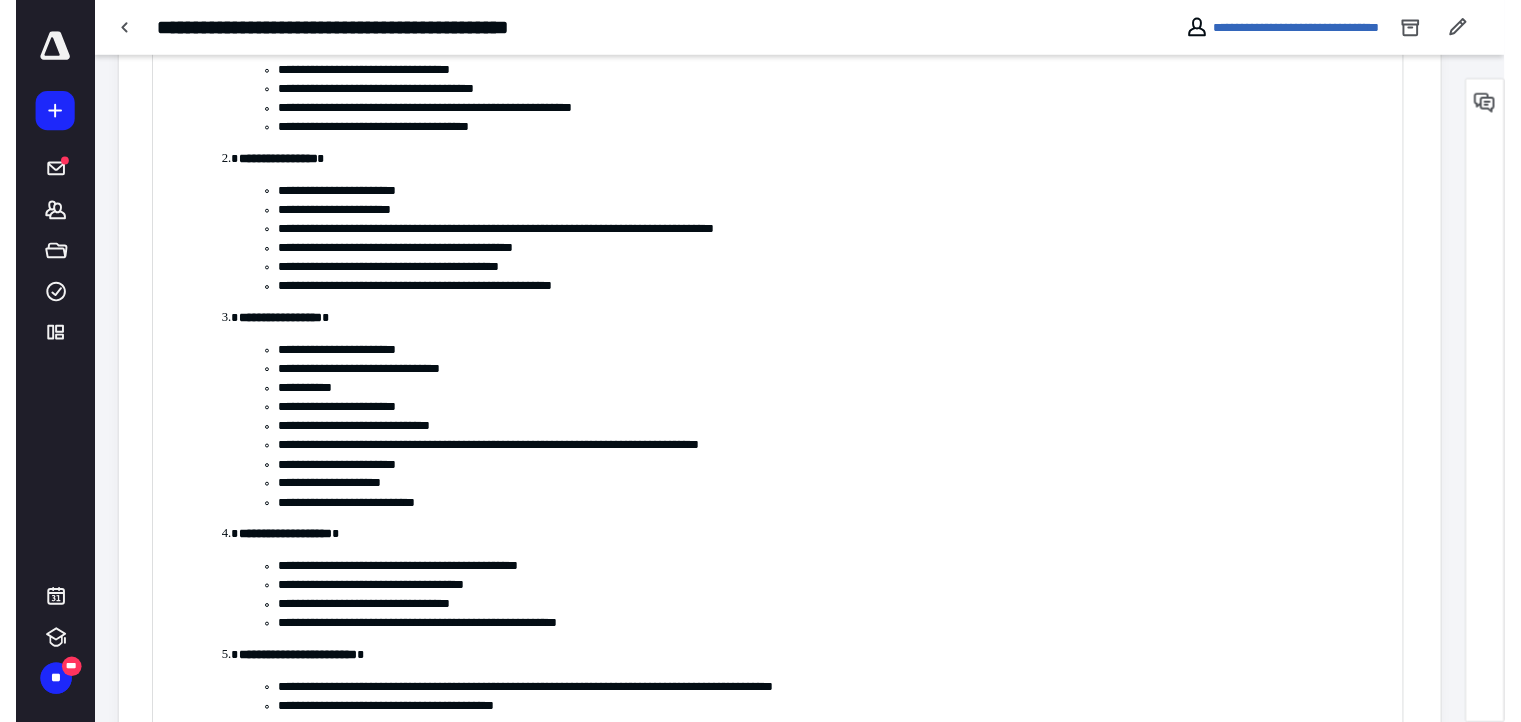 scroll, scrollTop: 0, scrollLeft: 0, axis: both 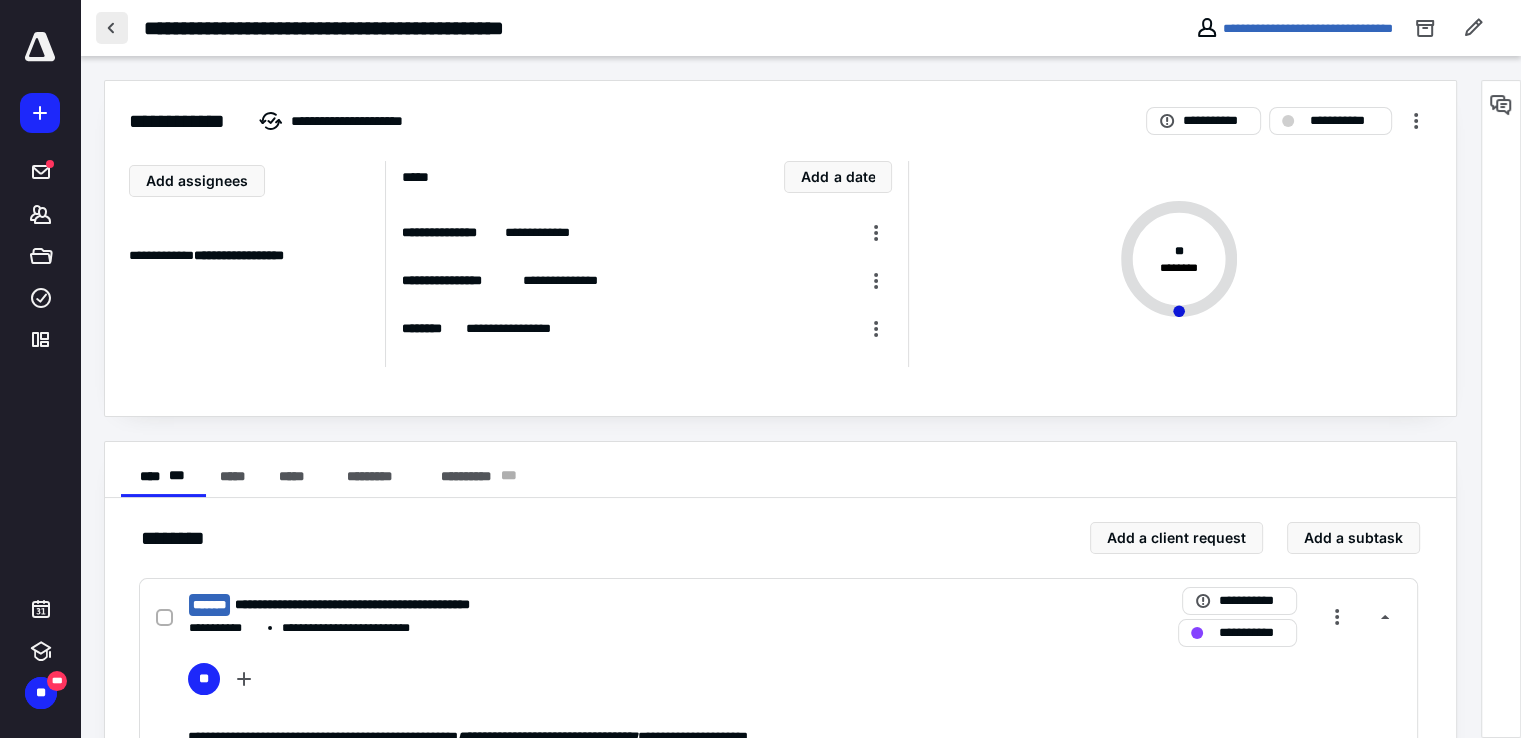 click at bounding box center [112, 28] 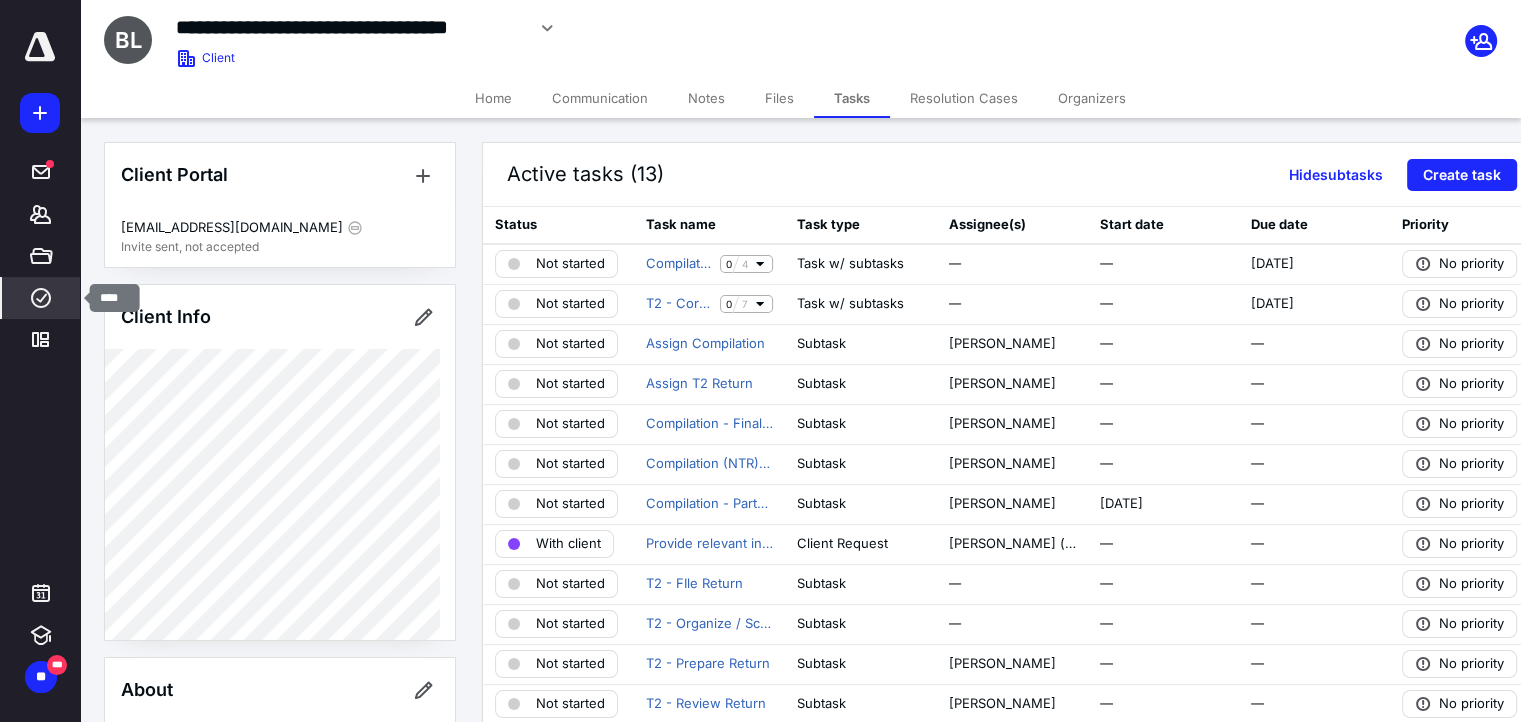 click 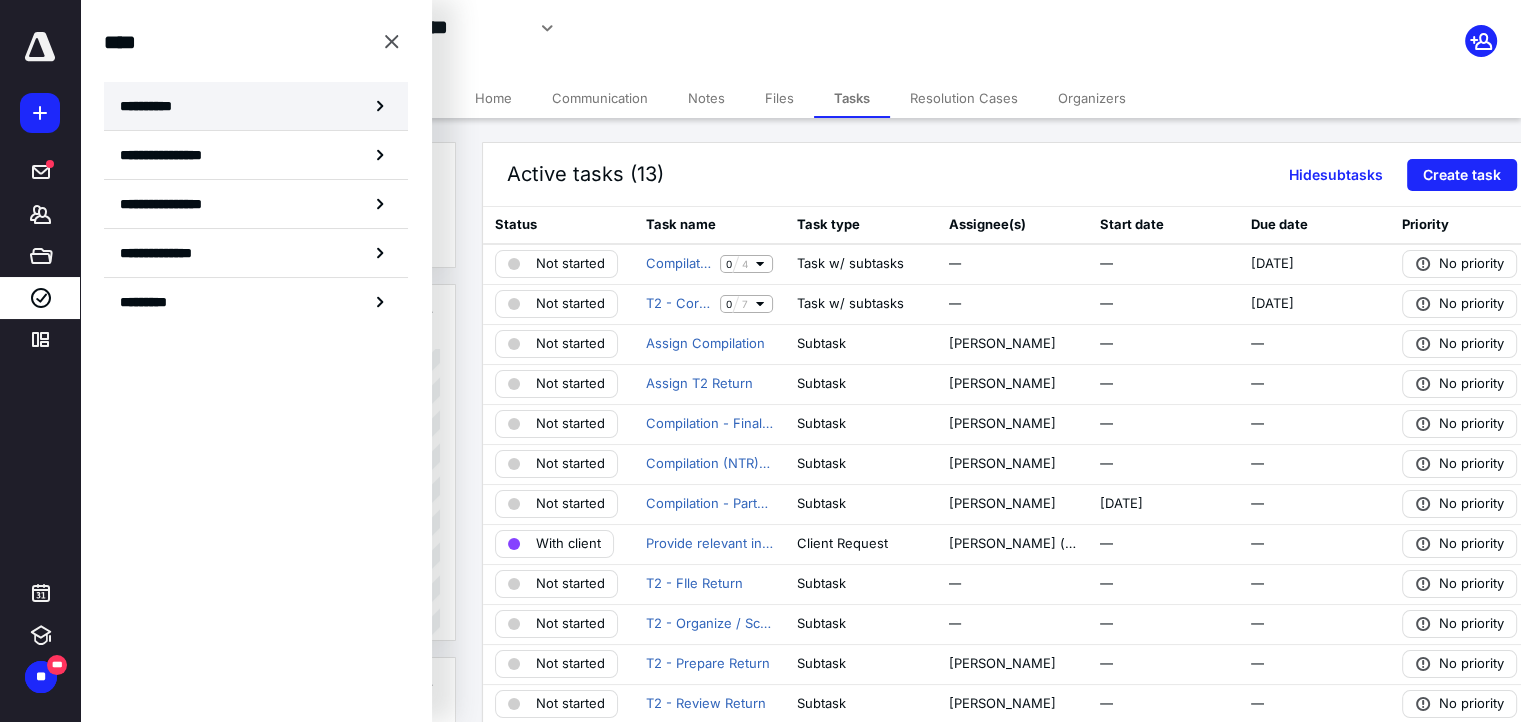 click on "**********" at bounding box center (256, 106) 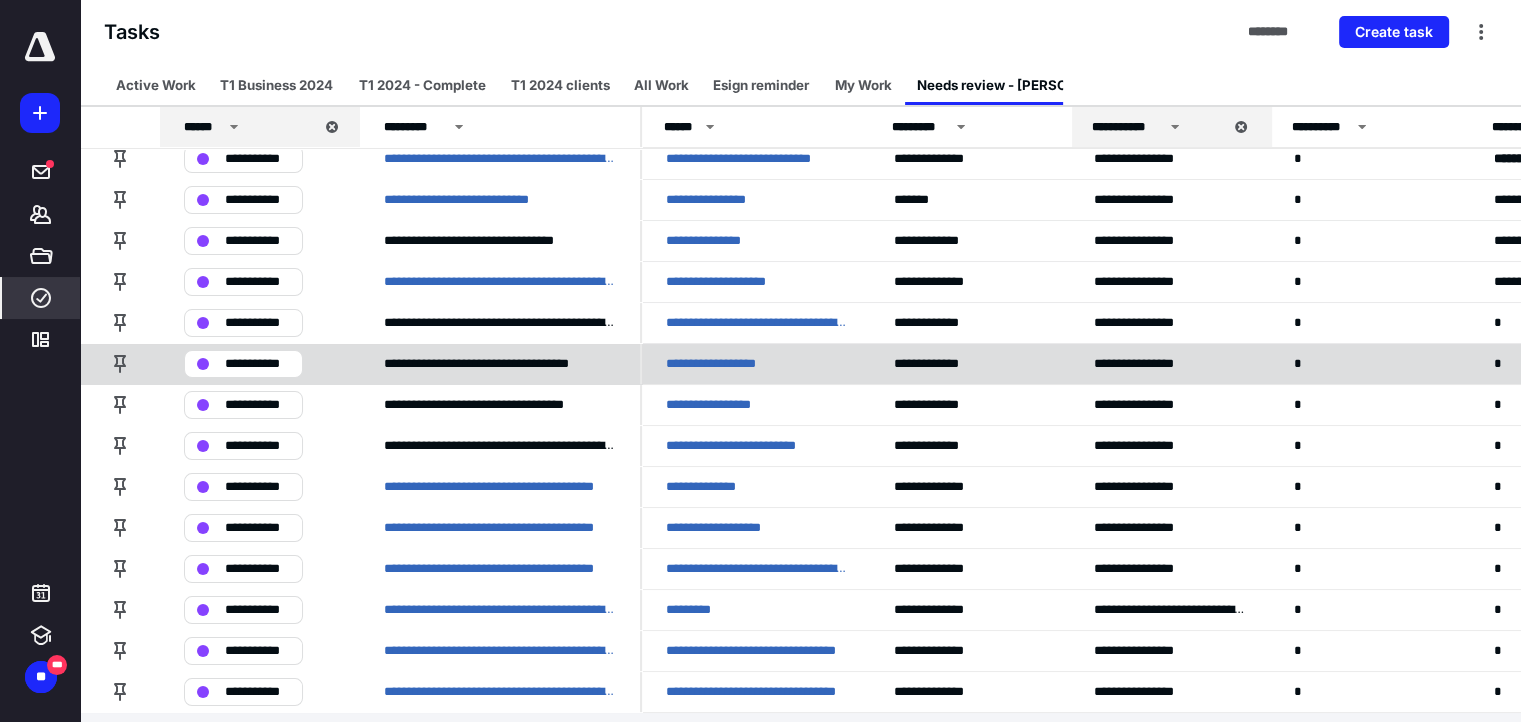 scroll, scrollTop: 155, scrollLeft: 0, axis: vertical 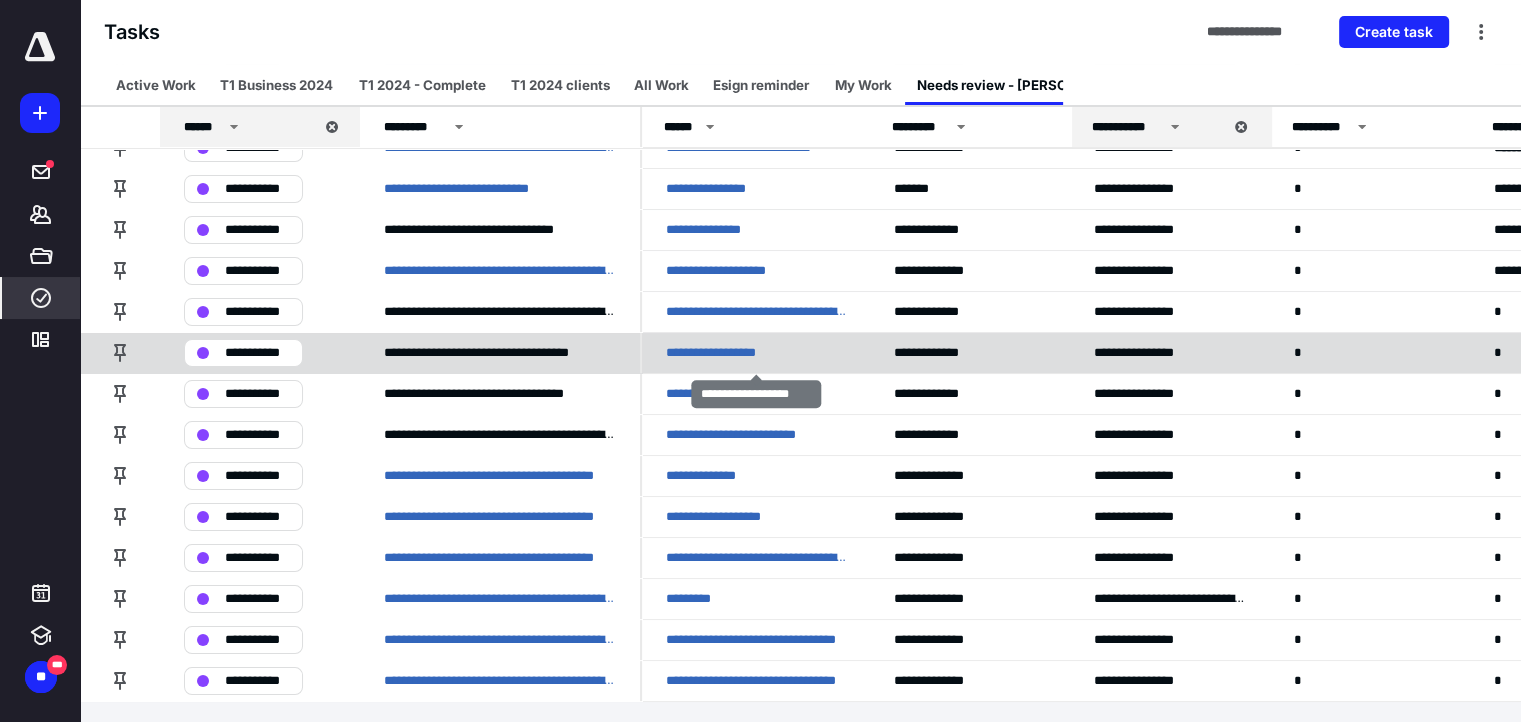 click on "**********" at bounding box center [724, 353] 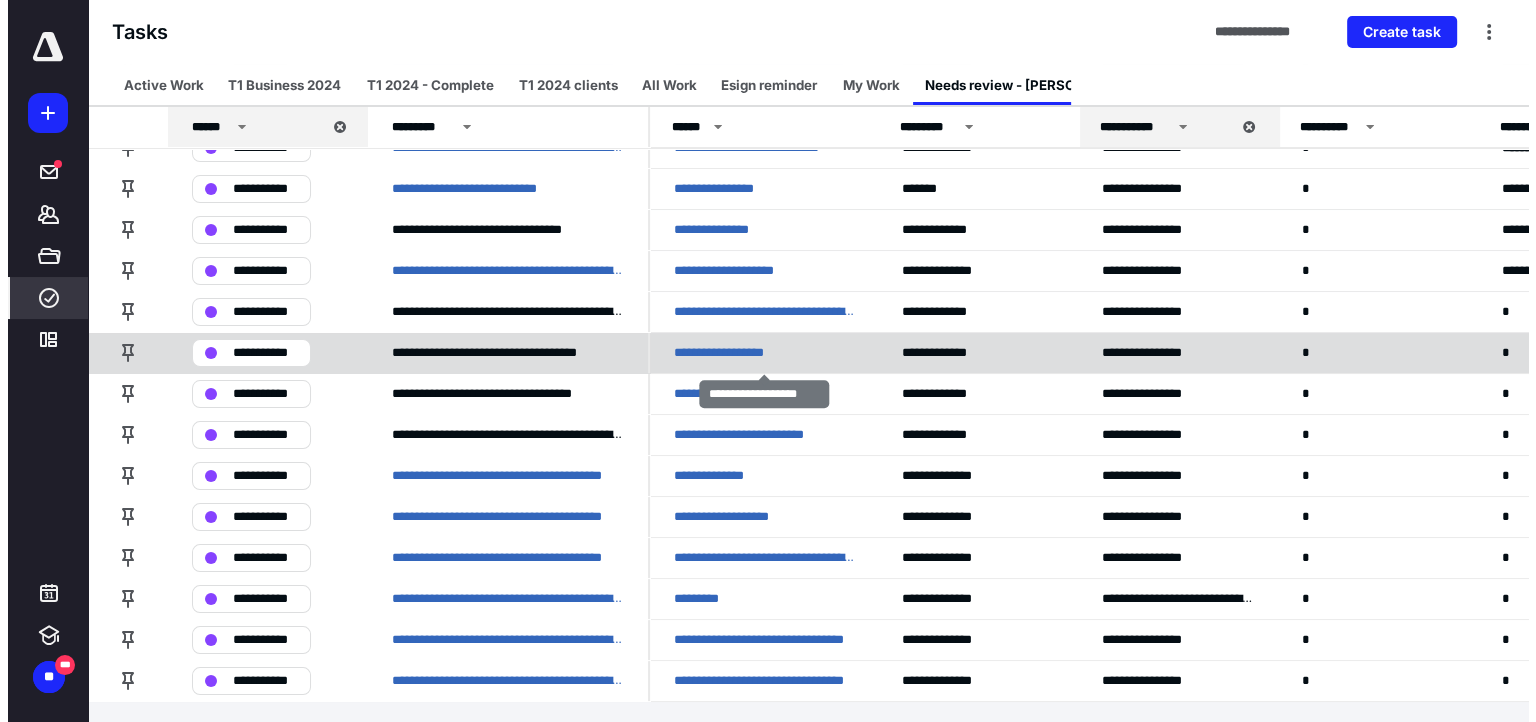 scroll, scrollTop: 0, scrollLeft: 0, axis: both 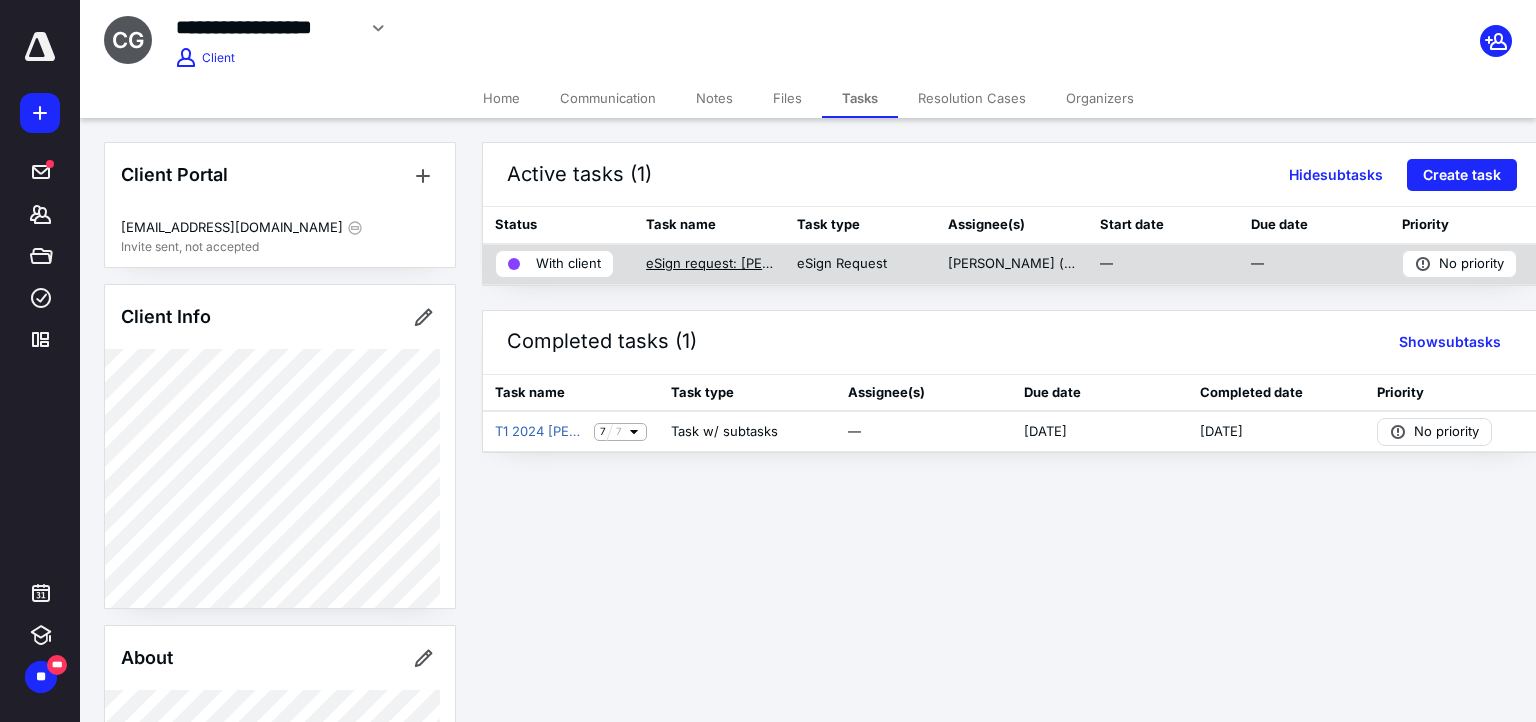 click on "eSign request: [PERSON_NAME][DEMOGRAPHIC_DATA].pdf" at bounding box center (709, 264) 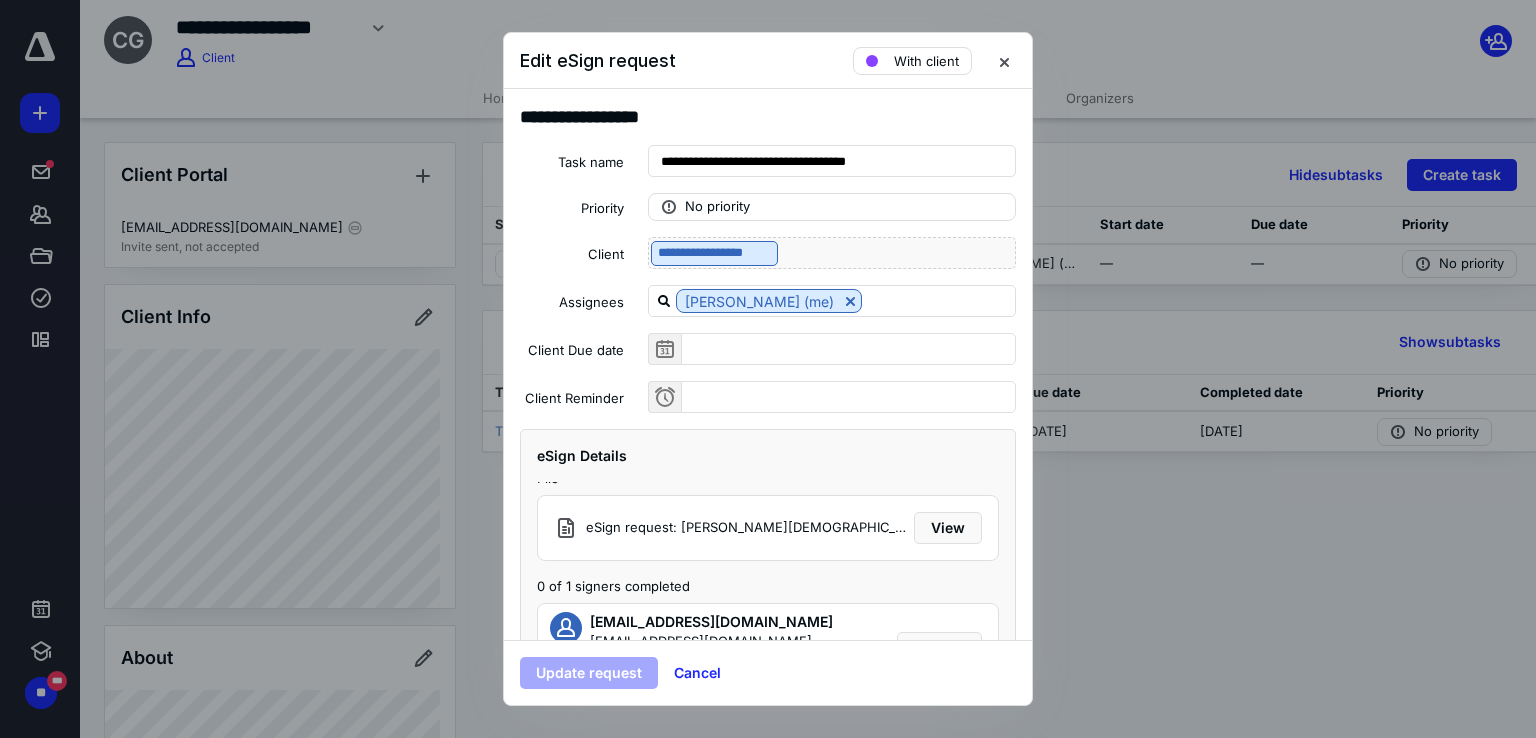 scroll, scrollTop: 26, scrollLeft: 0, axis: vertical 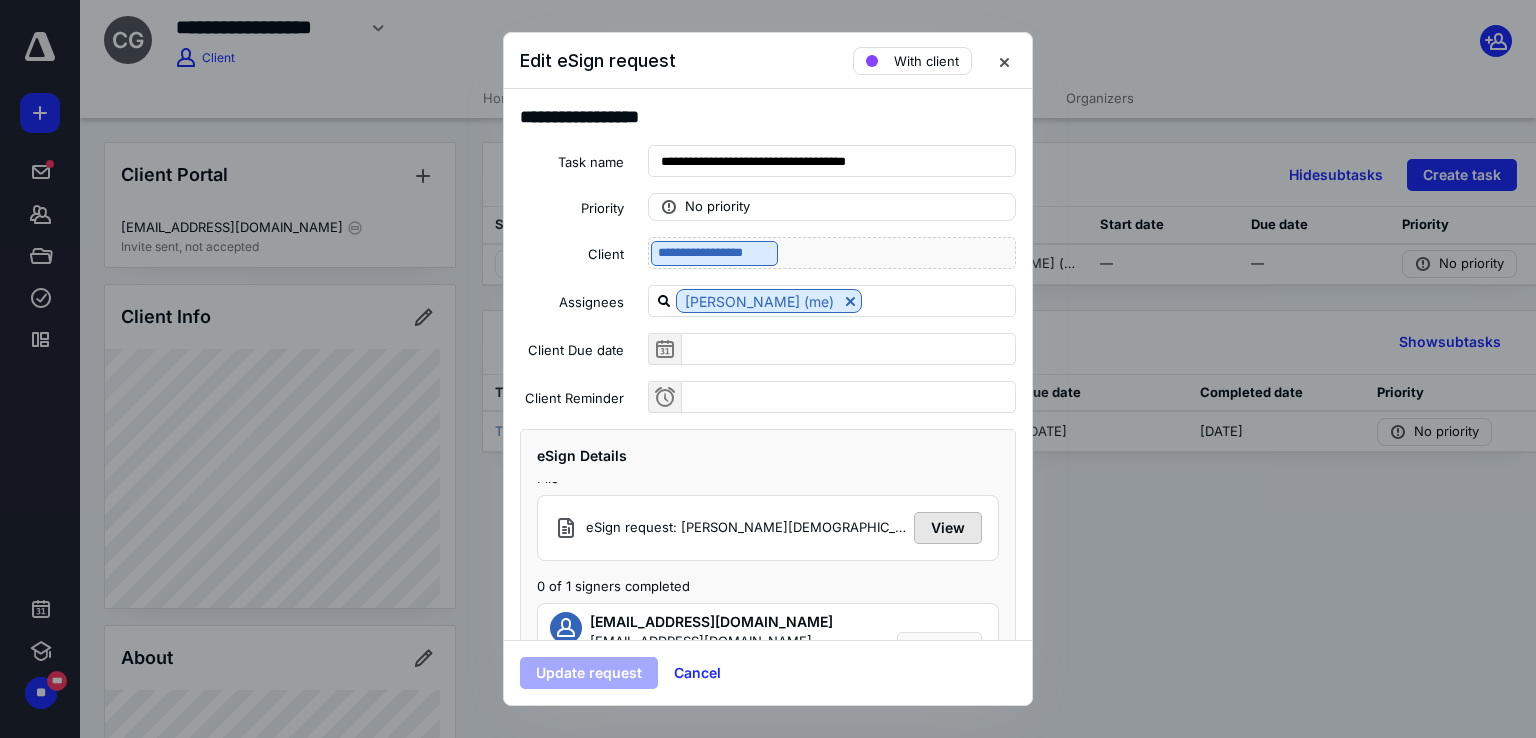 click on "View" at bounding box center (948, 528) 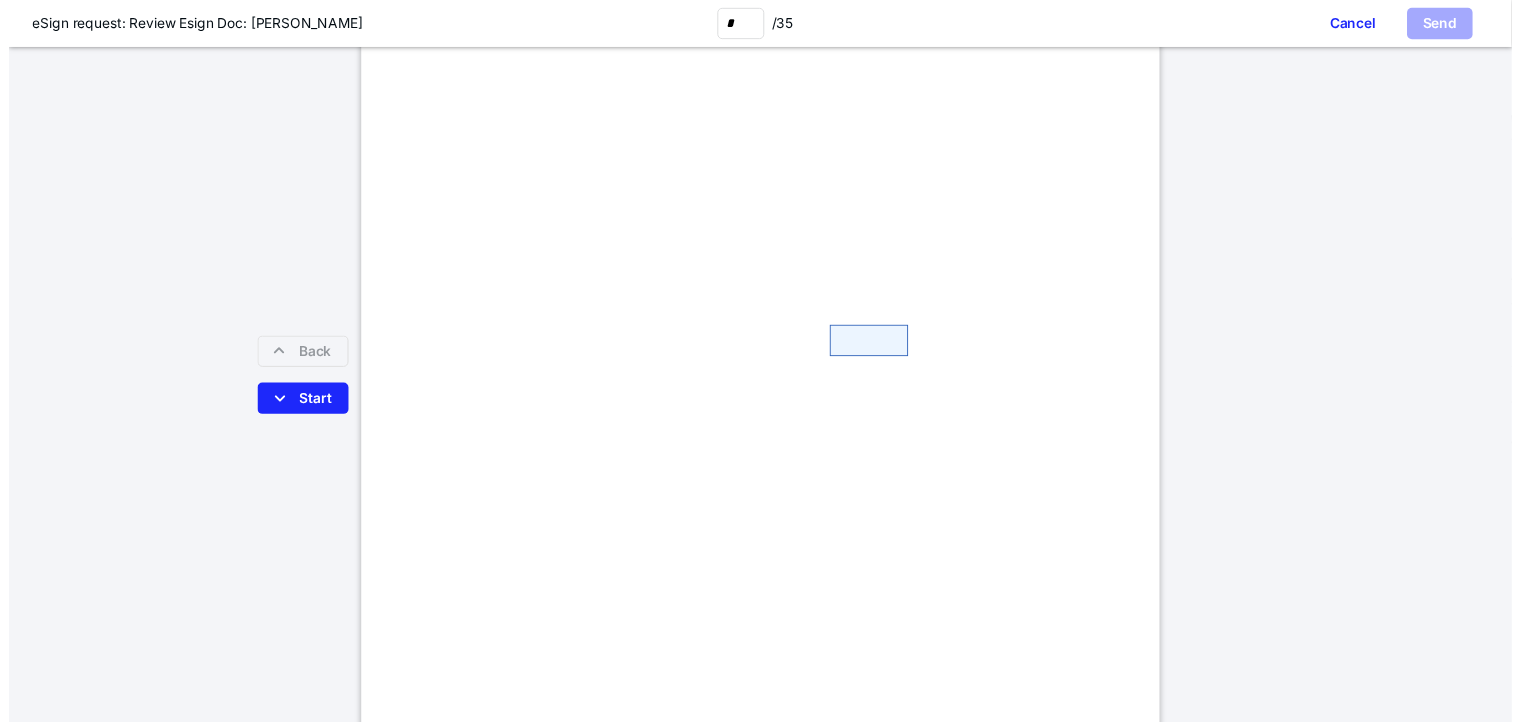 scroll, scrollTop: 0, scrollLeft: 0, axis: both 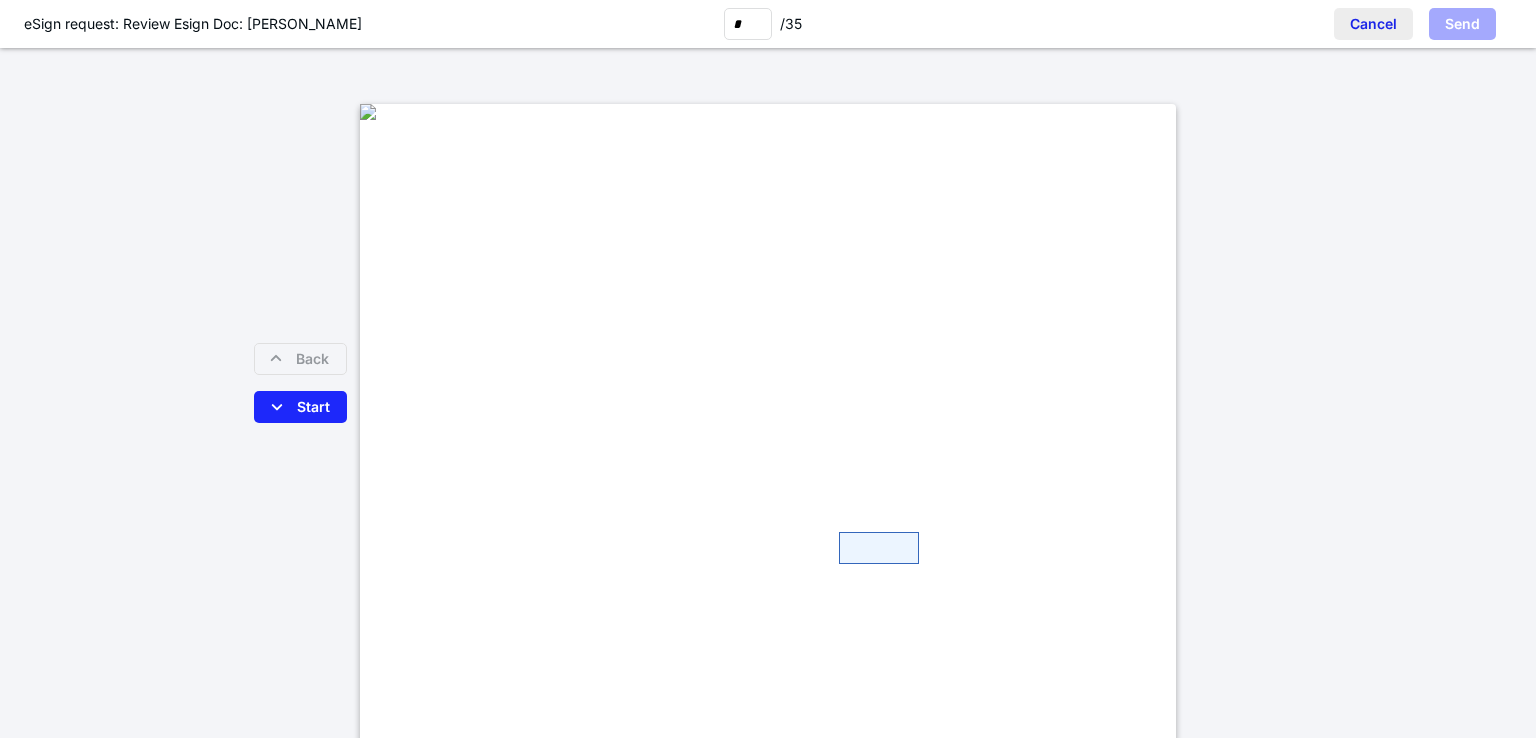 click on "Cancel" at bounding box center [1373, 24] 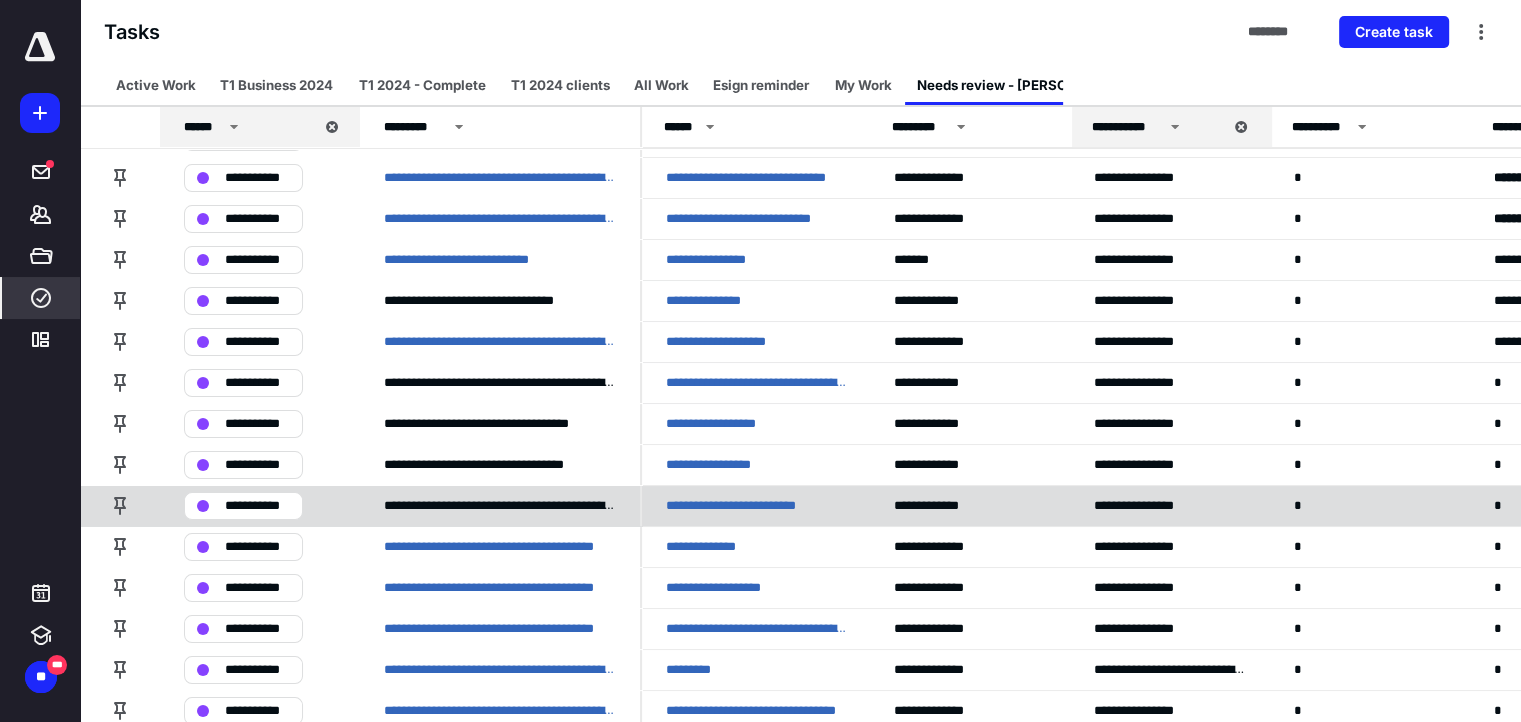 scroll, scrollTop: 155, scrollLeft: 0, axis: vertical 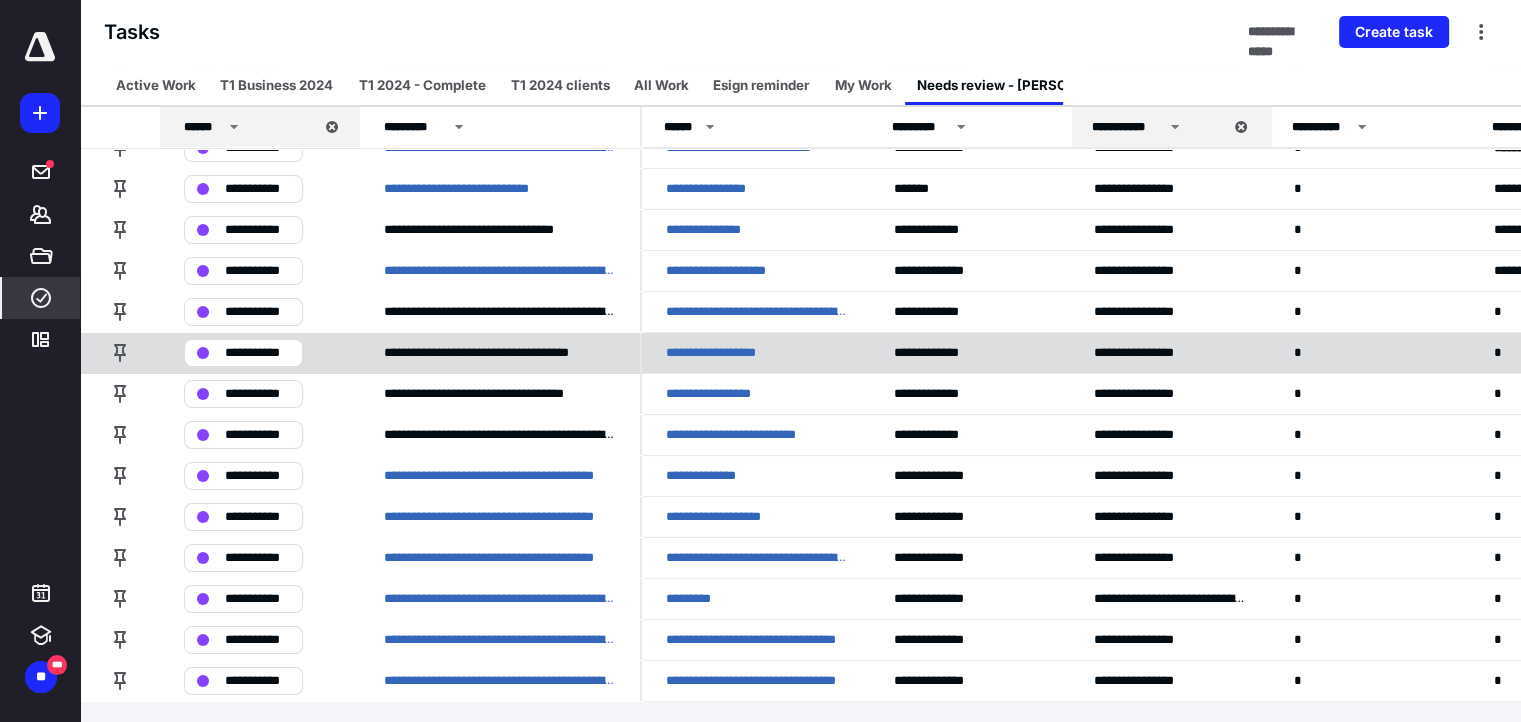click on "**********" at bounding box center [724, 353] 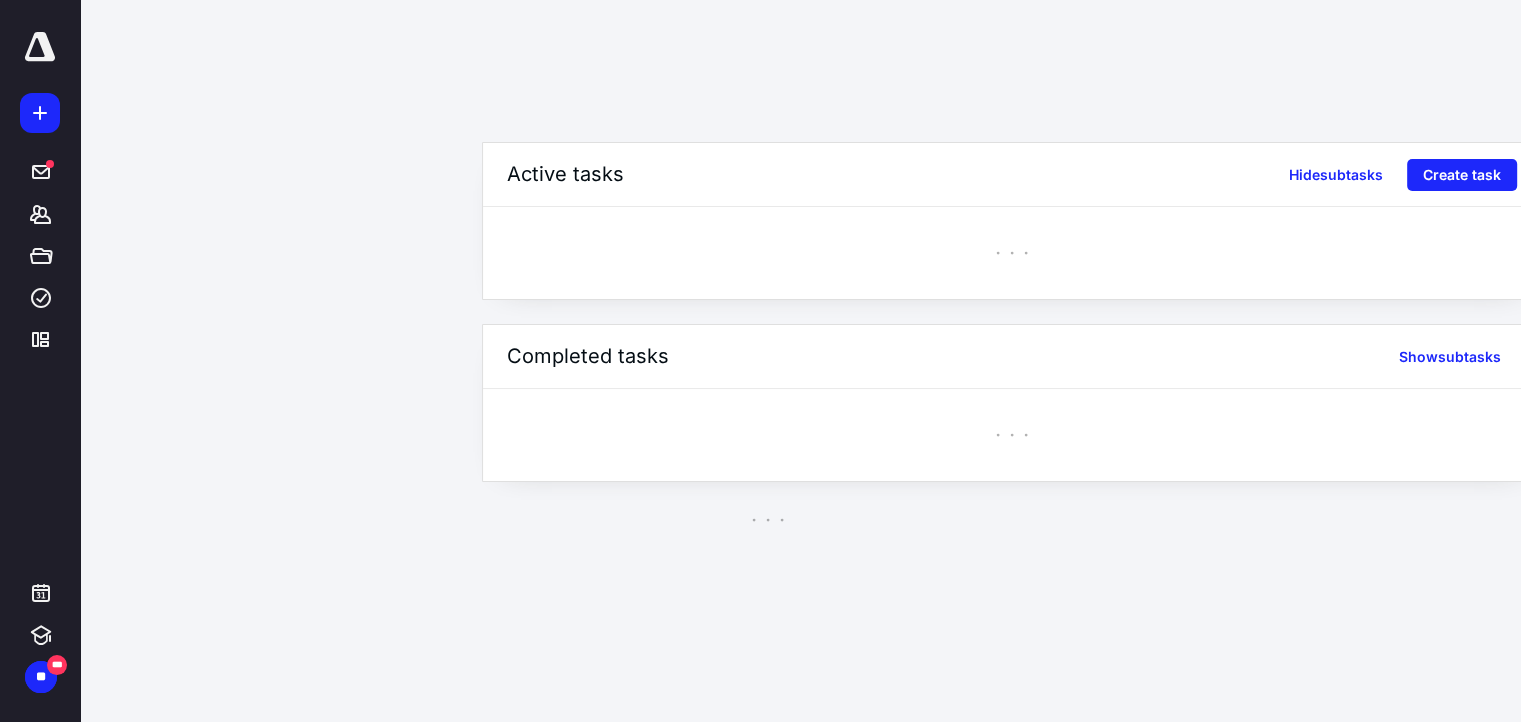 scroll, scrollTop: 0, scrollLeft: 0, axis: both 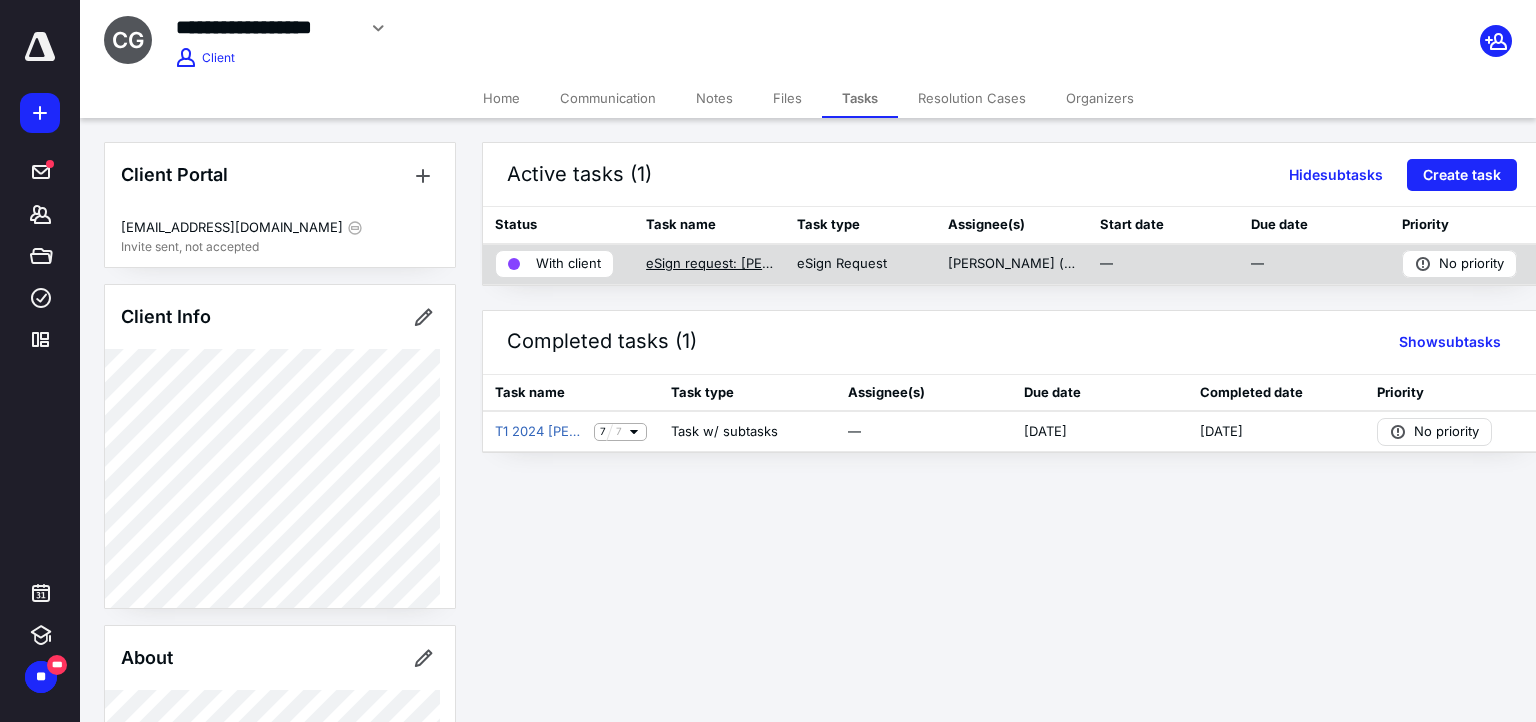 click on "eSign request: [PERSON_NAME][DEMOGRAPHIC_DATA].pdf" at bounding box center [709, 264] 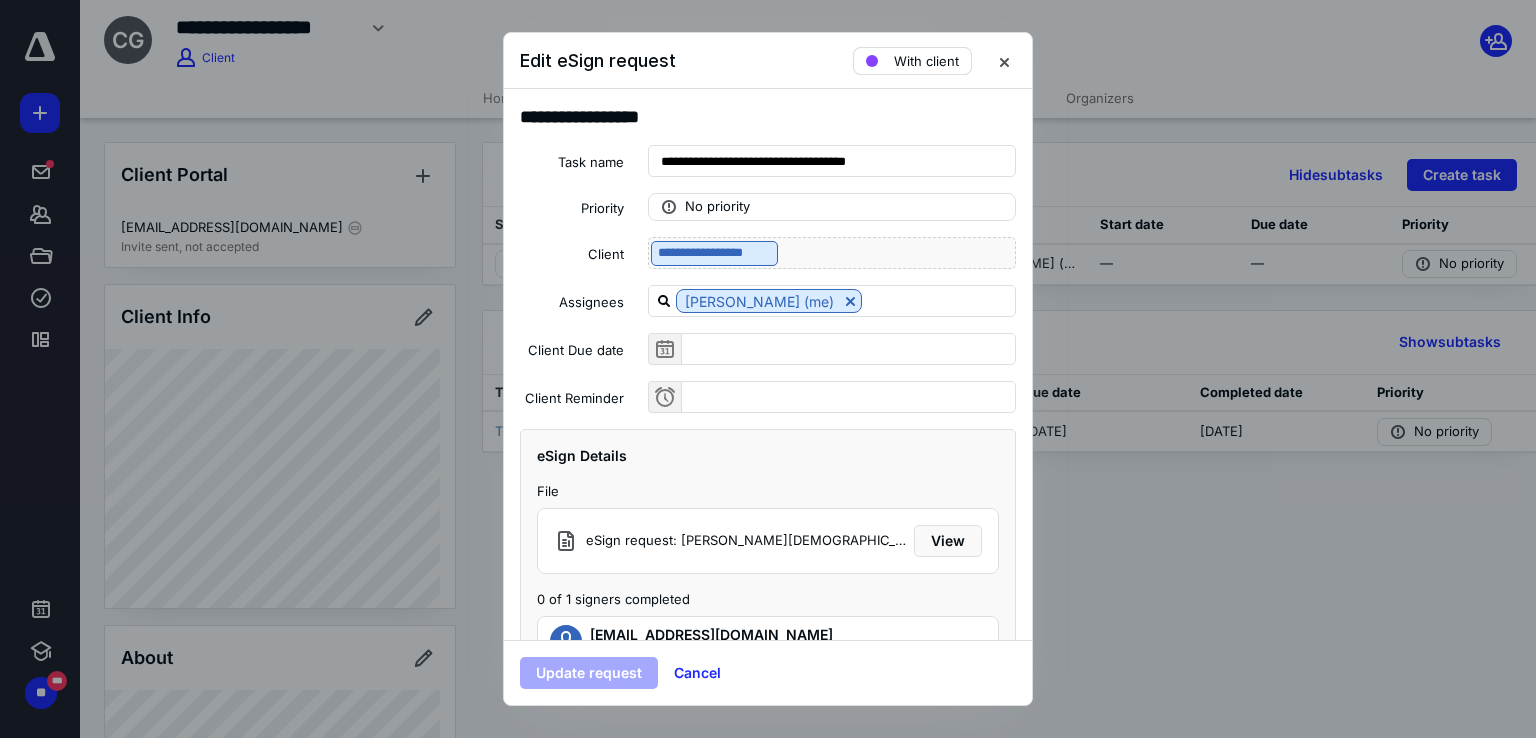 click on "With client" at bounding box center (926, 61) 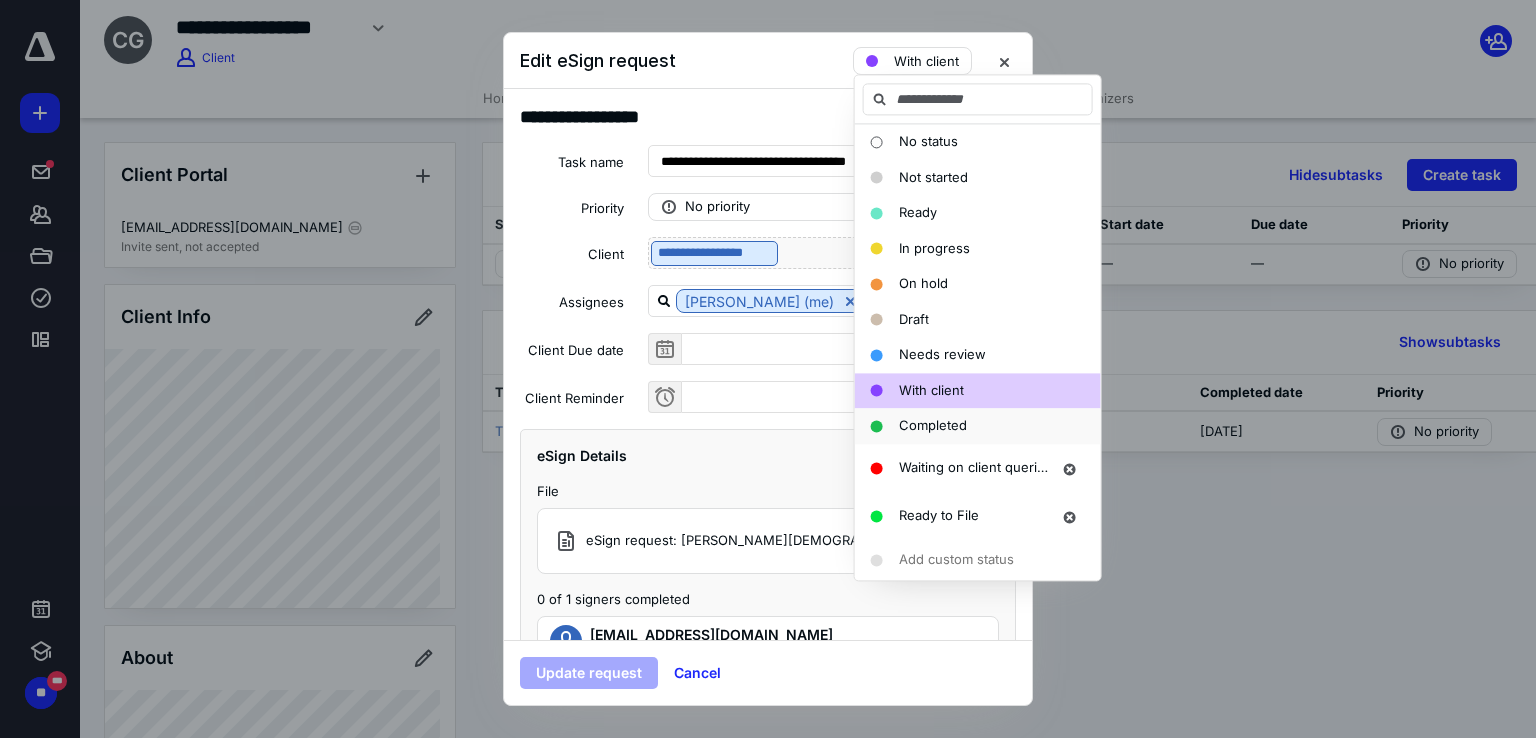 click on "Completed" at bounding box center [933, 425] 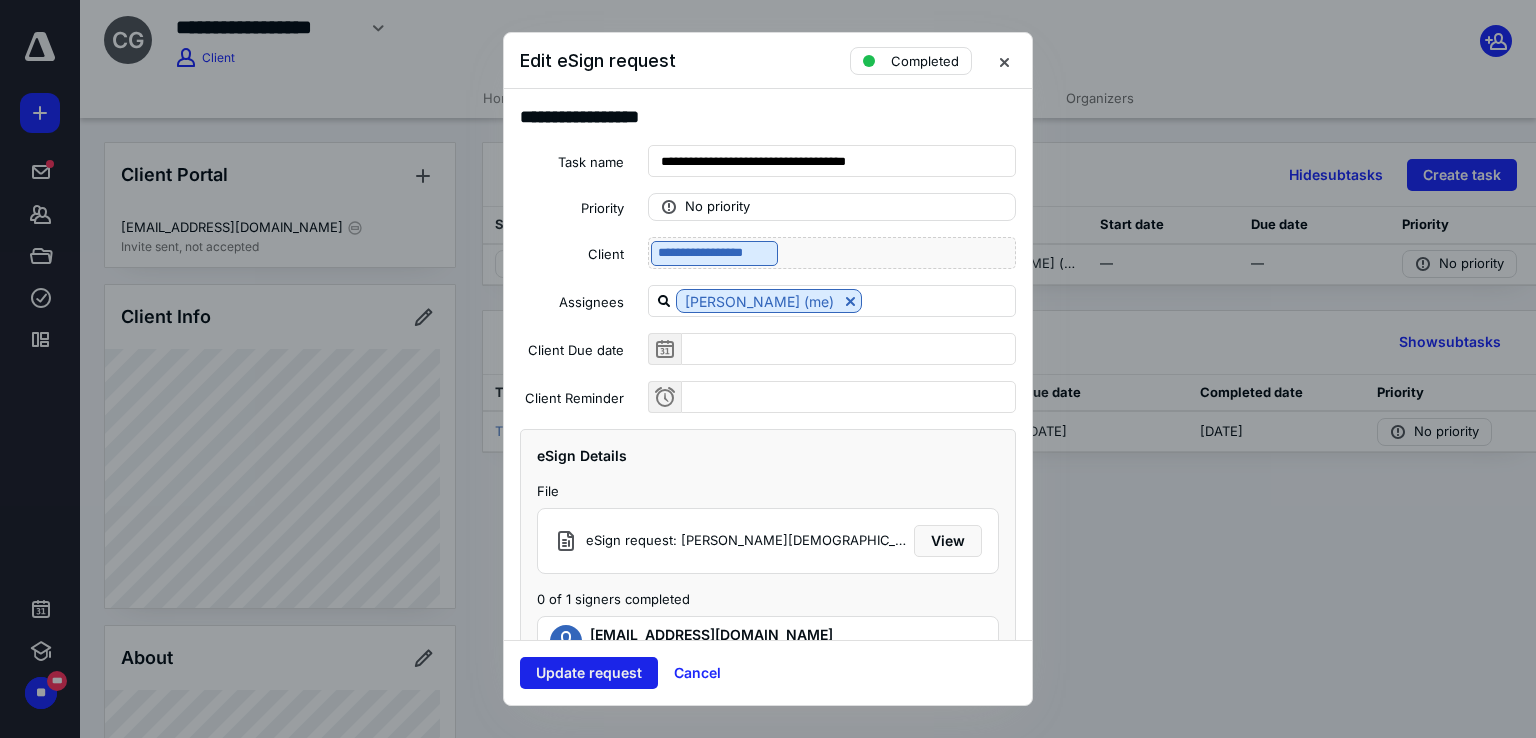 click on "Update request" at bounding box center (589, 673) 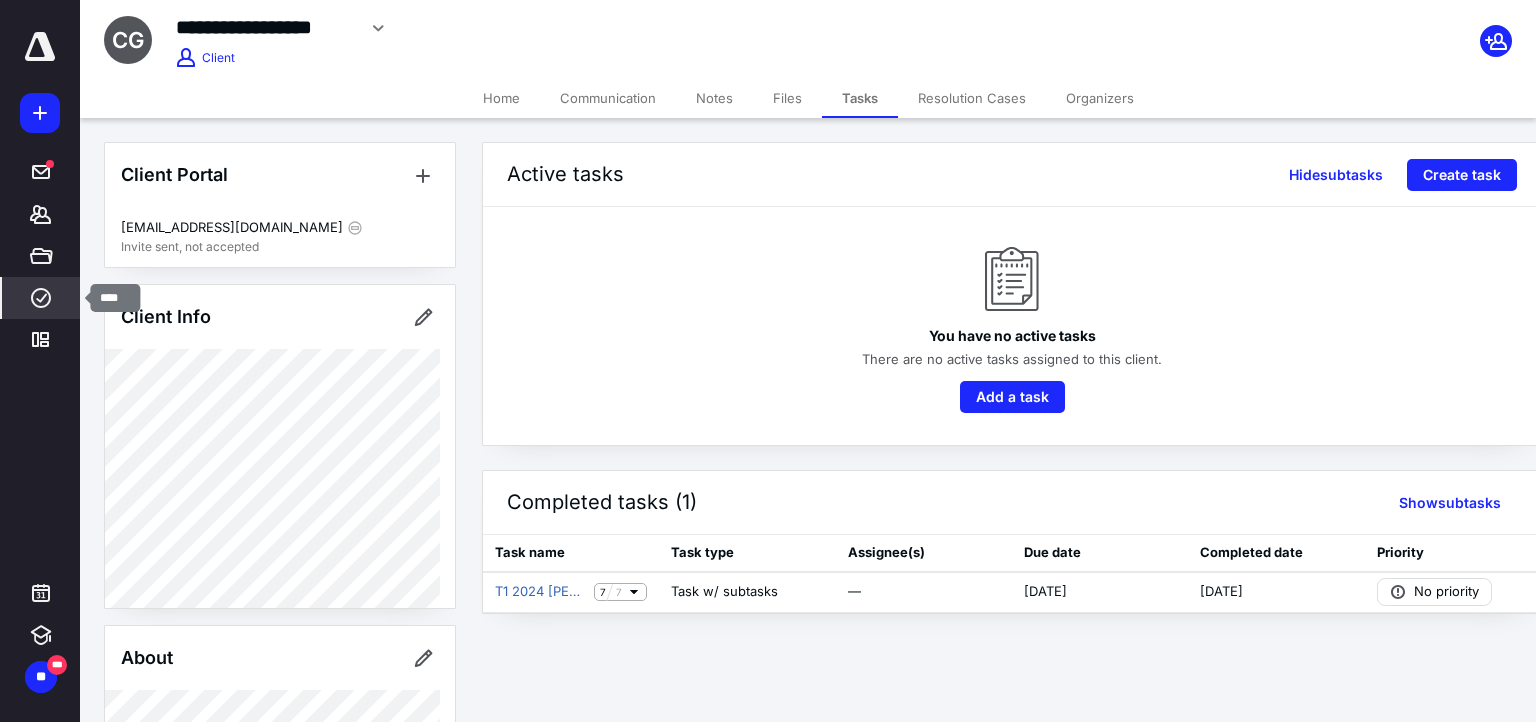 click 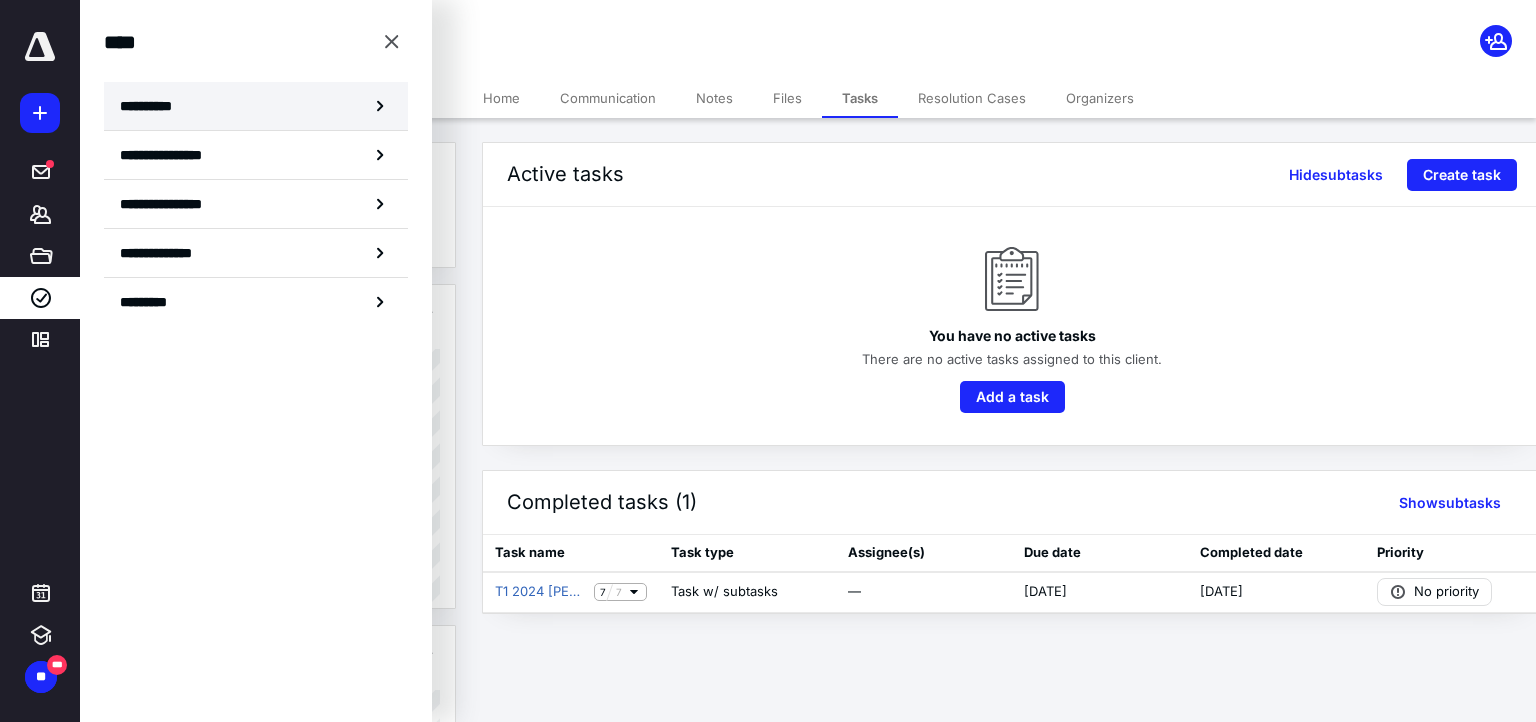 click on "**********" at bounding box center [153, 106] 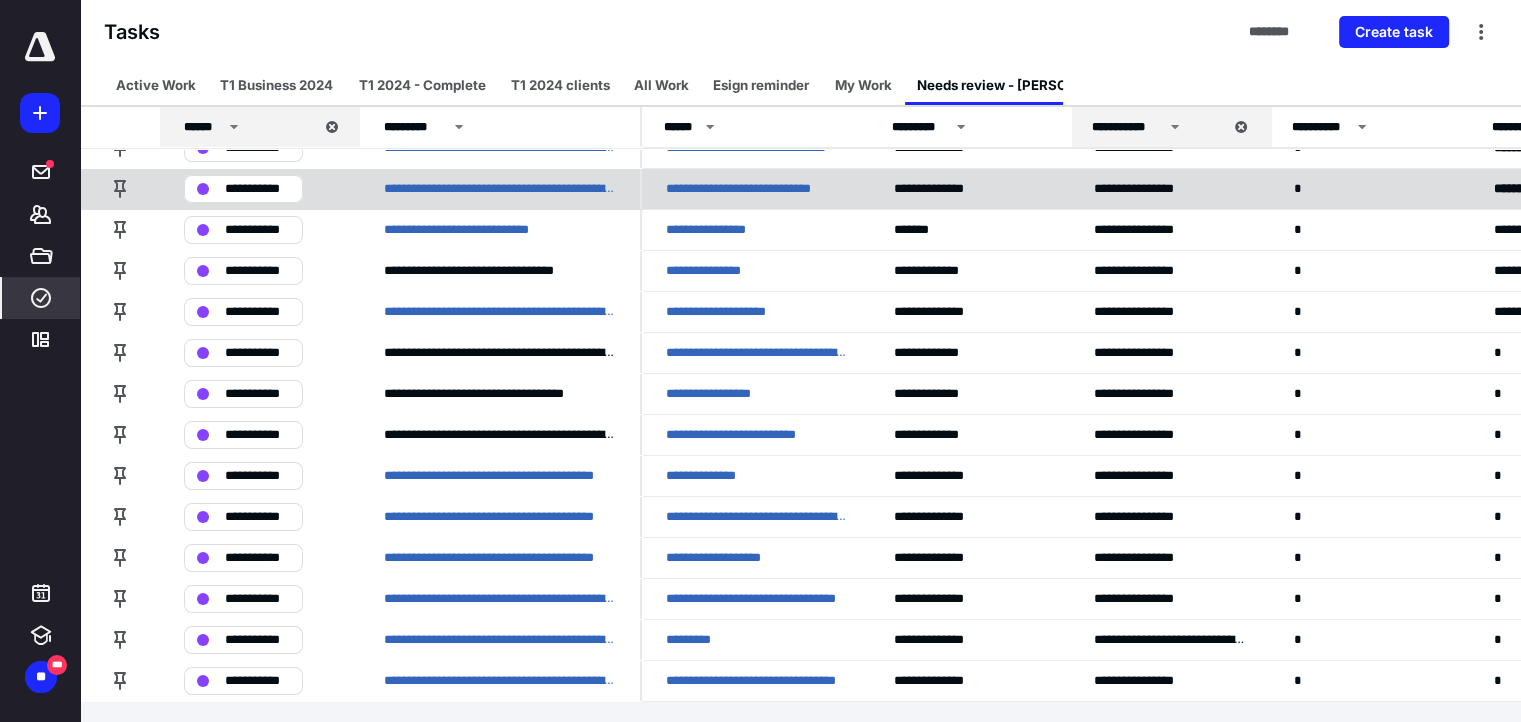 scroll, scrollTop: 0, scrollLeft: 0, axis: both 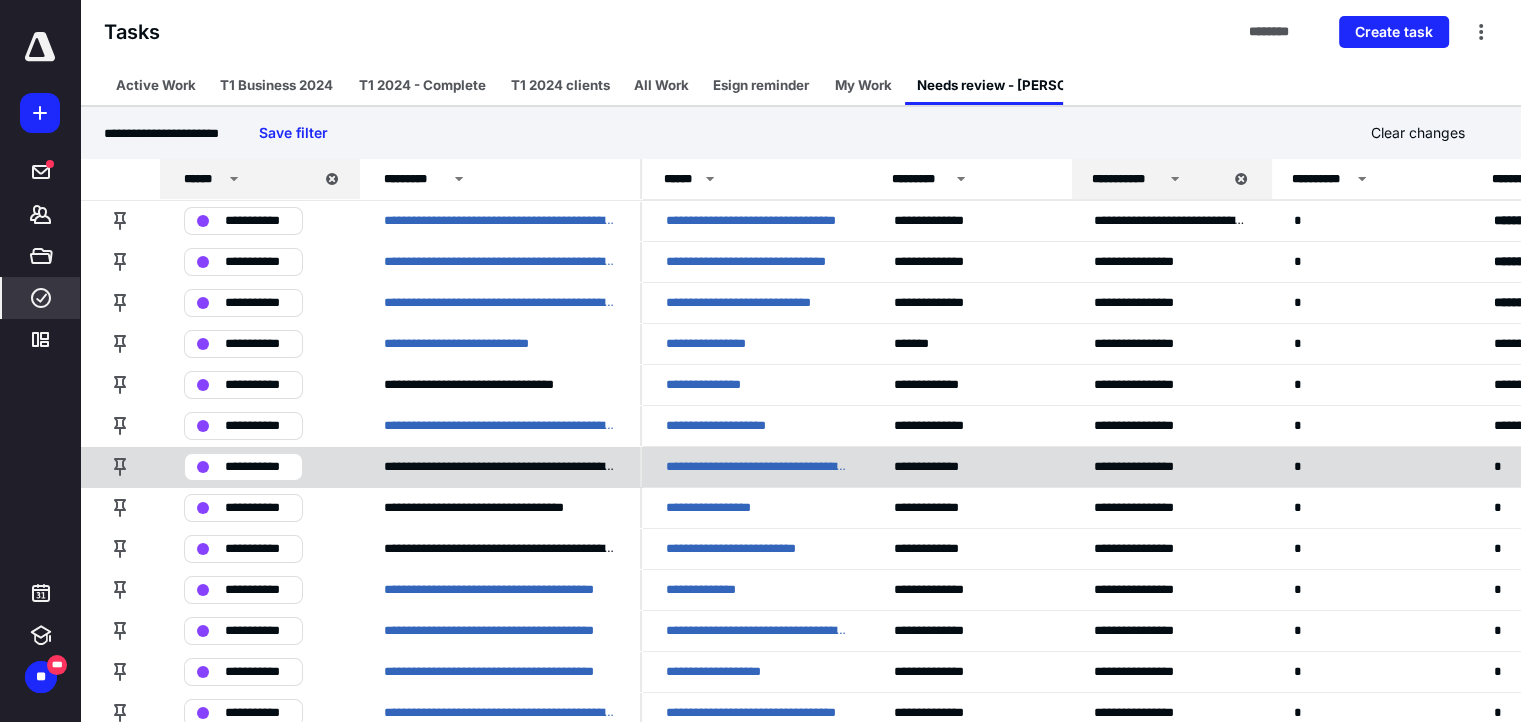 click on "**********" at bounding box center (756, 467) 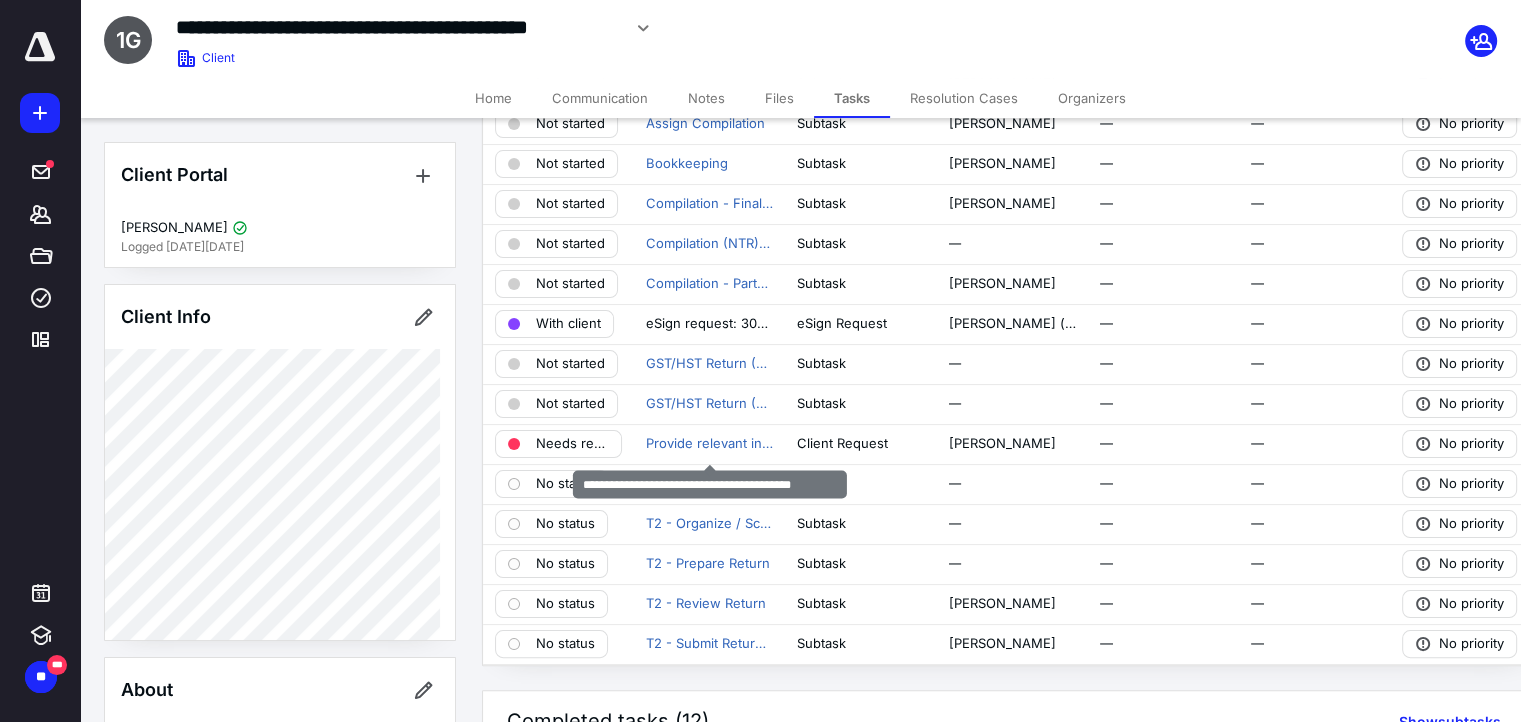 scroll, scrollTop: 0, scrollLeft: 0, axis: both 